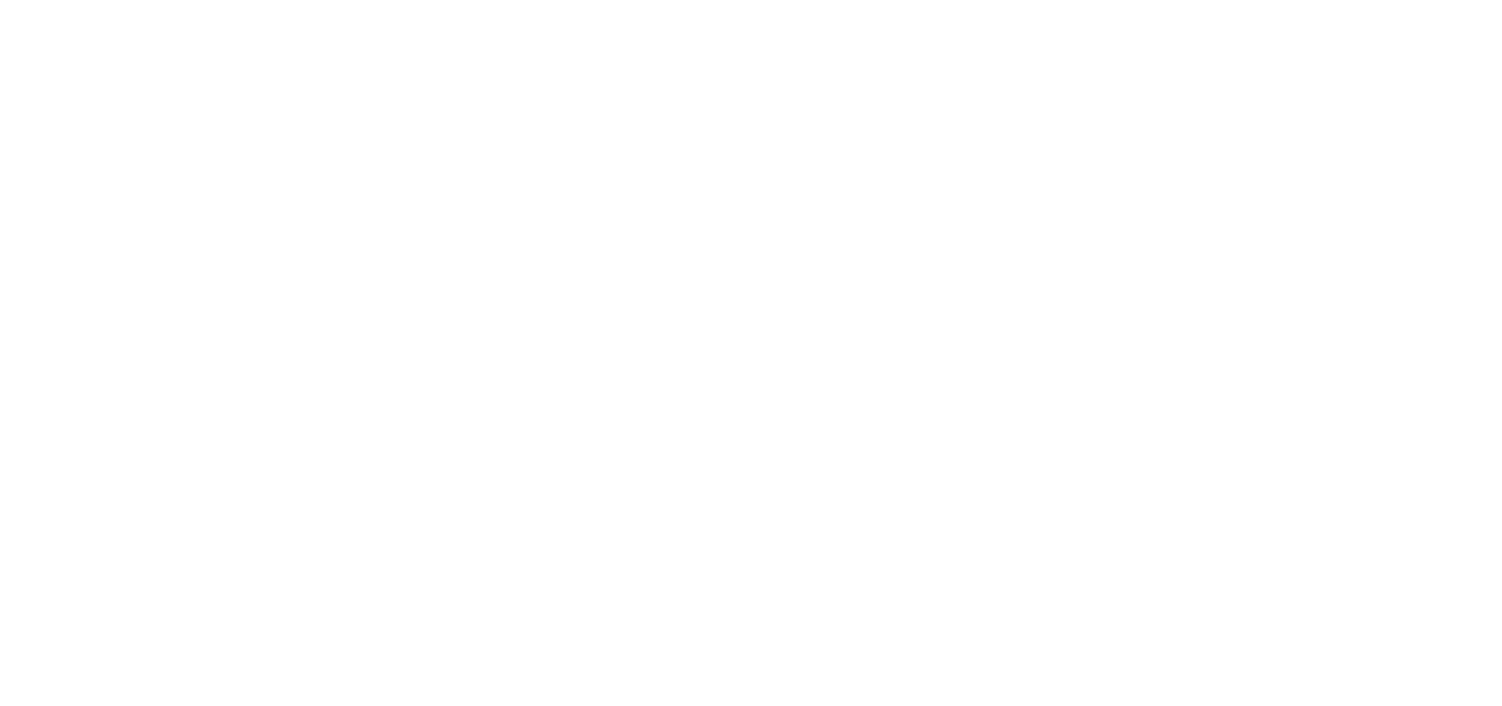 scroll, scrollTop: 0, scrollLeft: 0, axis: both 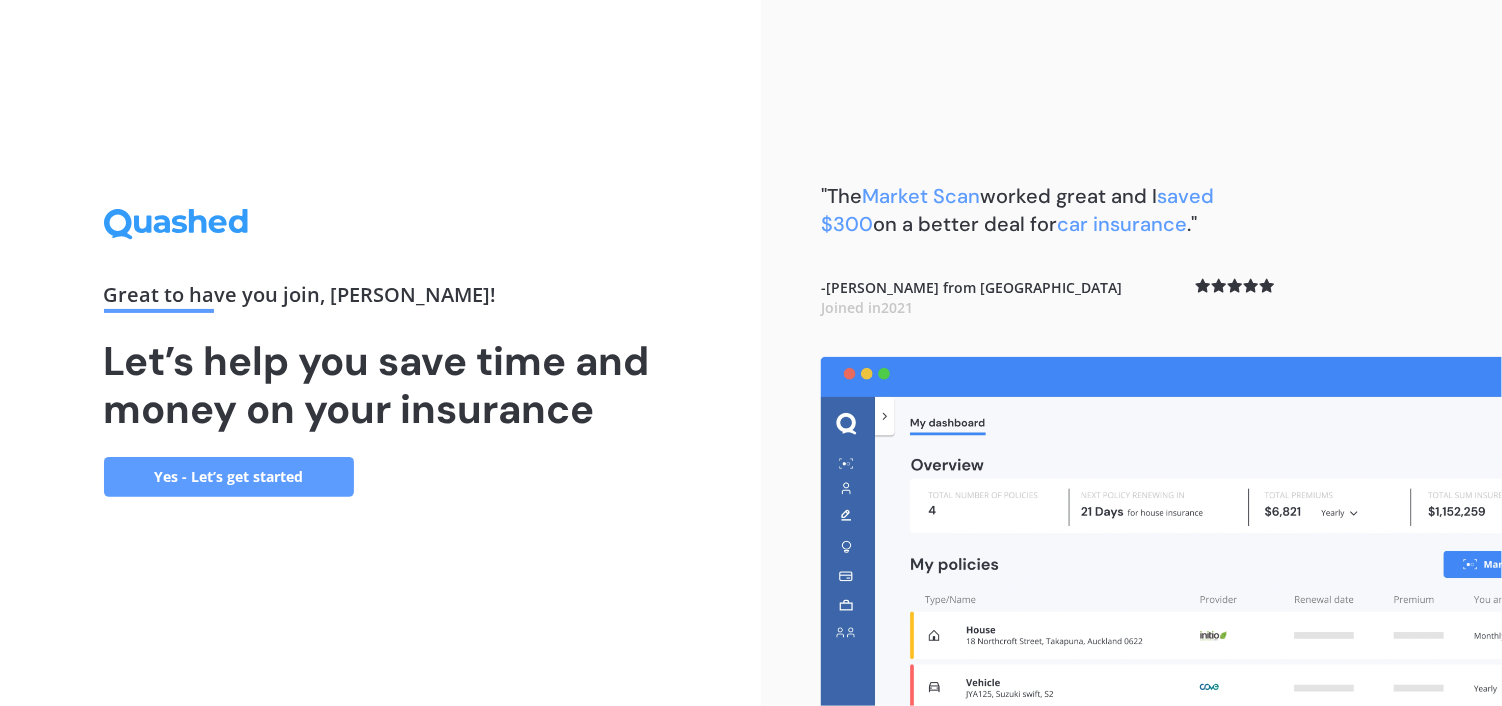 click on "Yes - Let’s get started" at bounding box center (229, 477) 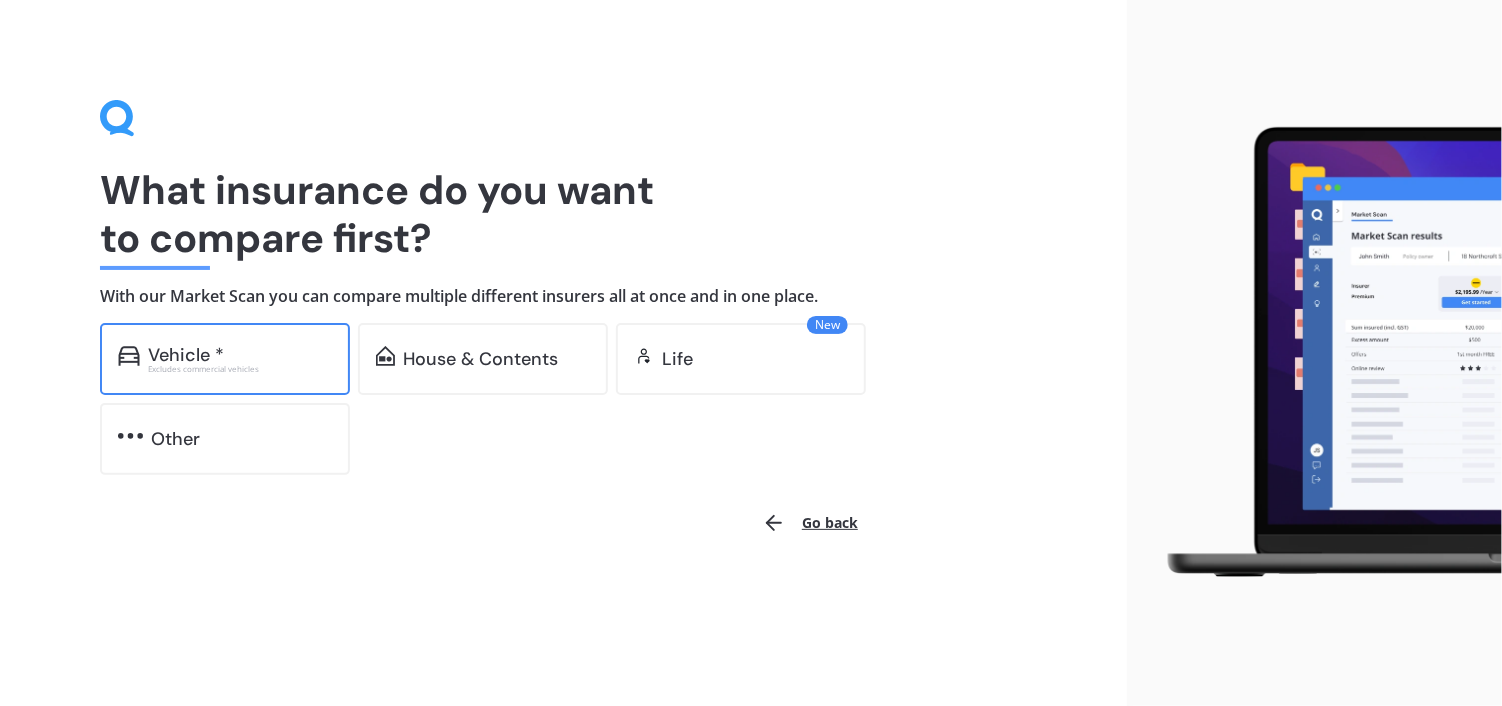 click on "Vehicle *" at bounding box center [240, 355] 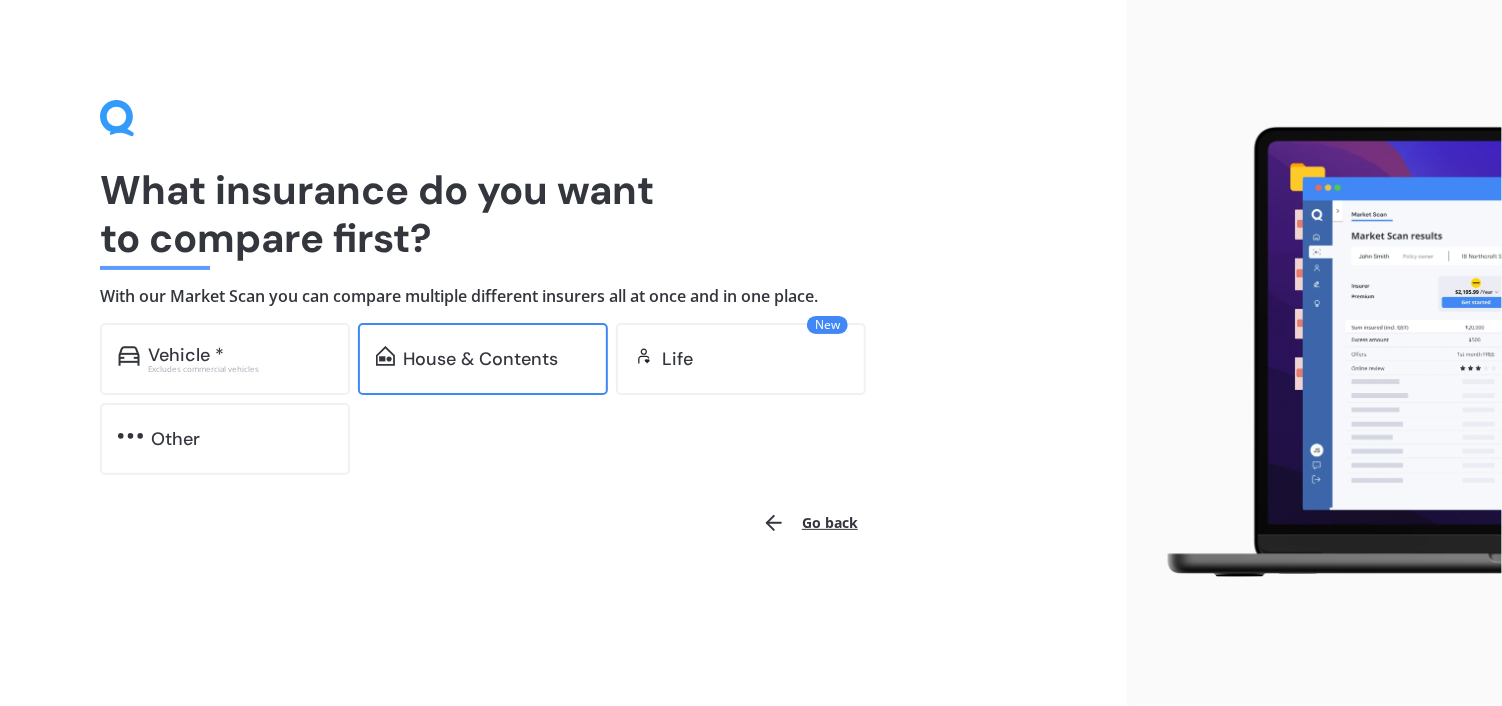 click on "House & Contents" at bounding box center [480, 359] 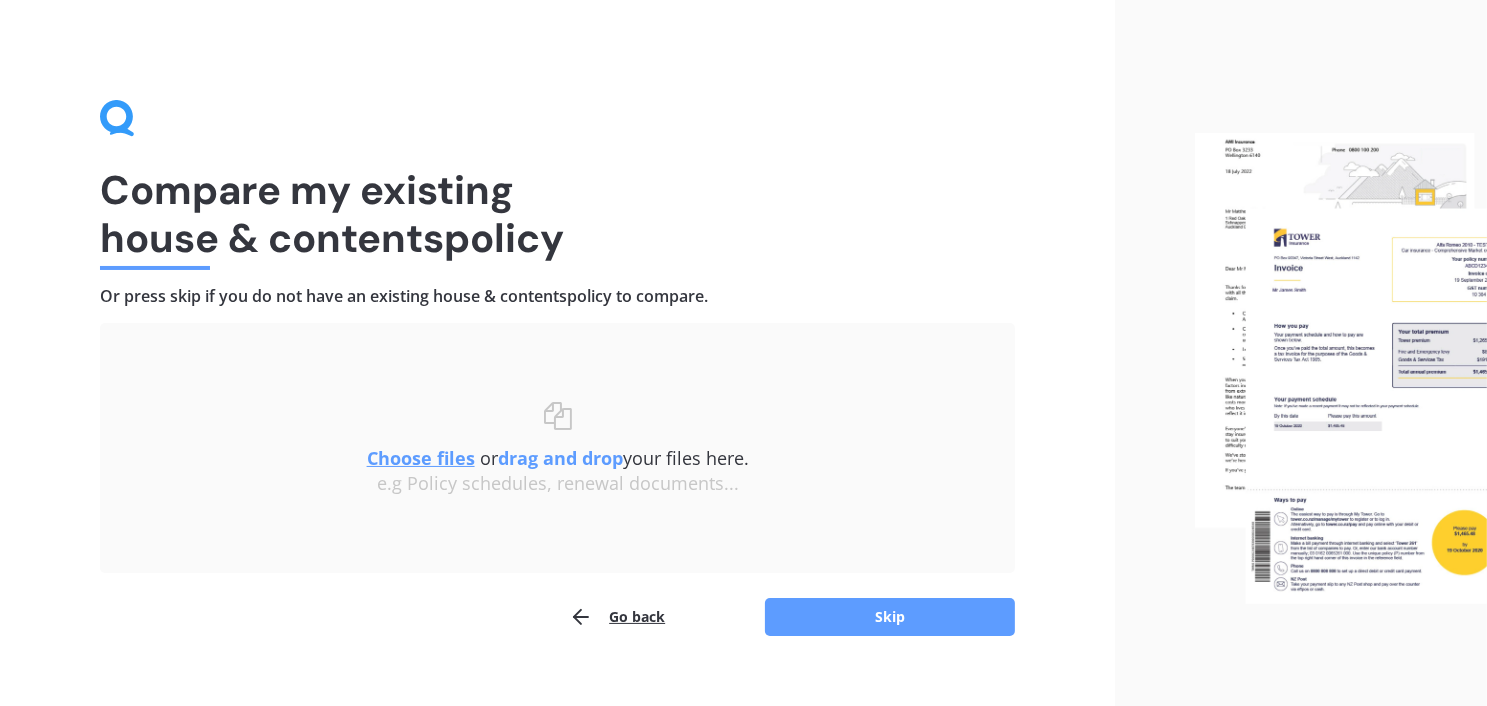click on "Choose files" at bounding box center [421, 458] 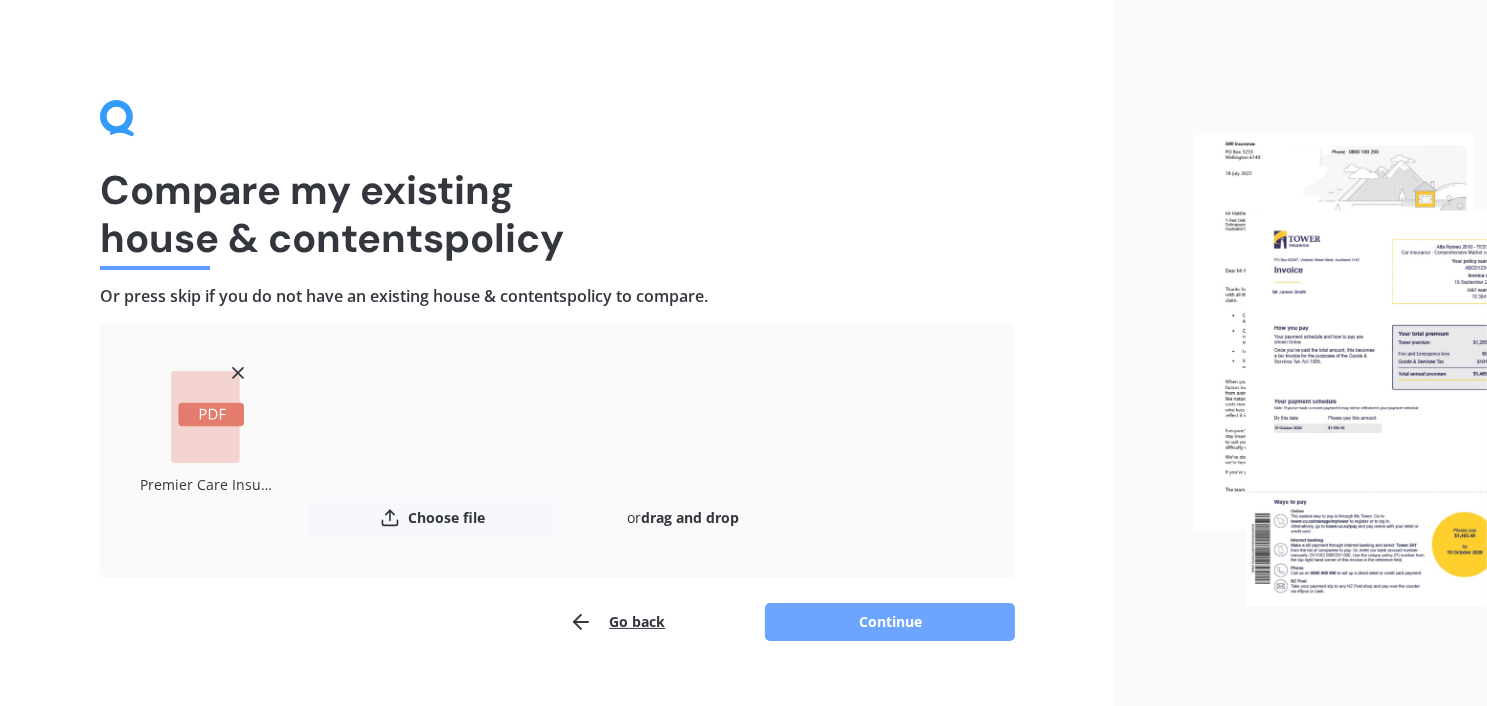 click on "Continue" at bounding box center (890, 622) 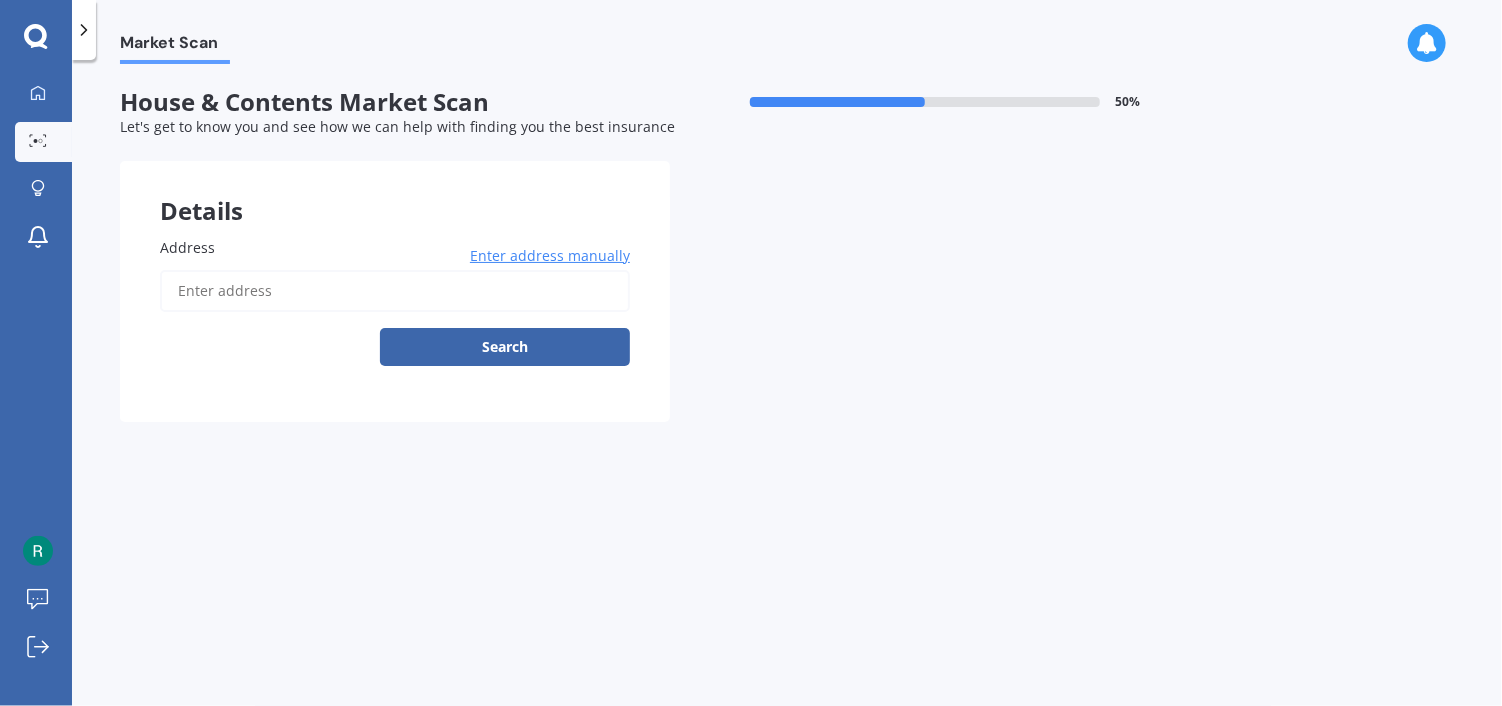 click on "Address" at bounding box center [395, 291] 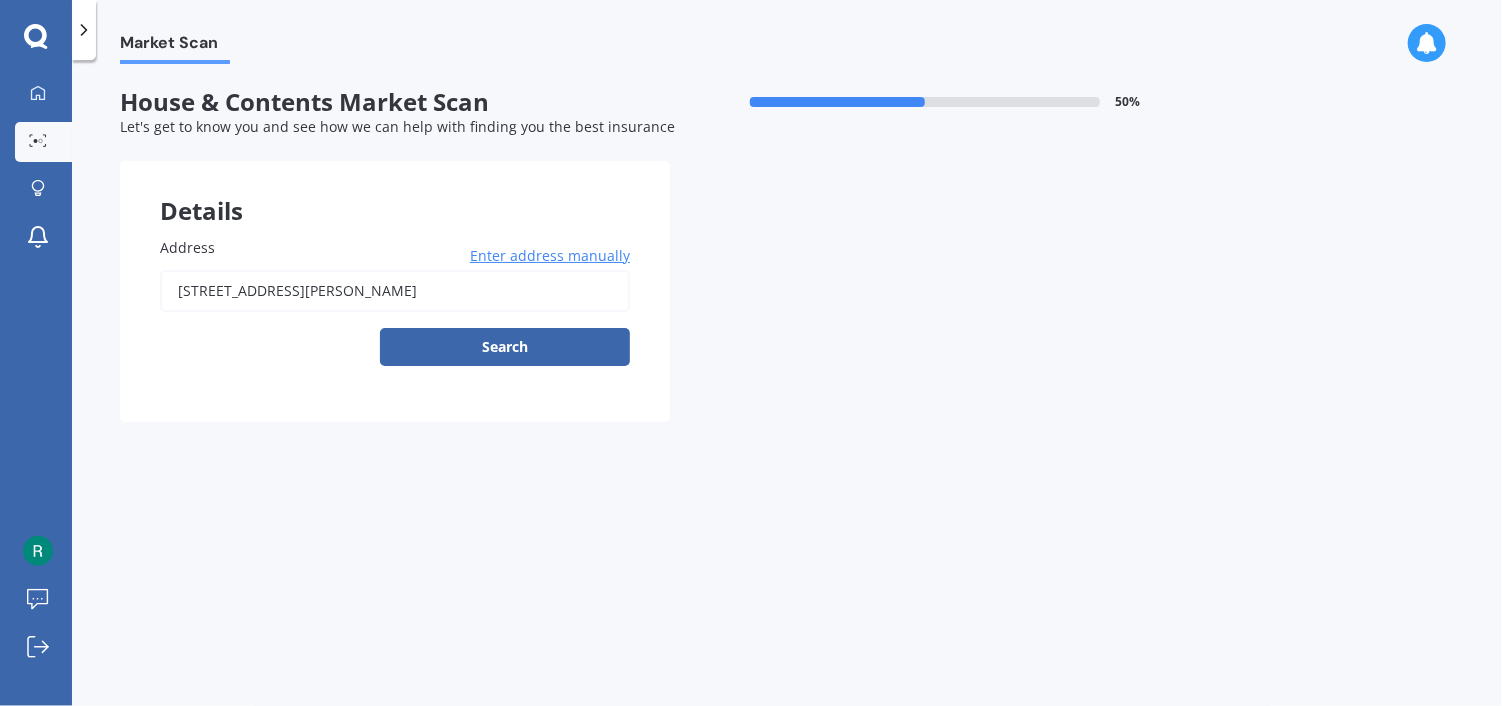 type on "[STREET_ADDRESS][PERSON_NAME]" 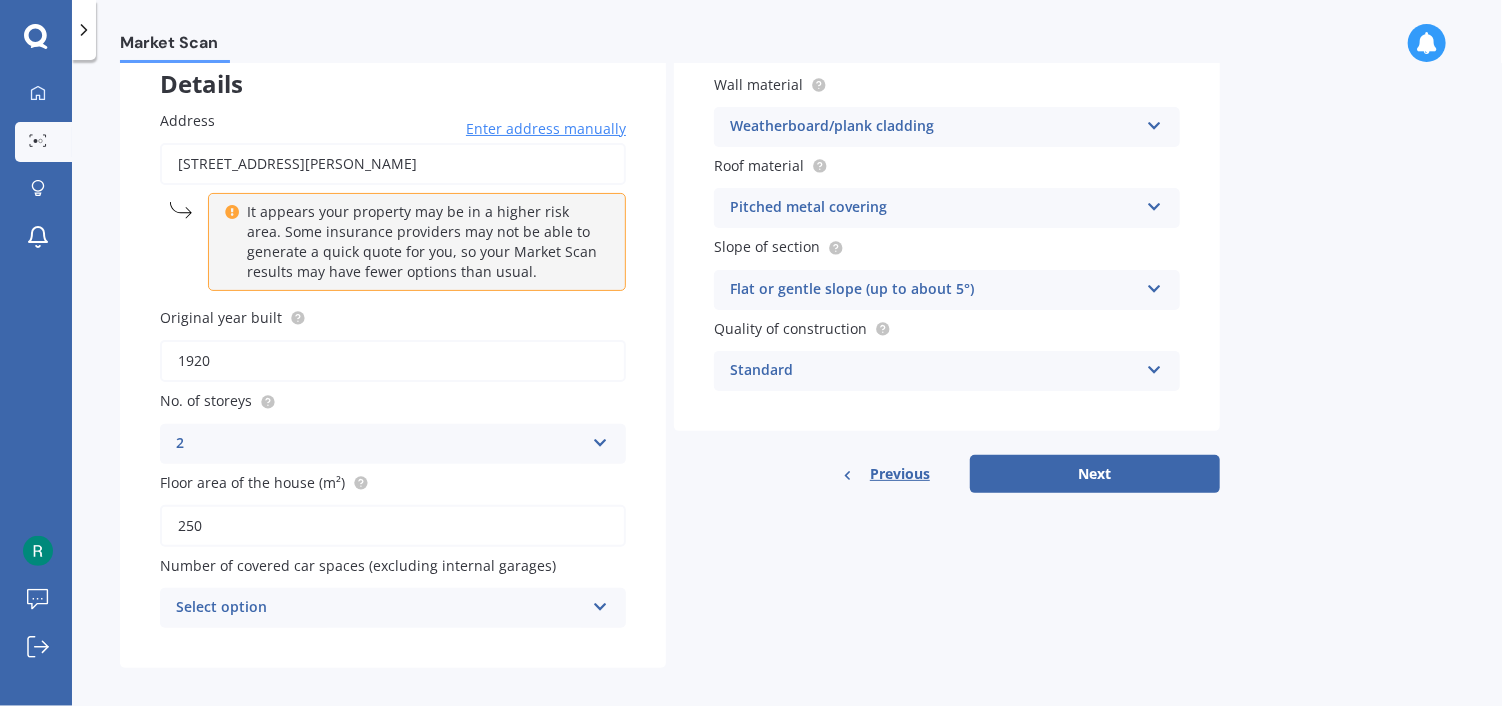 scroll, scrollTop: 139, scrollLeft: 0, axis: vertical 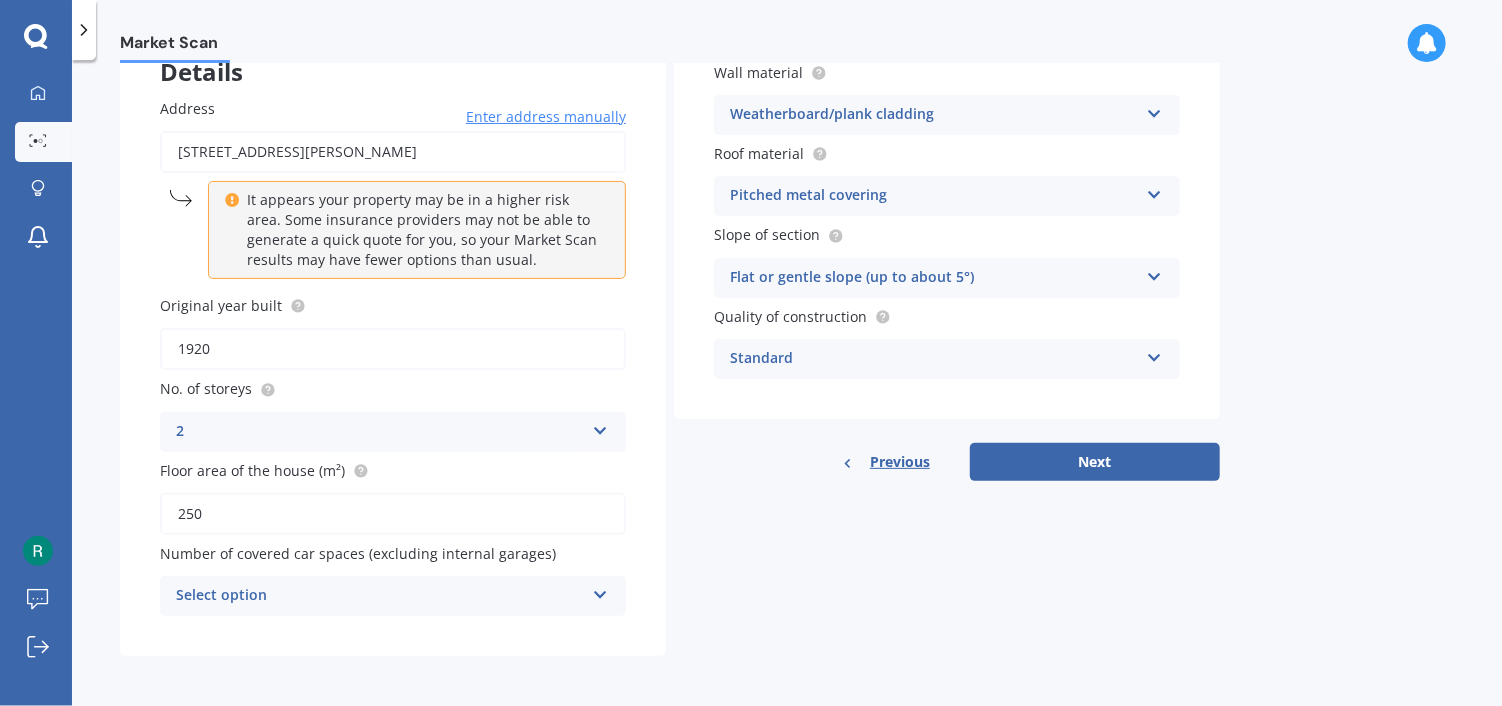 click on "250" at bounding box center [393, 514] 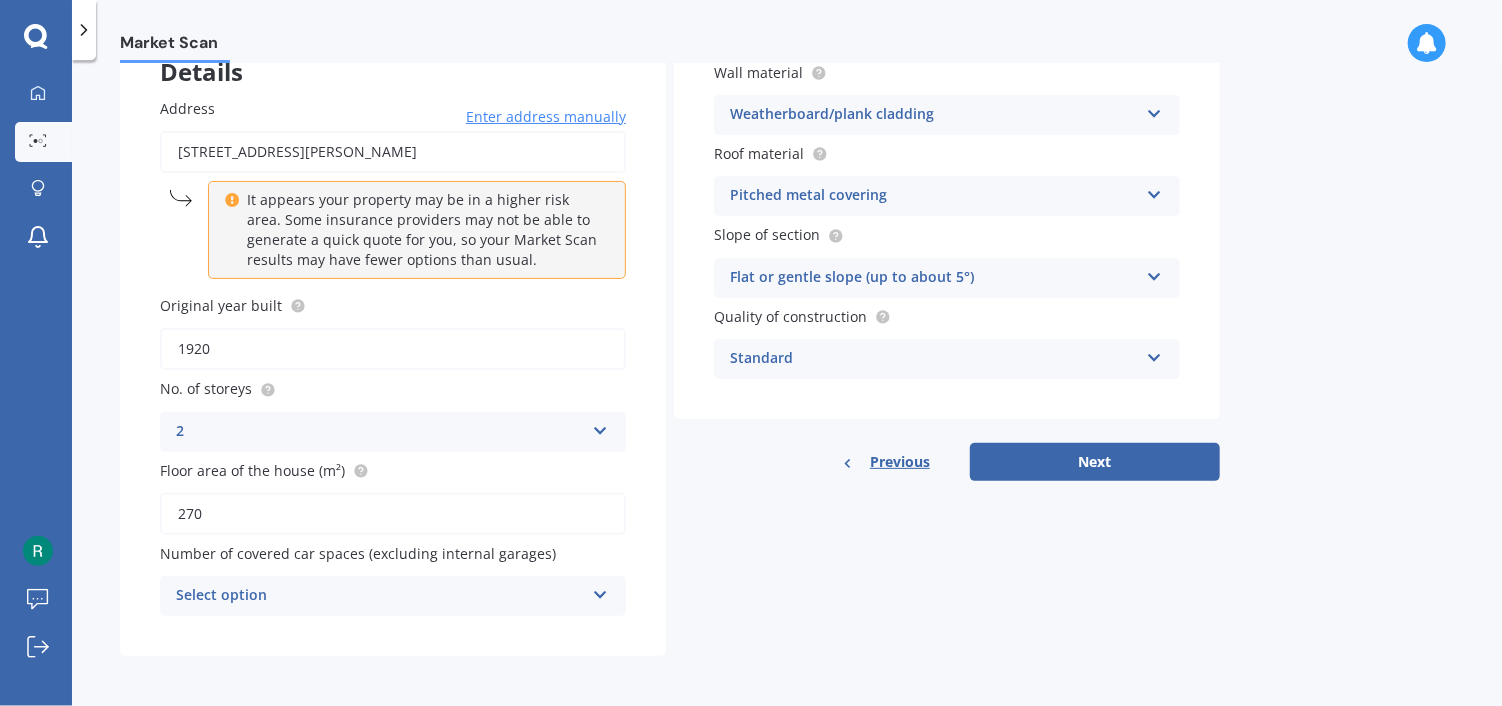 type on "270" 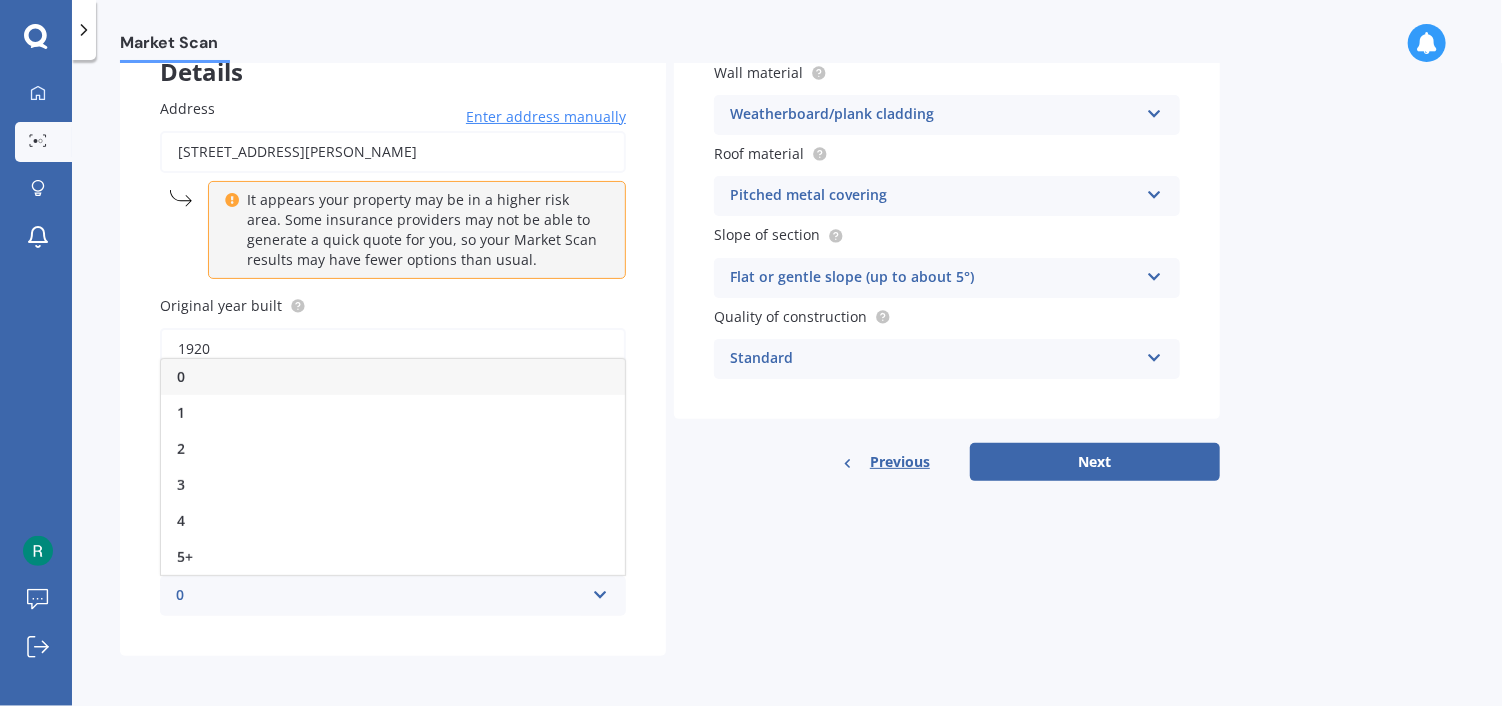 click at bounding box center [600, 591] 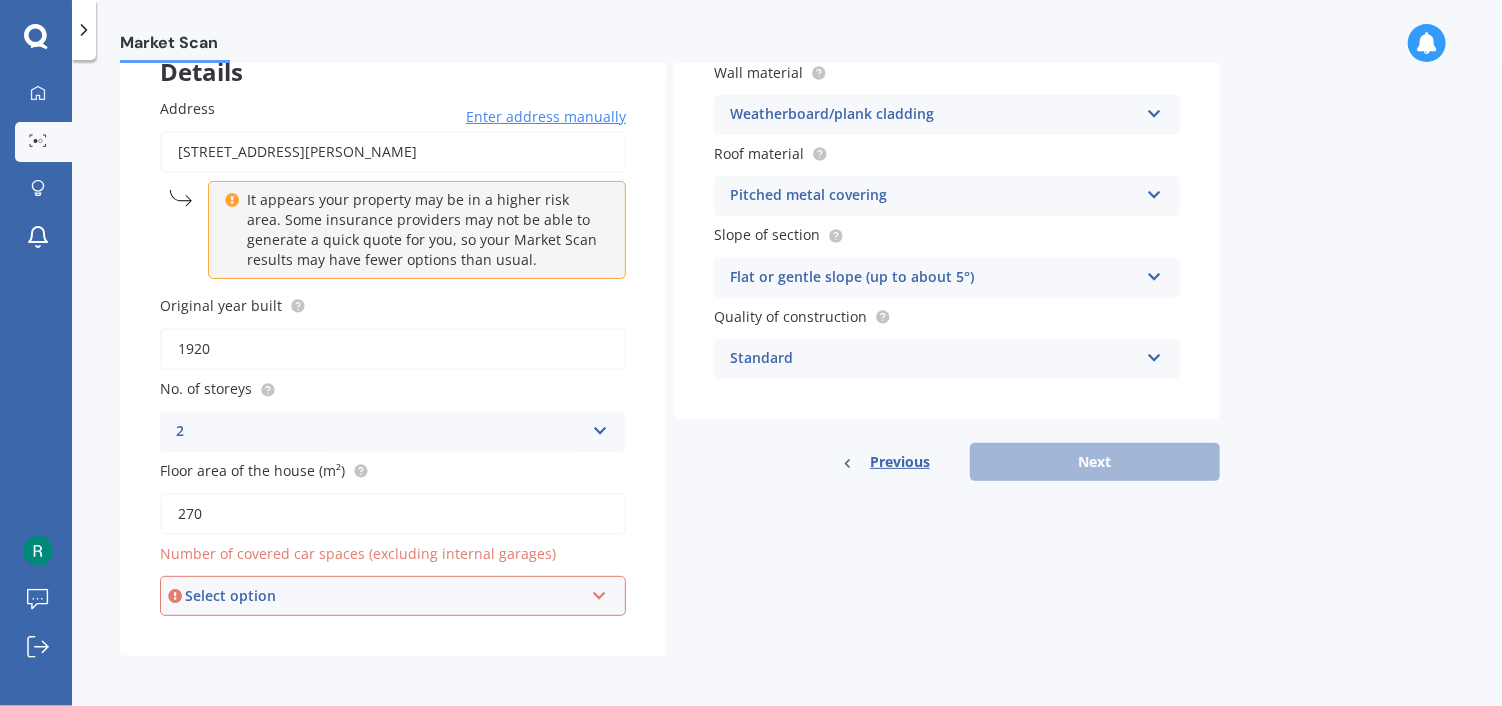 click at bounding box center (599, 592) 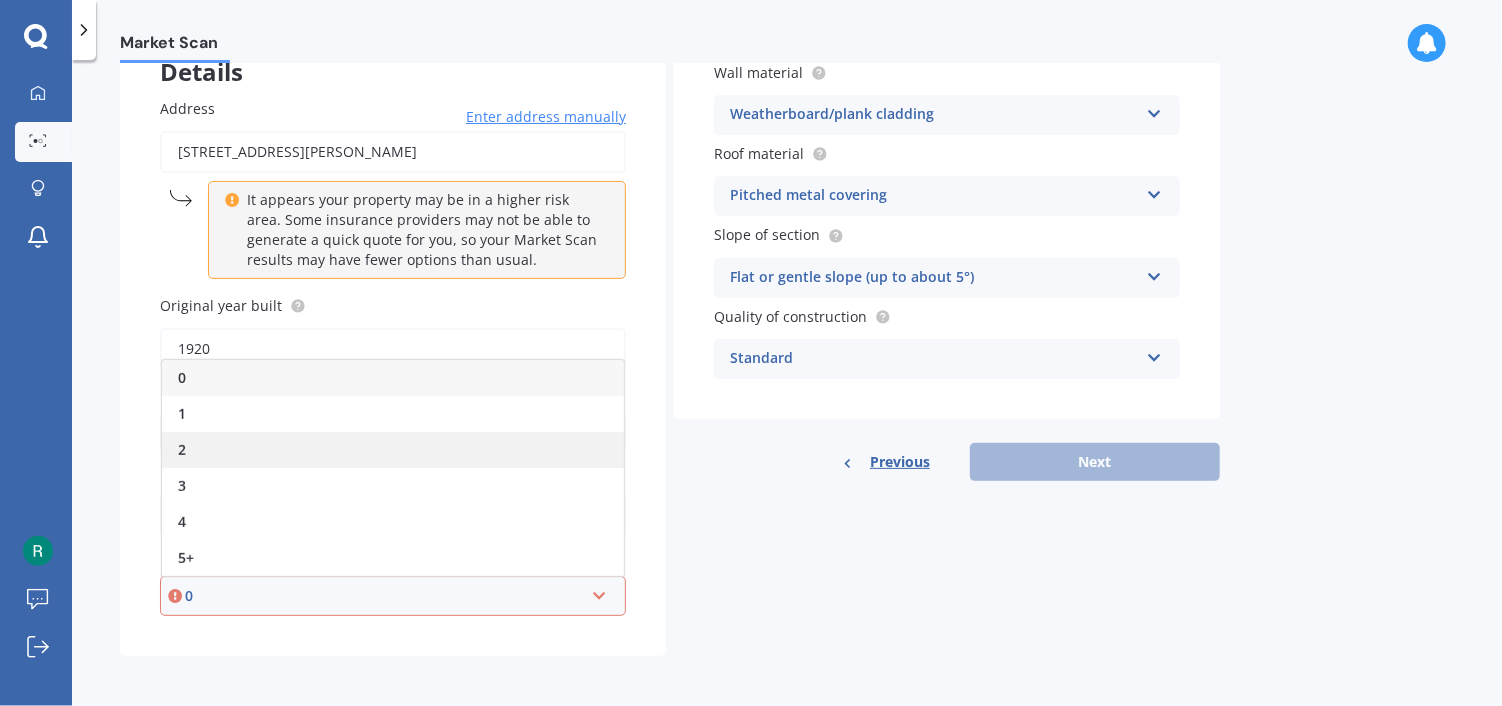 click on "2" at bounding box center [393, 450] 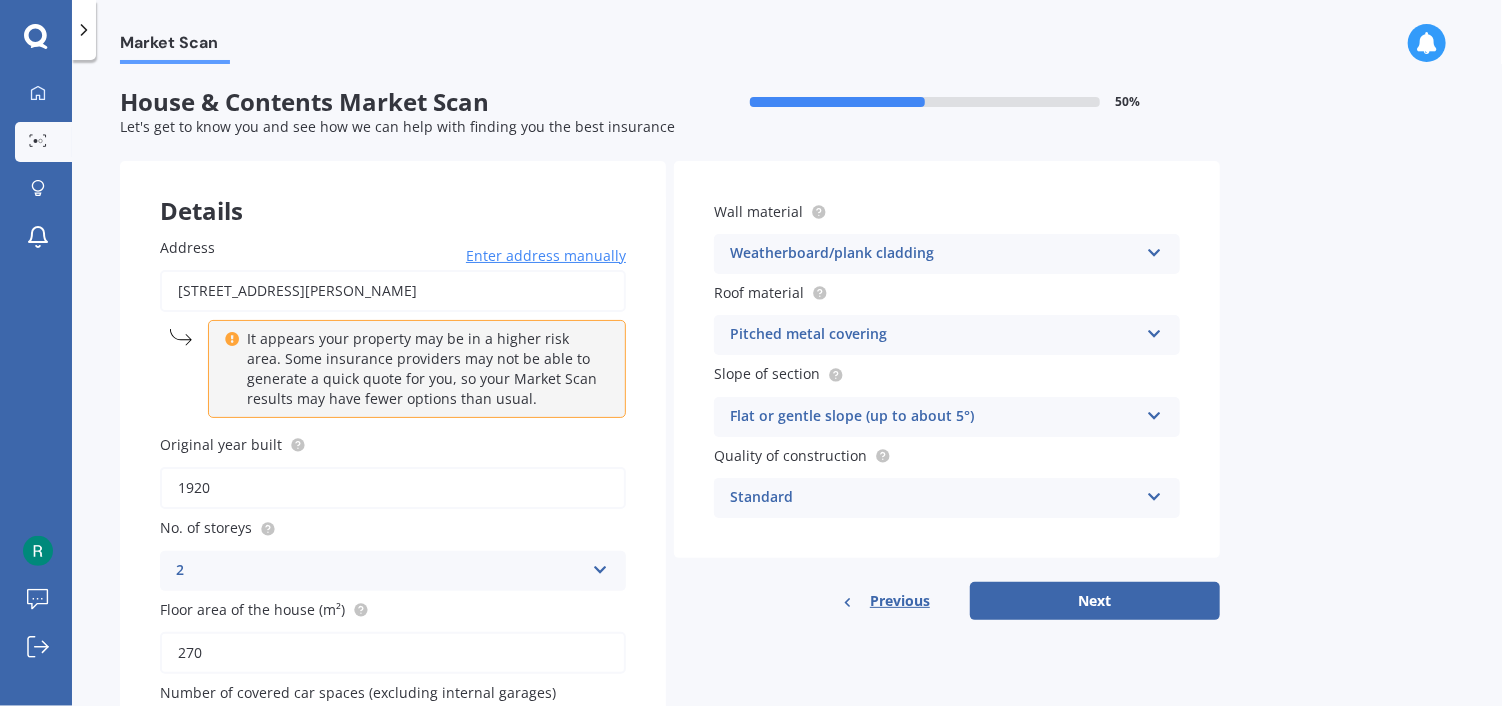 scroll, scrollTop: 100, scrollLeft: 0, axis: vertical 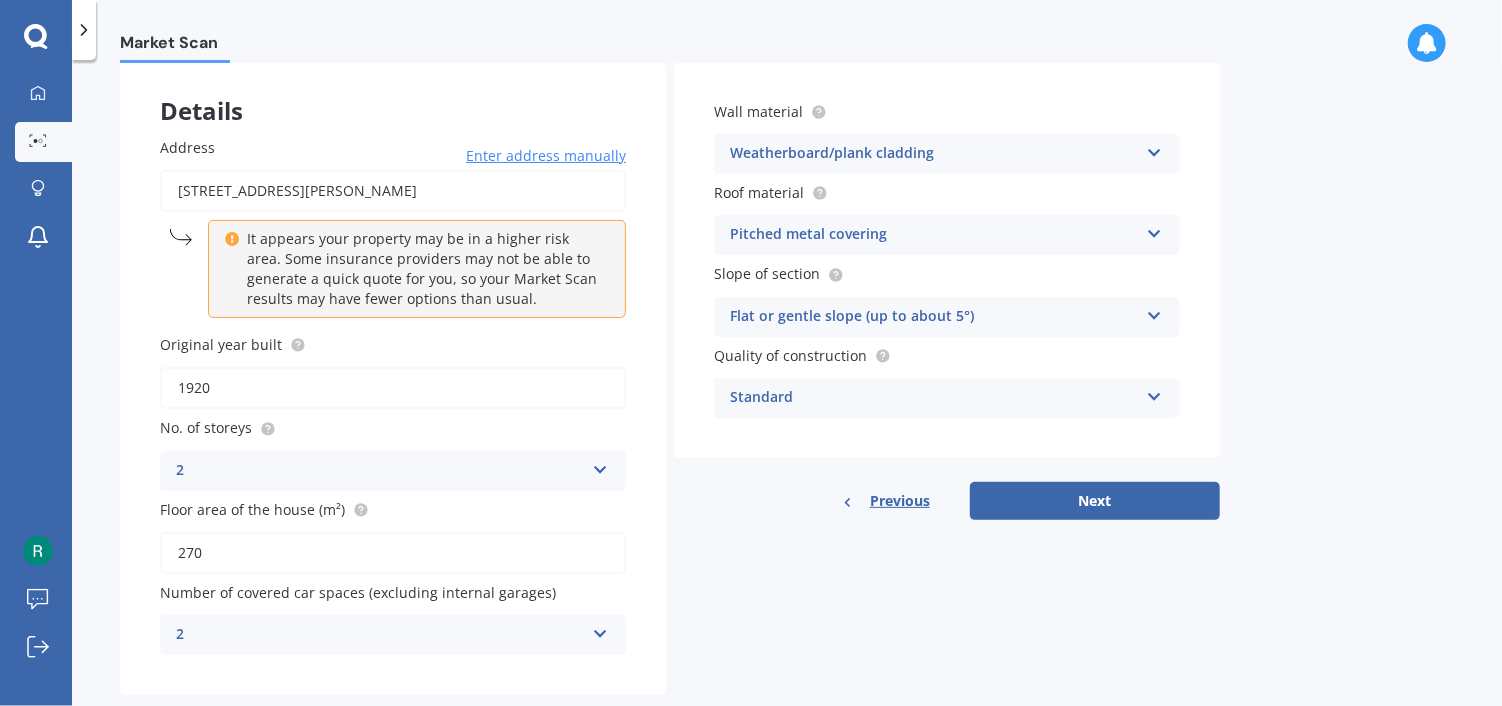 click at bounding box center [1154, 393] 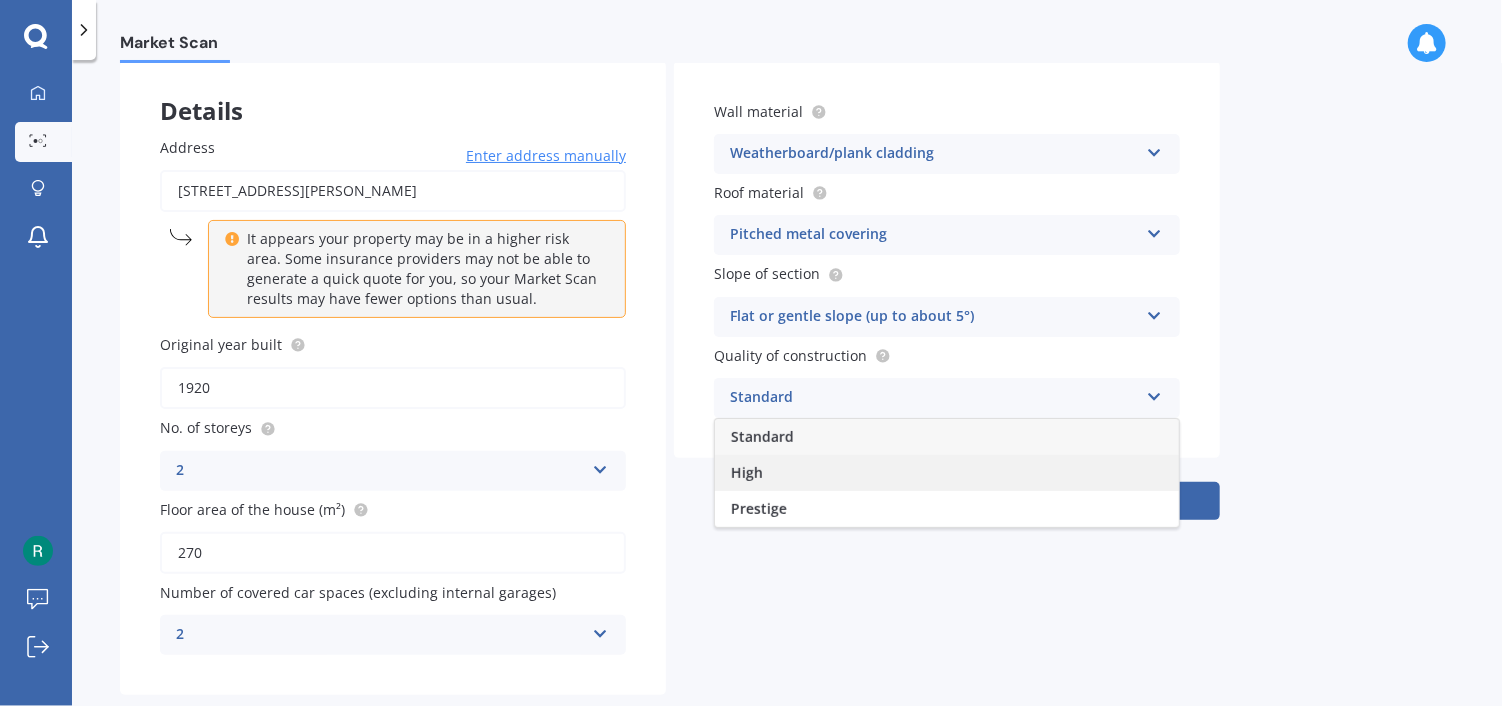 click on "High" at bounding box center (947, 473) 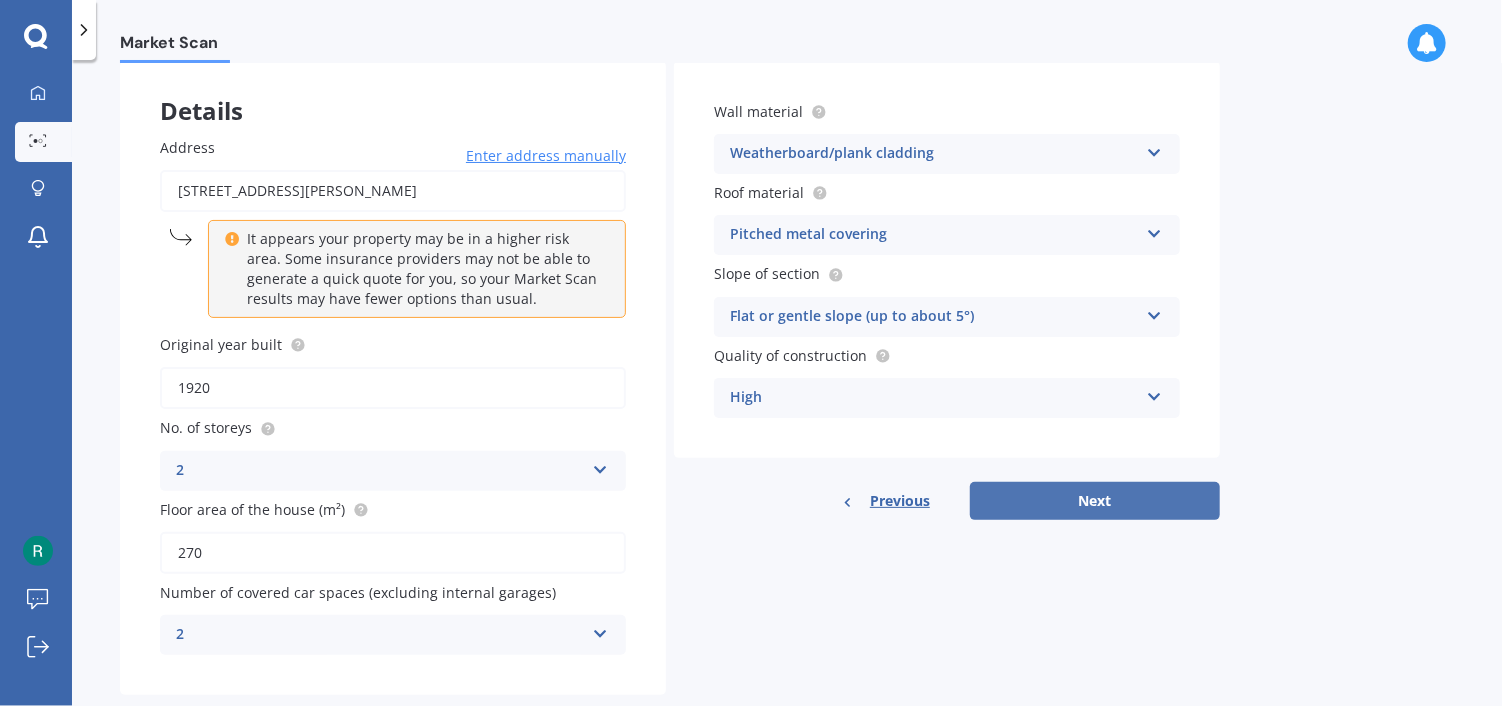 click on "Next" at bounding box center (1095, 501) 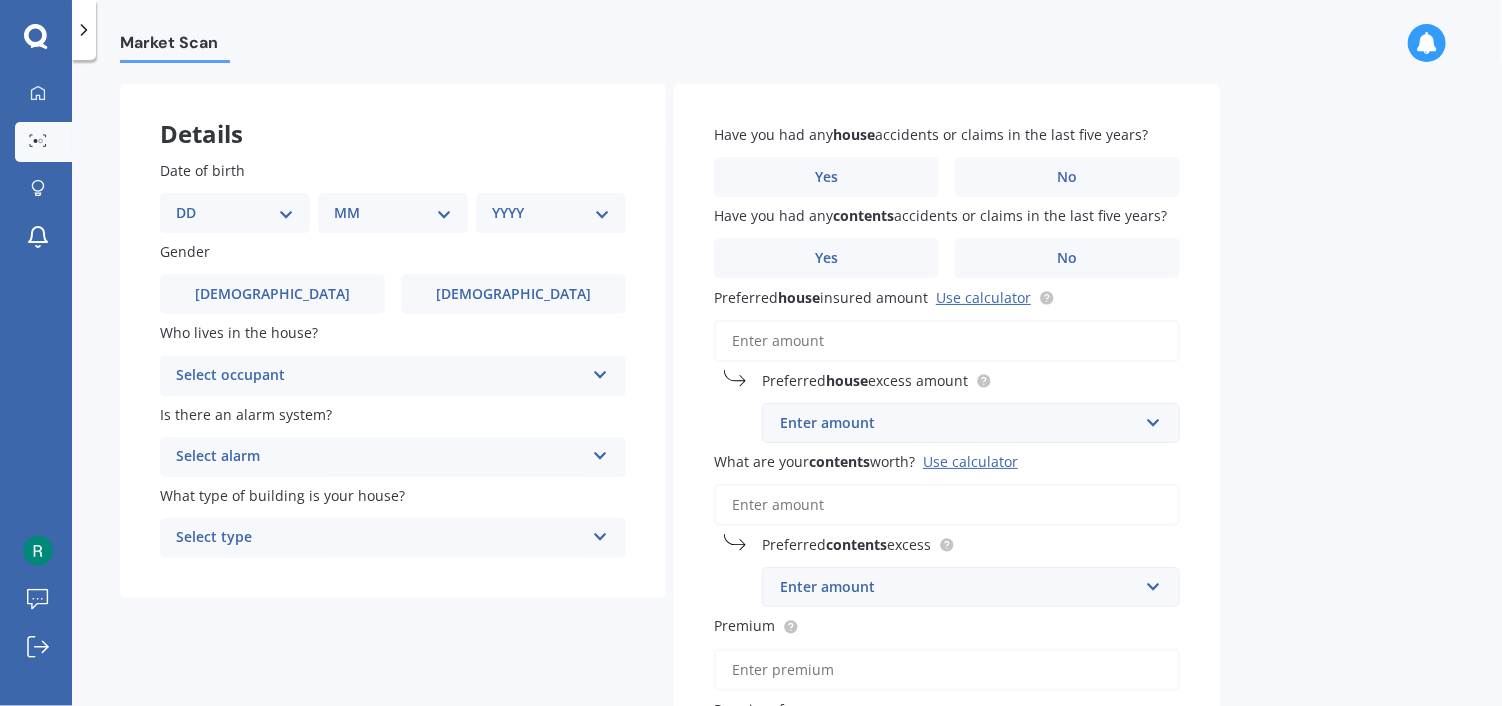 scroll, scrollTop: 76, scrollLeft: 0, axis: vertical 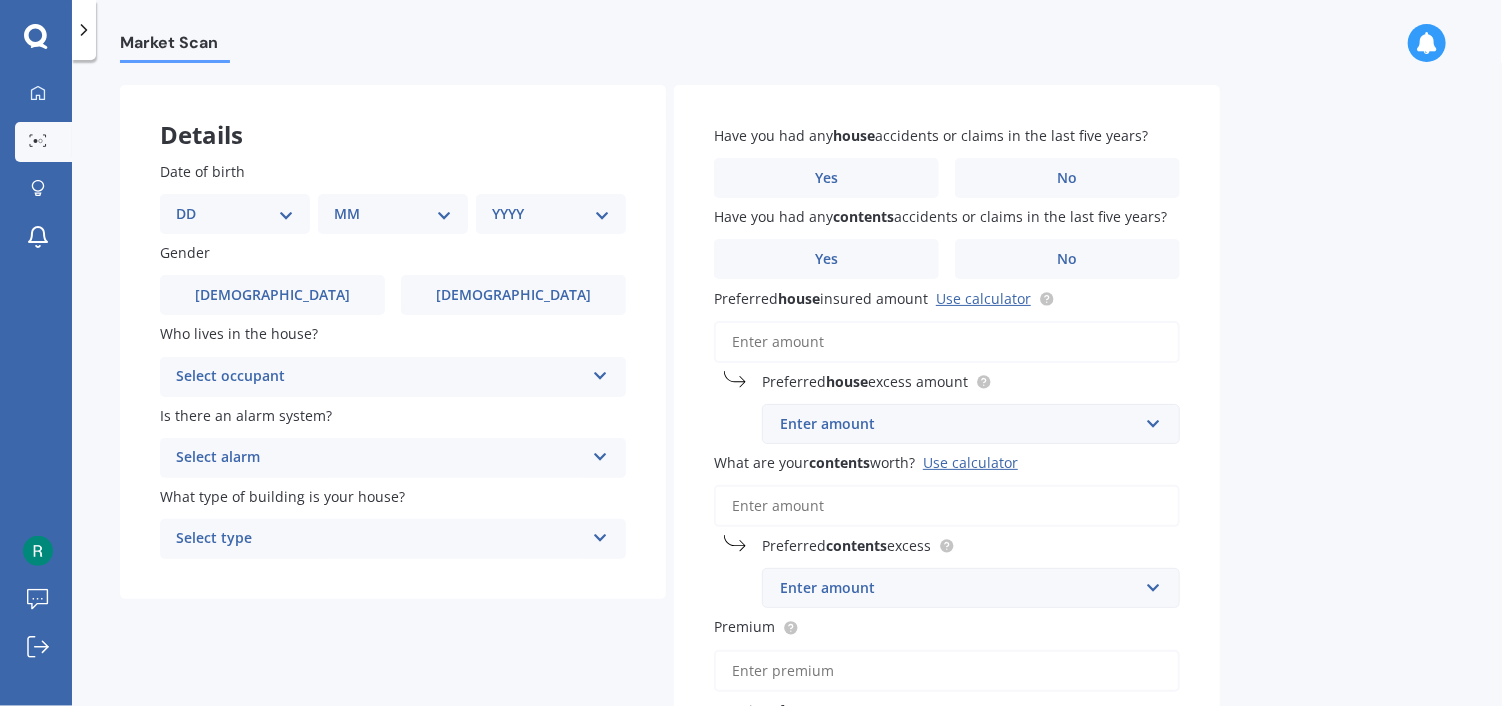 click on "DD 01 02 03 04 05 06 07 08 09 10 11 12 13 14 15 16 17 18 19 20 21 22 23 24 25 26 27 28 29 30 31" at bounding box center [235, 214] 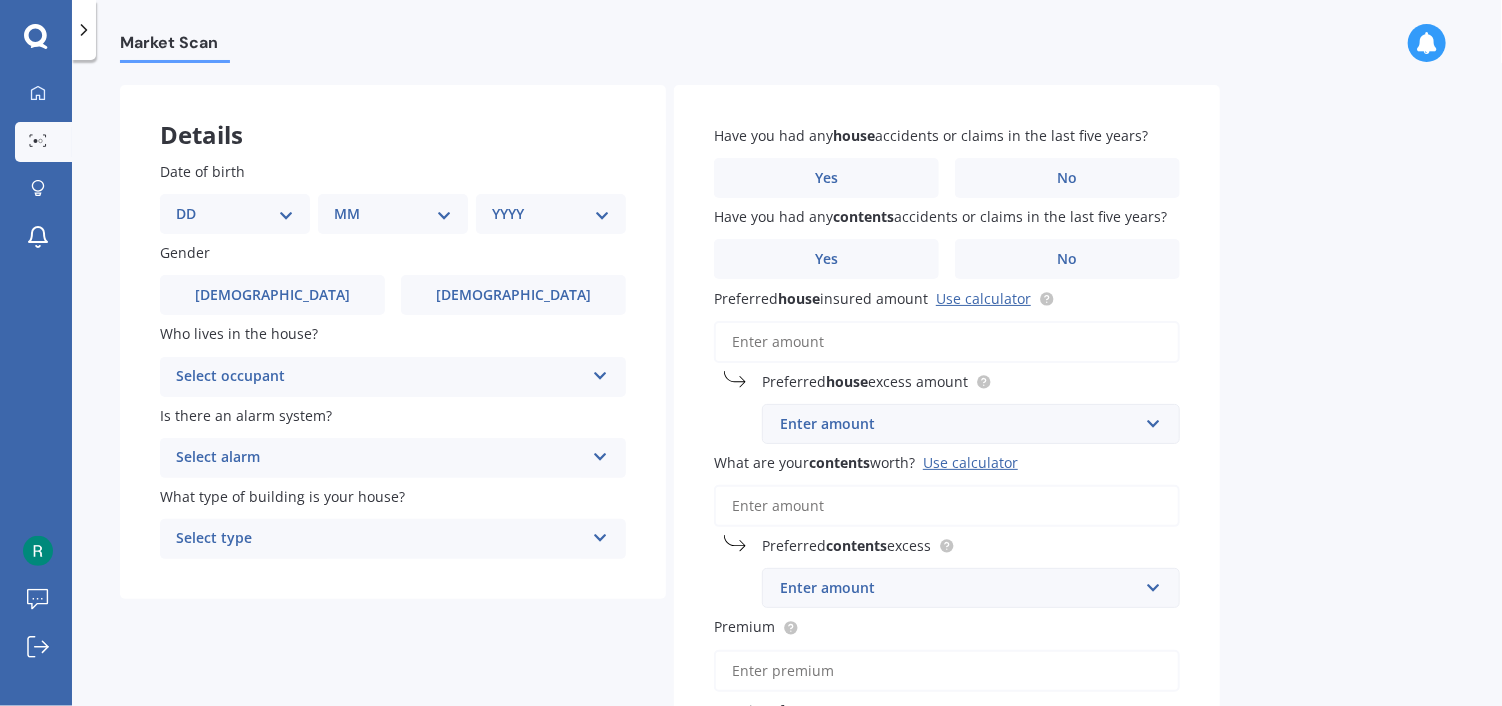 select on "14" 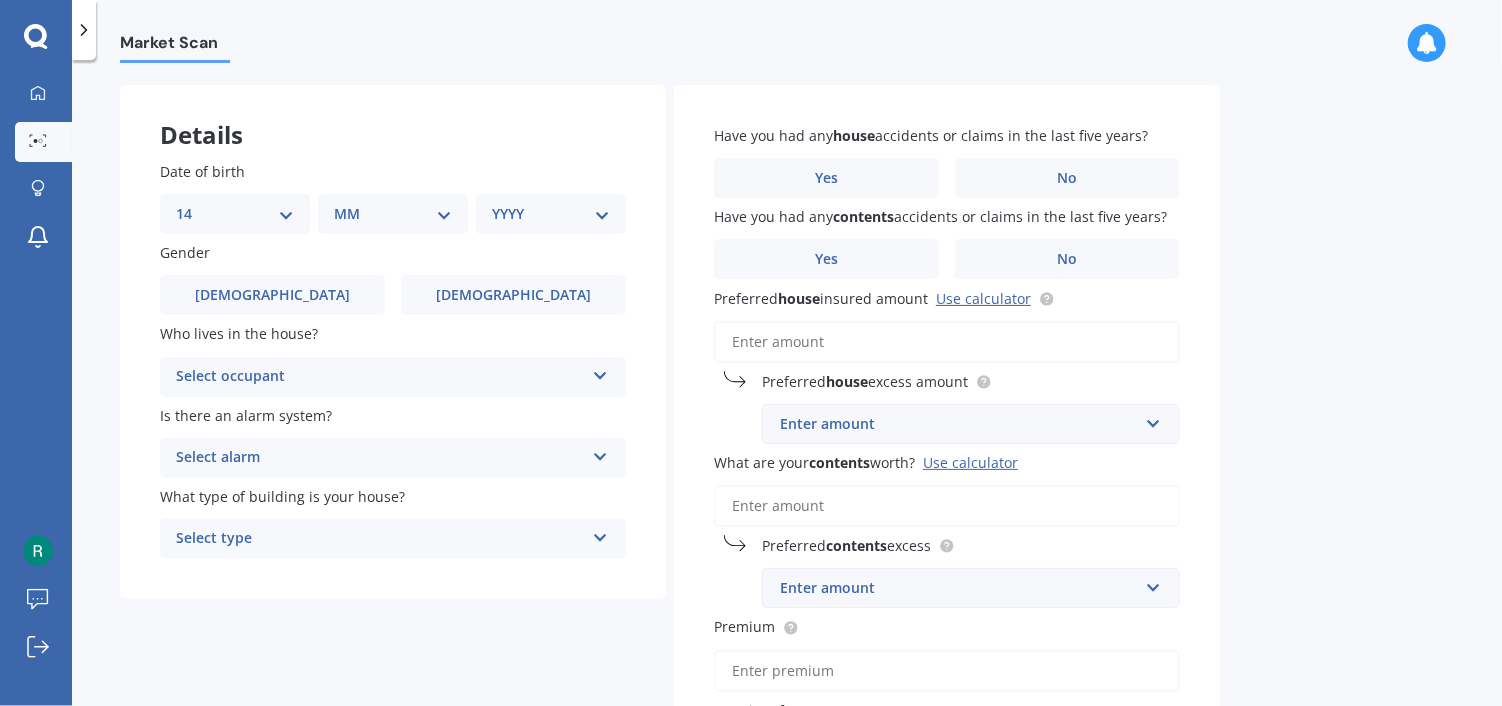 click on "DD 01 02 03 04 05 06 07 08 09 10 11 12 13 14 15 16 17 18 19 20 21 22 23 24 25 26 27 28 29 30 31" at bounding box center (235, 214) 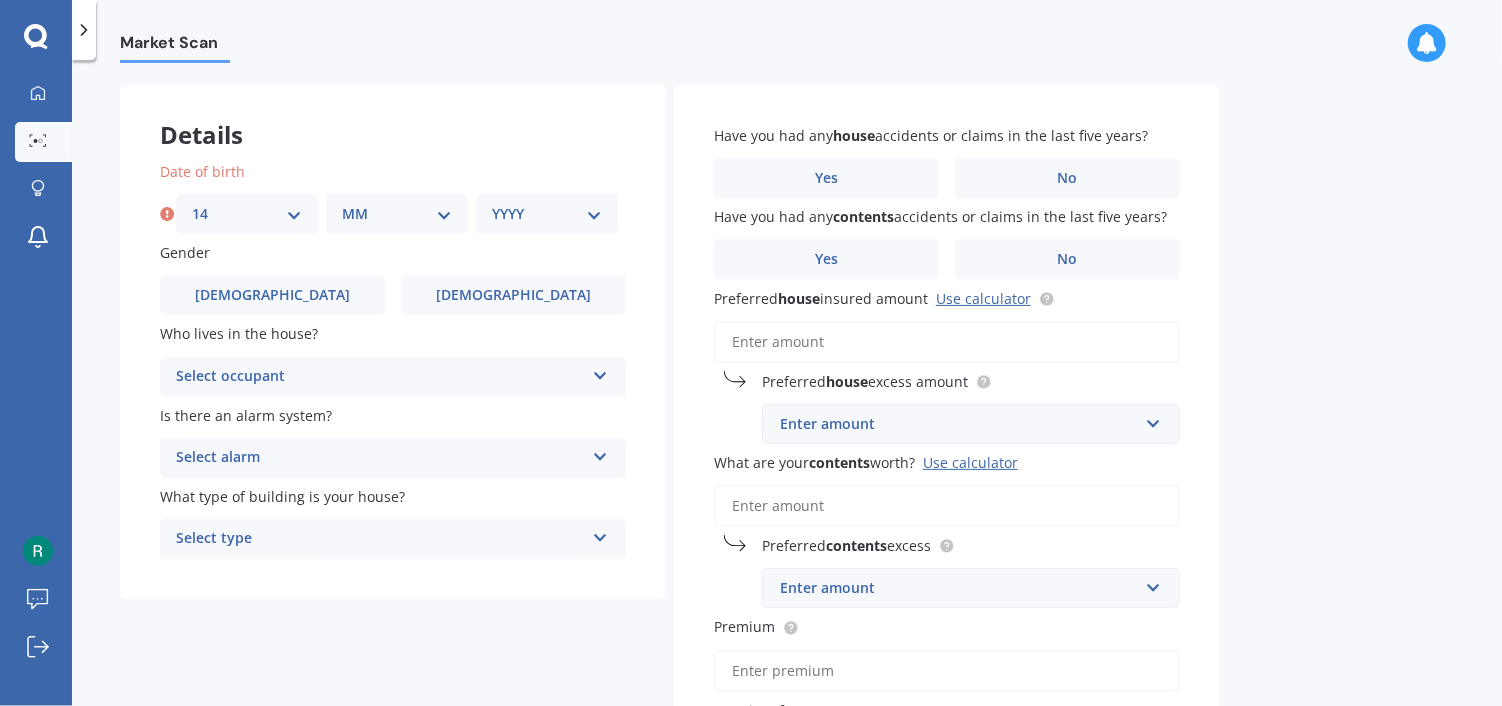 click on "MM 01 02 03 04 05 06 07 08 09 10 11 12" at bounding box center (397, 214) 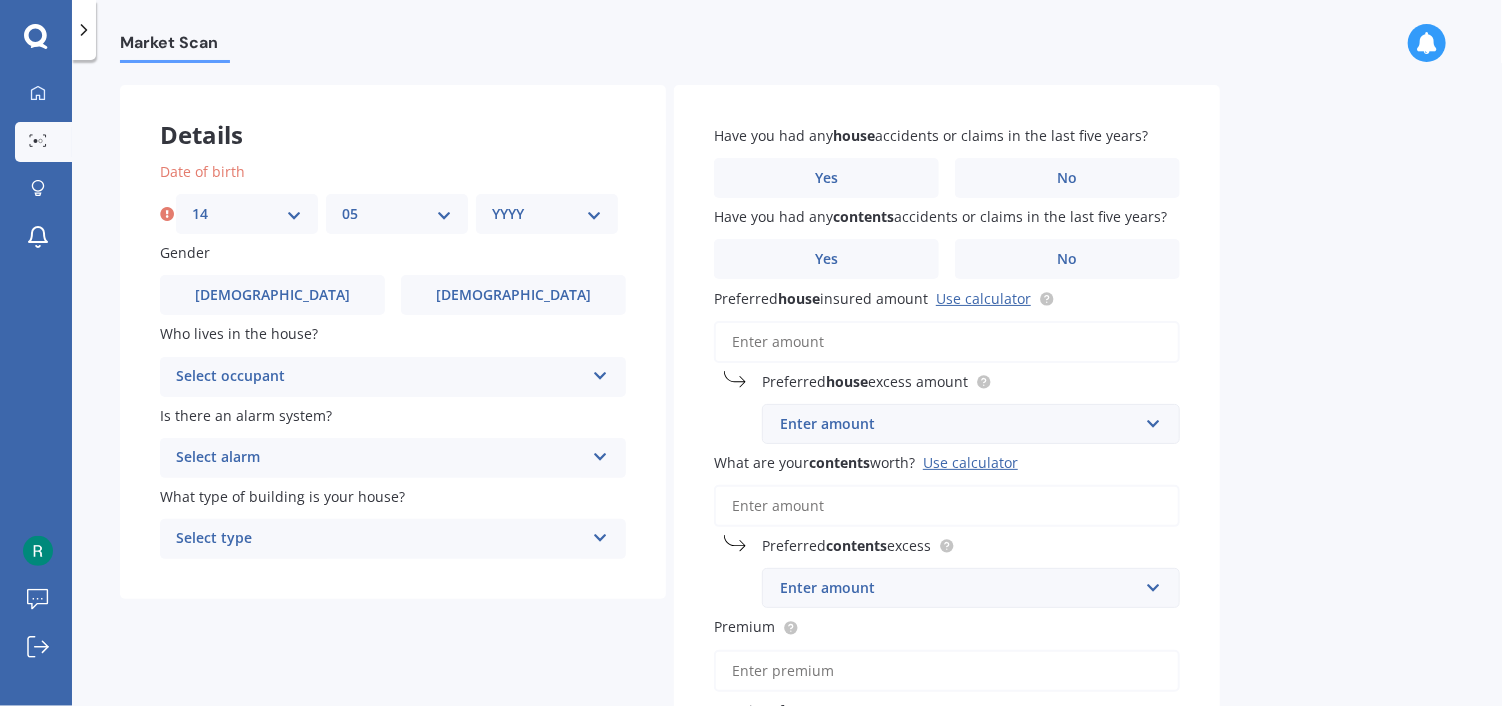 click on "MM 01 02 03 04 05 06 07 08 09 10 11 12" at bounding box center (397, 214) 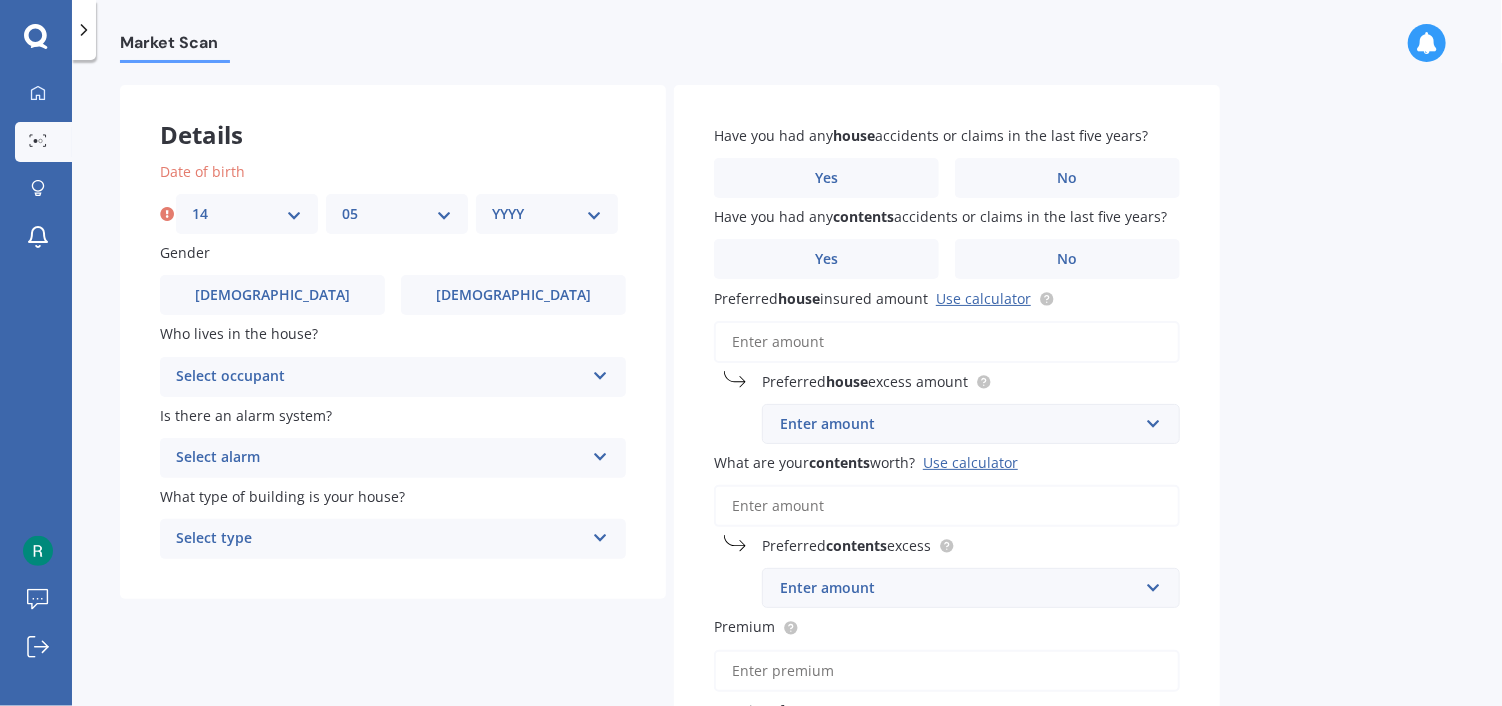 select on "1967" 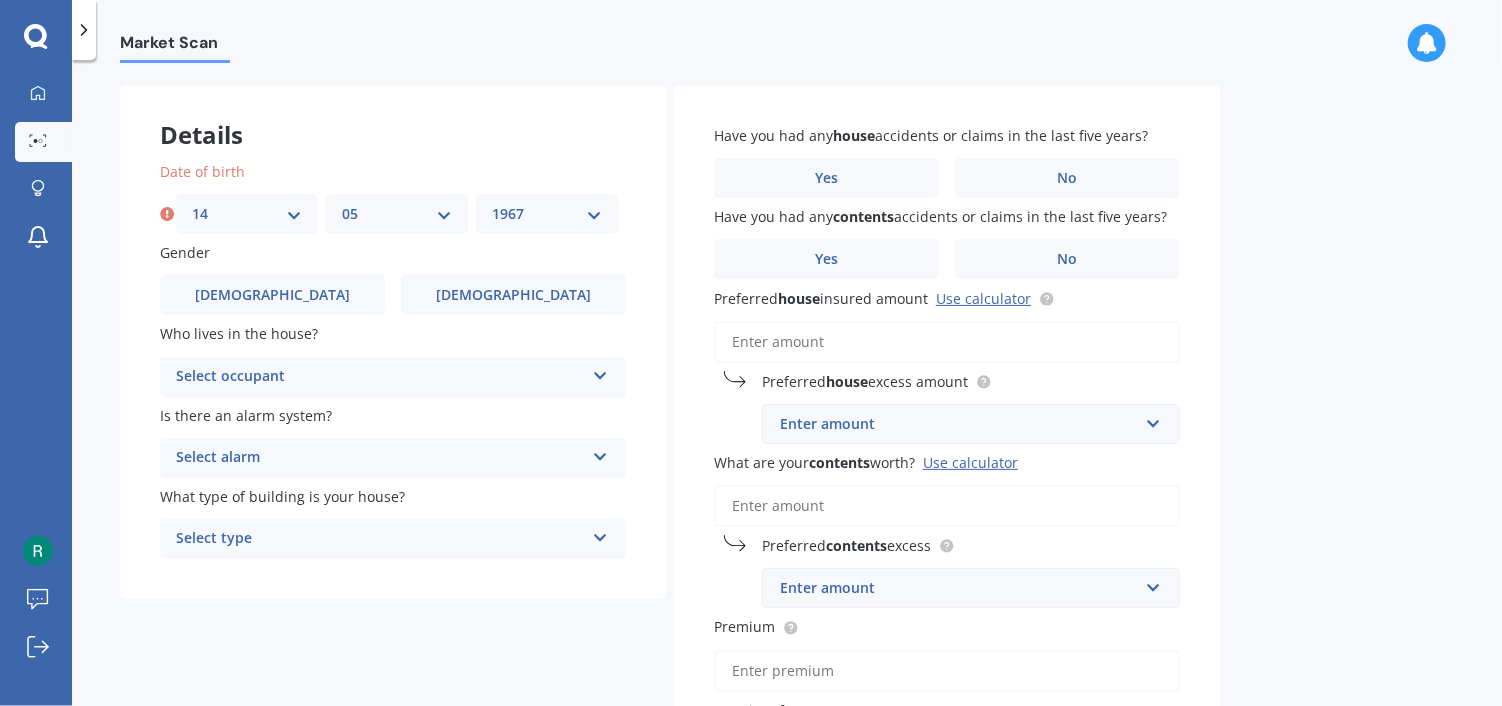 click on "YYYY 2009 2008 2007 2006 2005 2004 2003 2002 2001 2000 1999 1998 1997 1996 1995 1994 1993 1992 1991 1990 1989 1988 1987 1986 1985 1984 1983 1982 1981 1980 1979 1978 1977 1976 1975 1974 1973 1972 1971 1970 1969 1968 1967 1966 1965 1964 1963 1962 1961 1960 1959 1958 1957 1956 1955 1954 1953 1952 1951 1950 1949 1948 1947 1946 1945 1944 1943 1942 1941 1940 1939 1938 1937 1936 1935 1934 1933 1932 1931 1930 1929 1928 1927 1926 1925 1924 1923 1922 1921 1920 1919 1918 1917 1916 1915 1914 1913 1912 1911 1910" at bounding box center [547, 214] 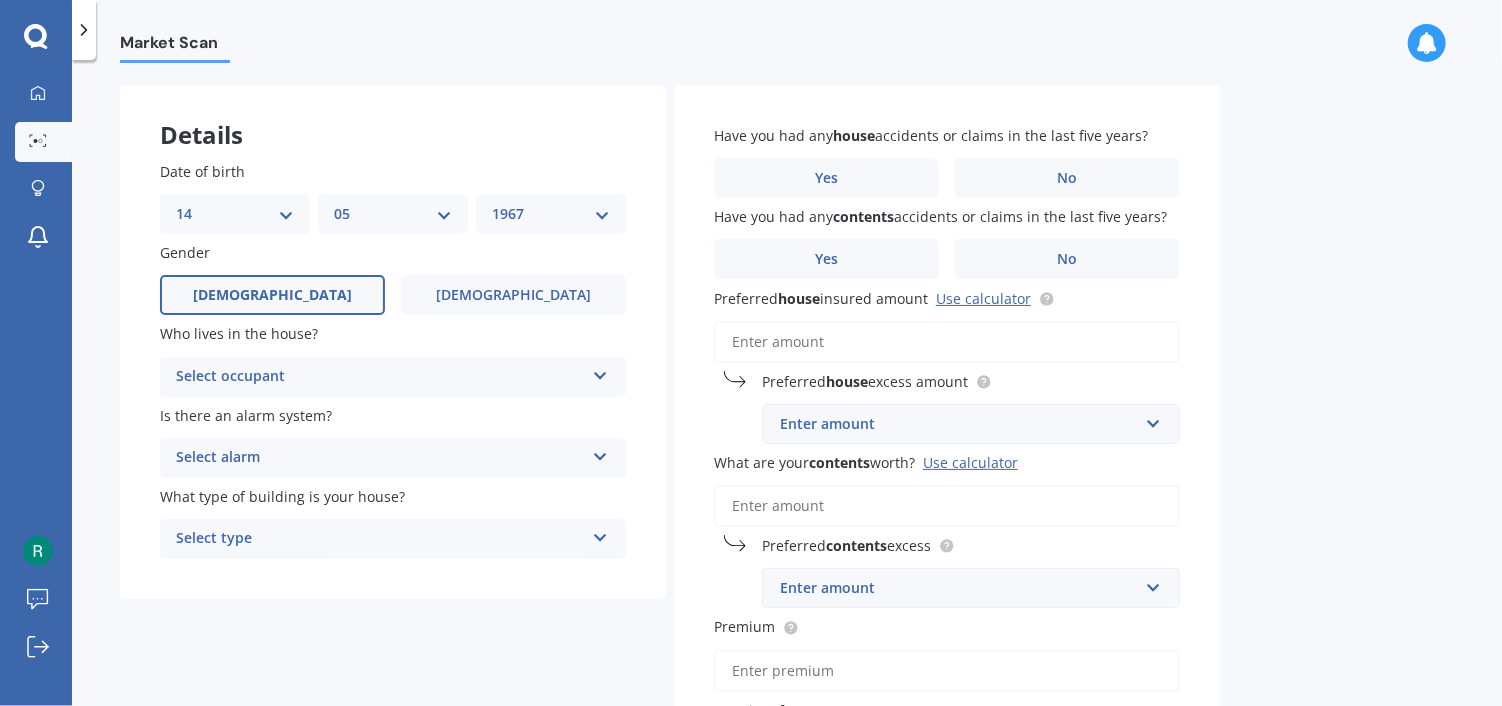 click on "[DEMOGRAPHIC_DATA]" at bounding box center [272, 295] 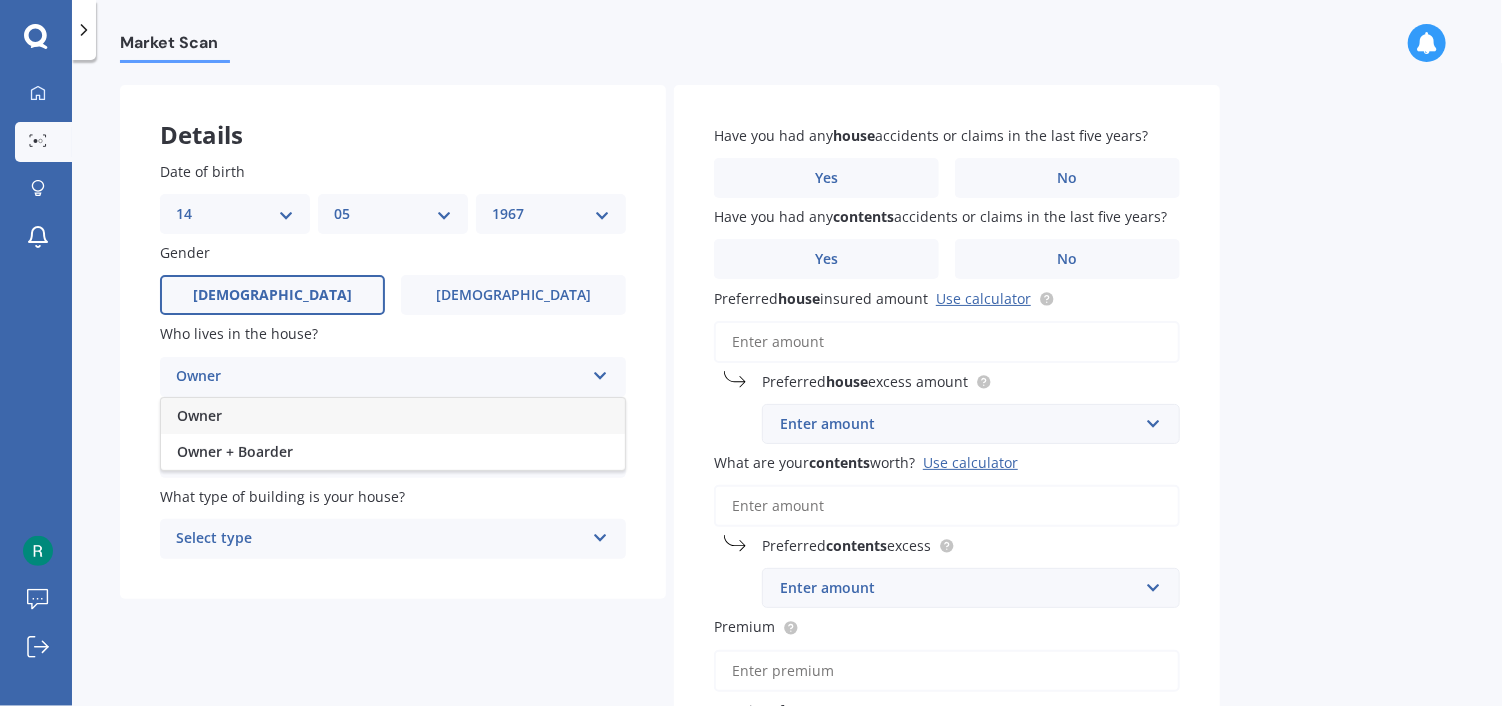 click on "Owner" at bounding box center (199, 415) 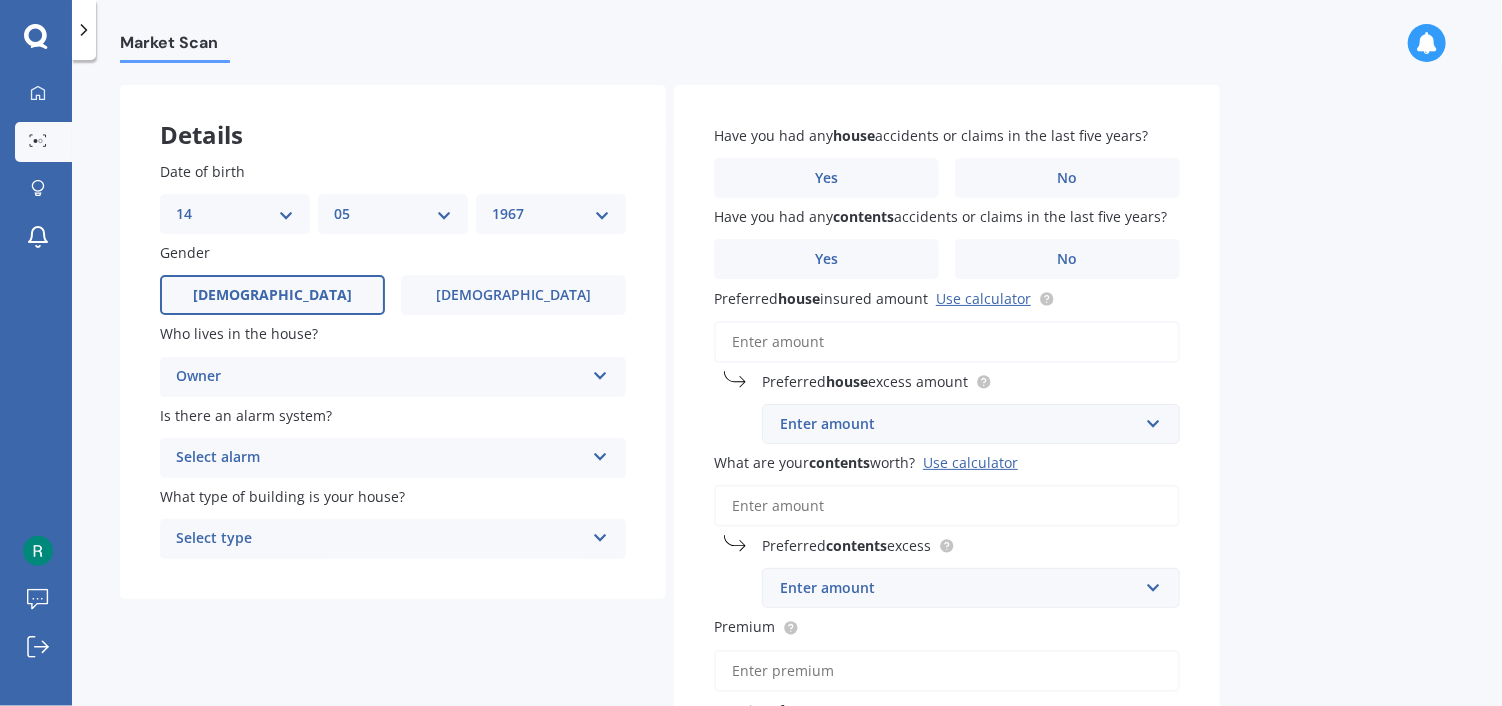 click at bounding box center (600, 453) 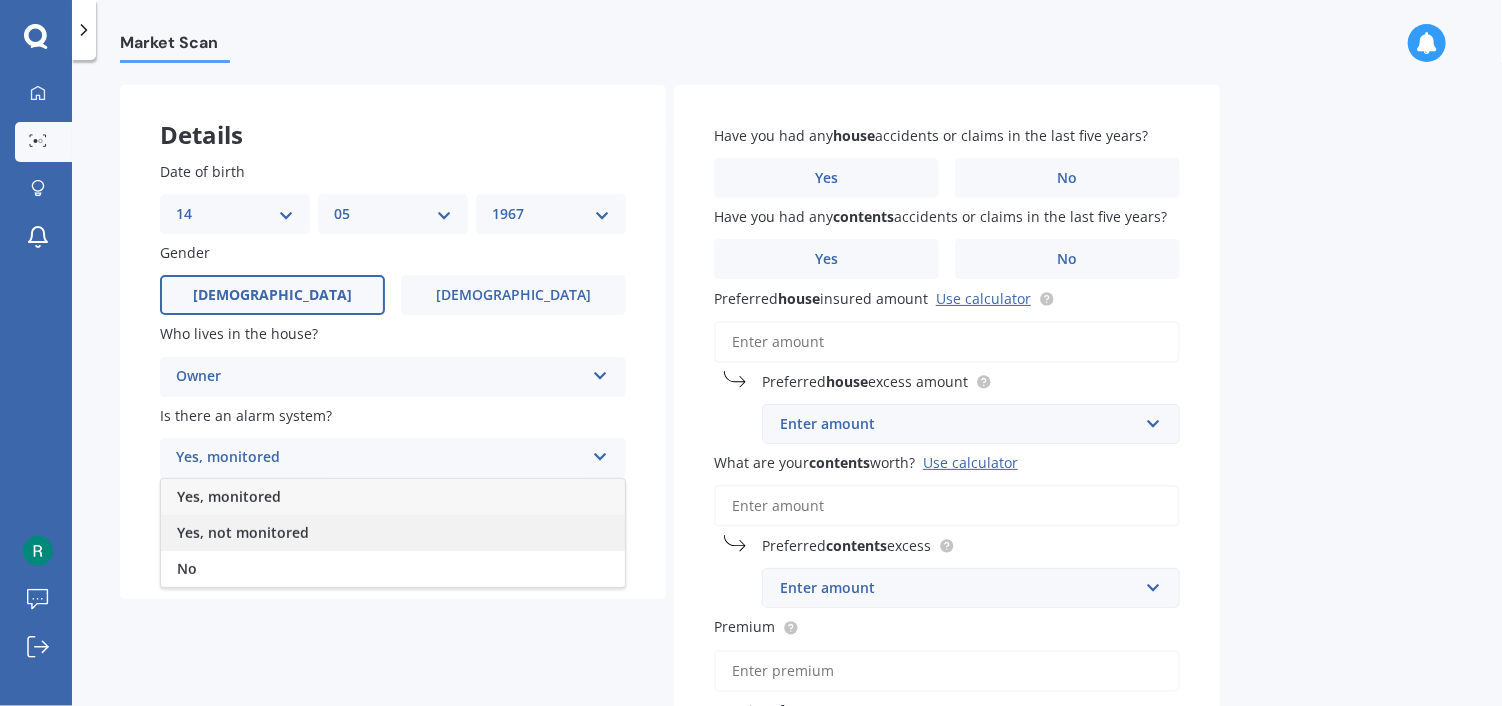 click on "Yes, not monitored" at bounding box center (243, 532) 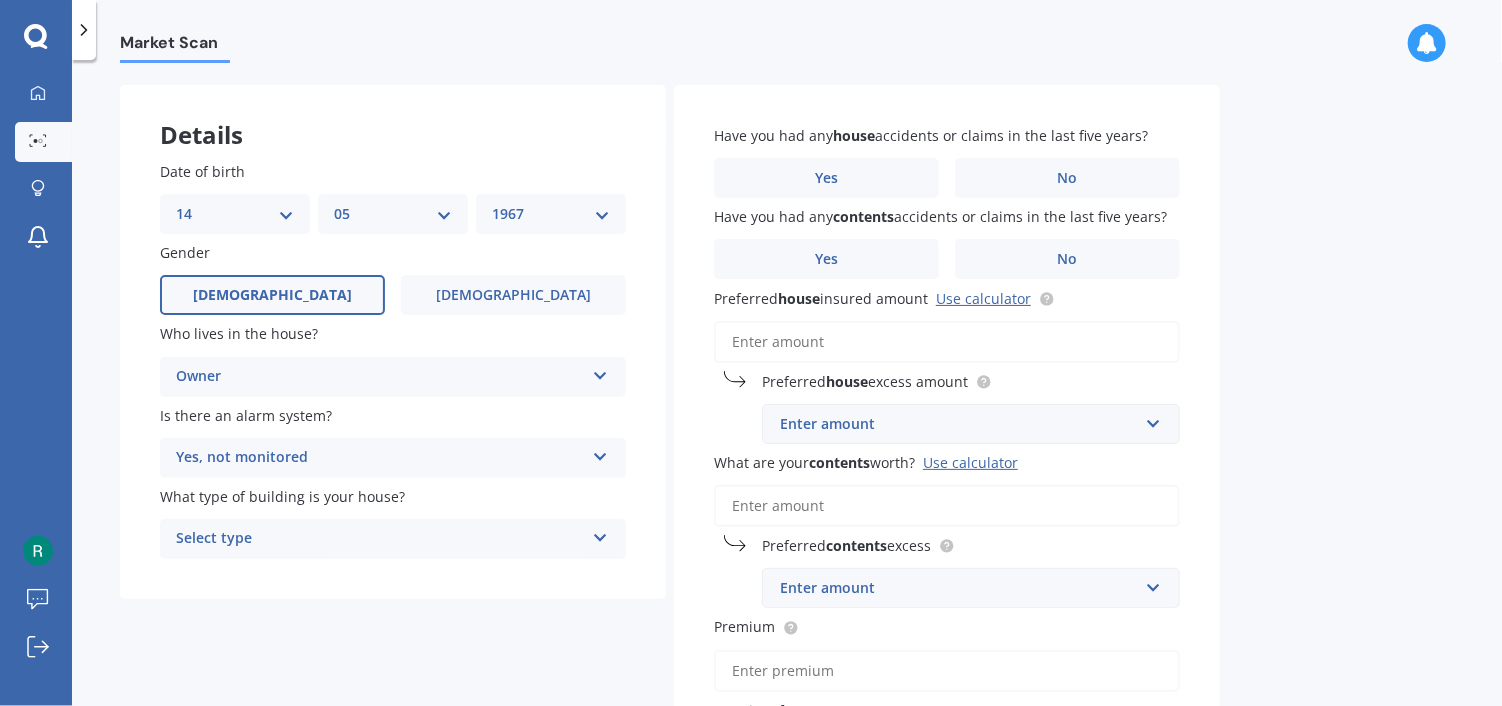 click at bounding box center (600, 534) 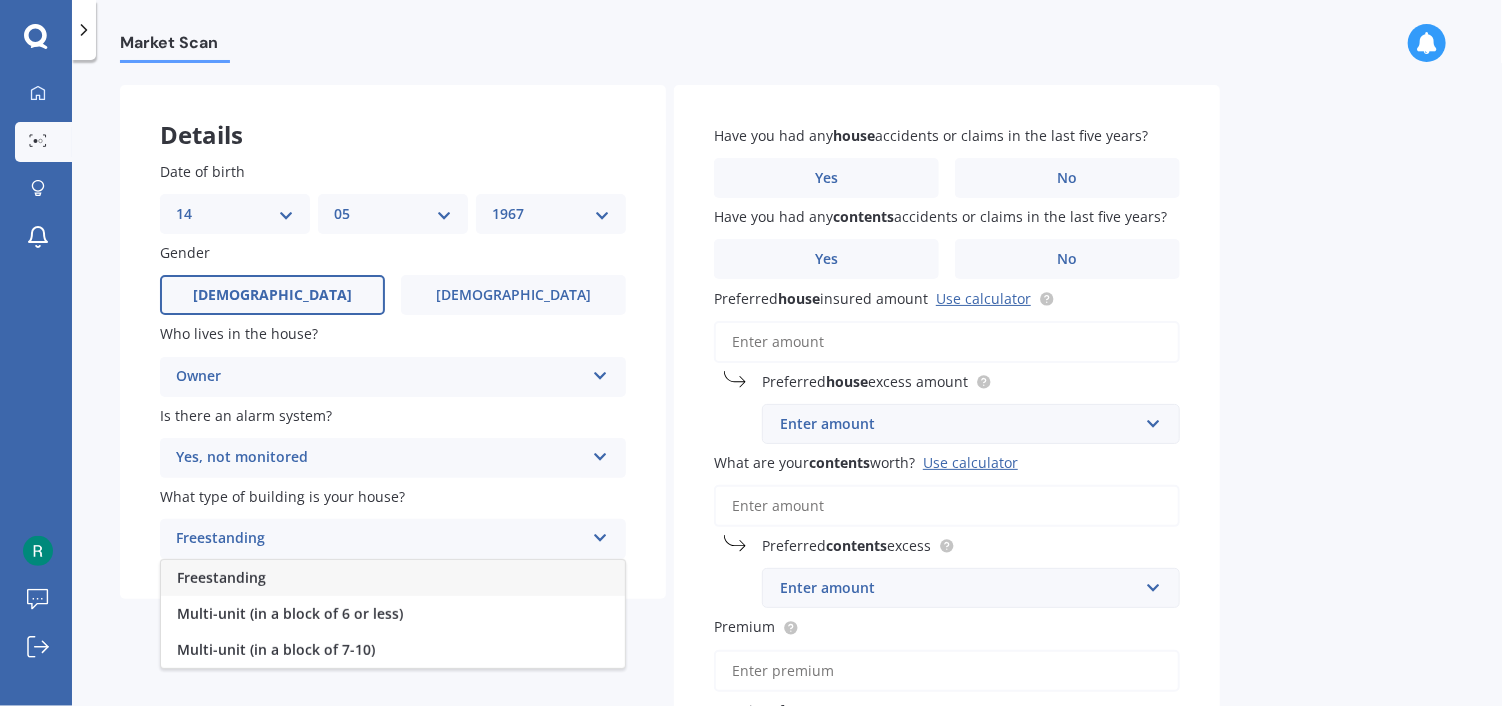 click on "Freestanding" at bounding box center (221, 577) 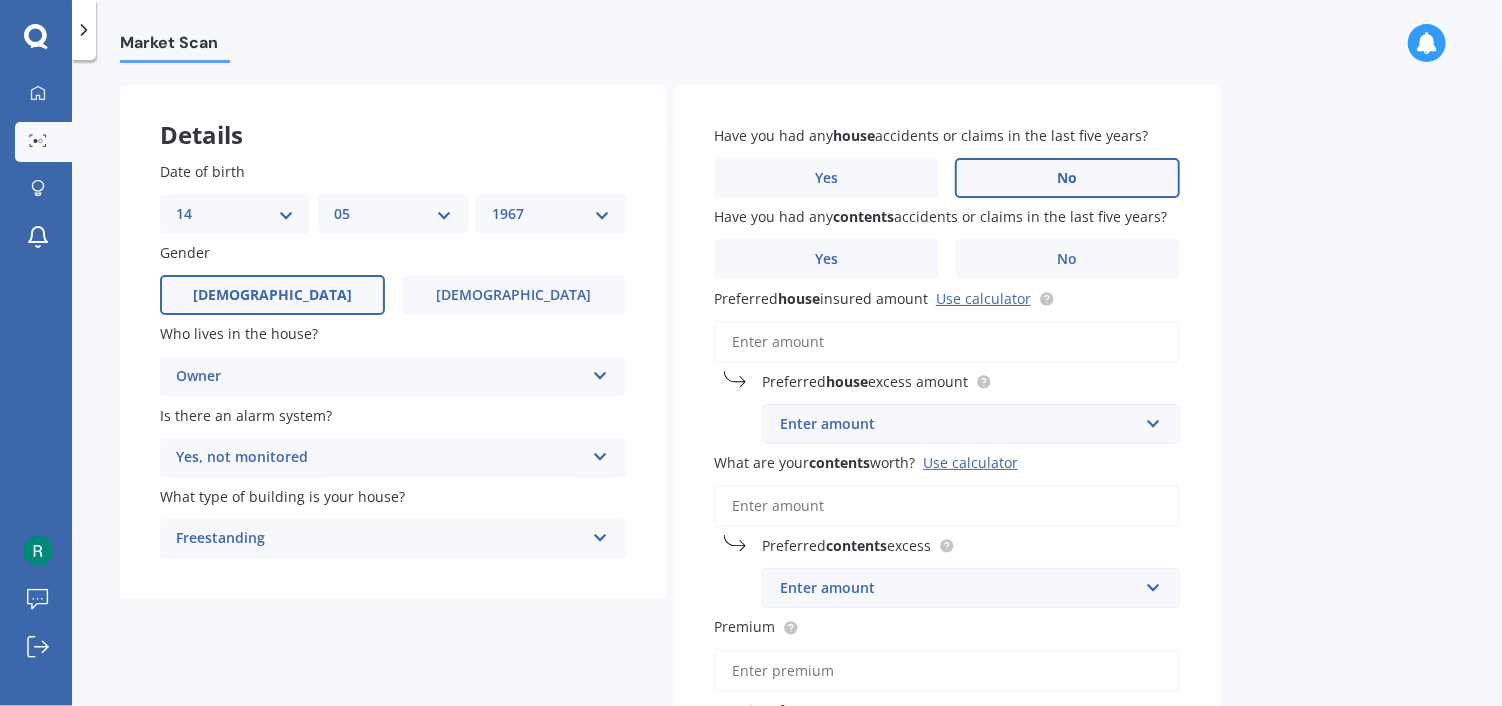 click on "No" at bounding box center [1067, 178] 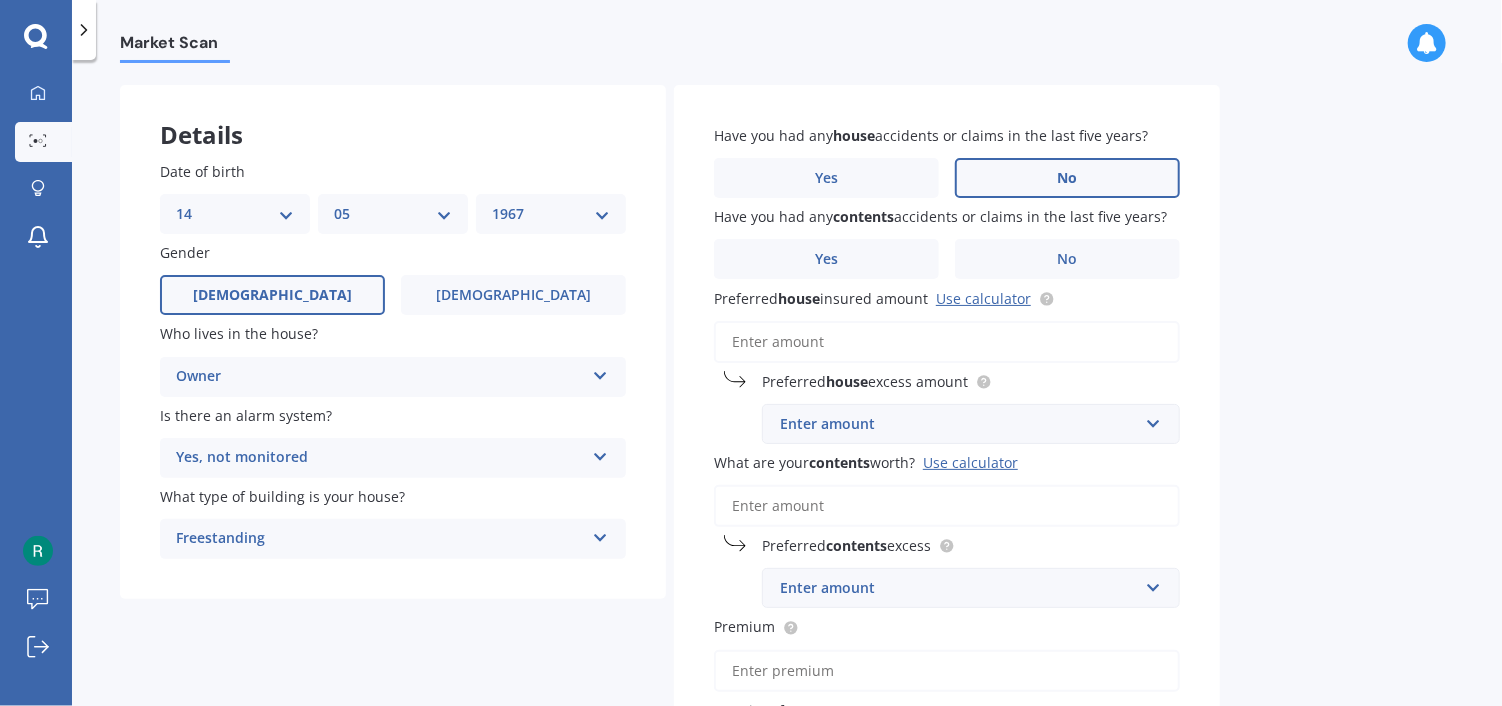 click on "No" at bounding box center [0, 0] 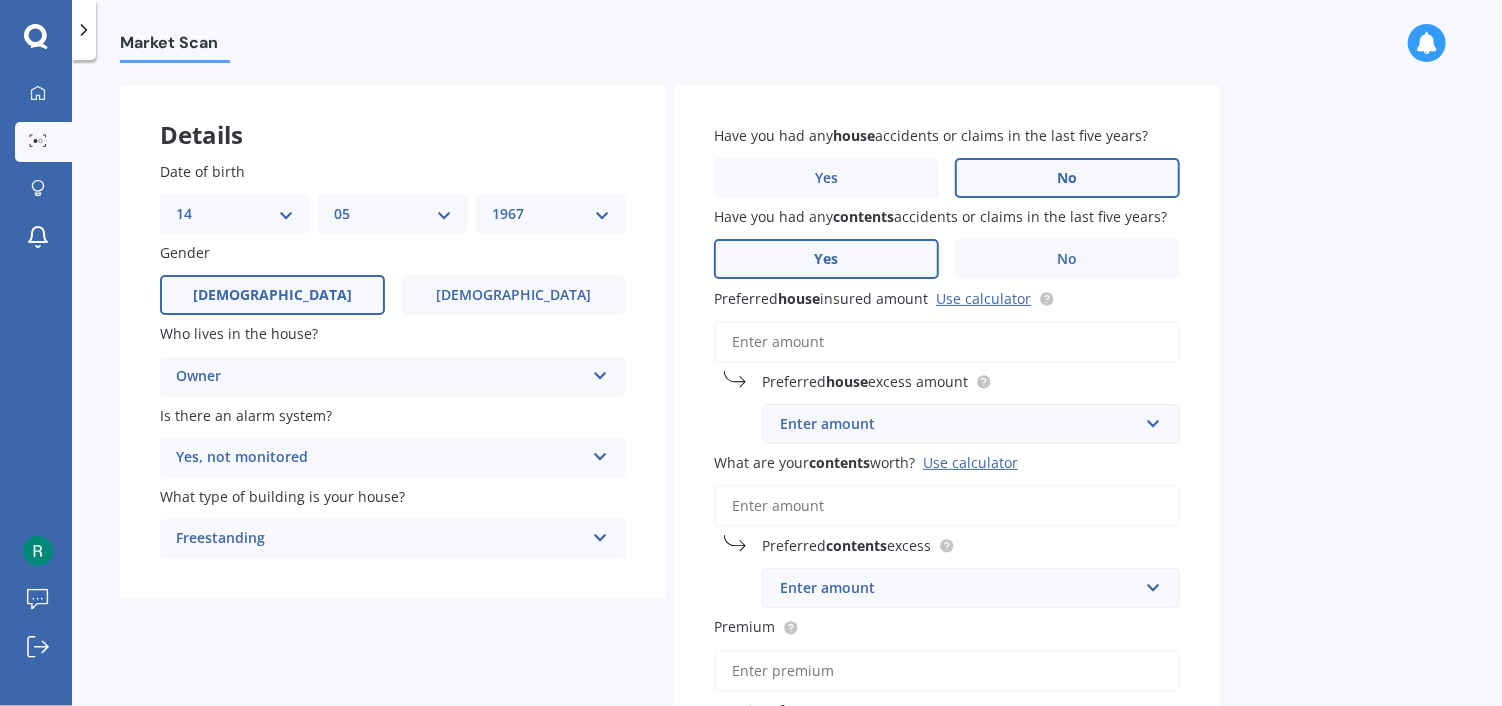 click on "Yes" at bounding box center [827, 259] 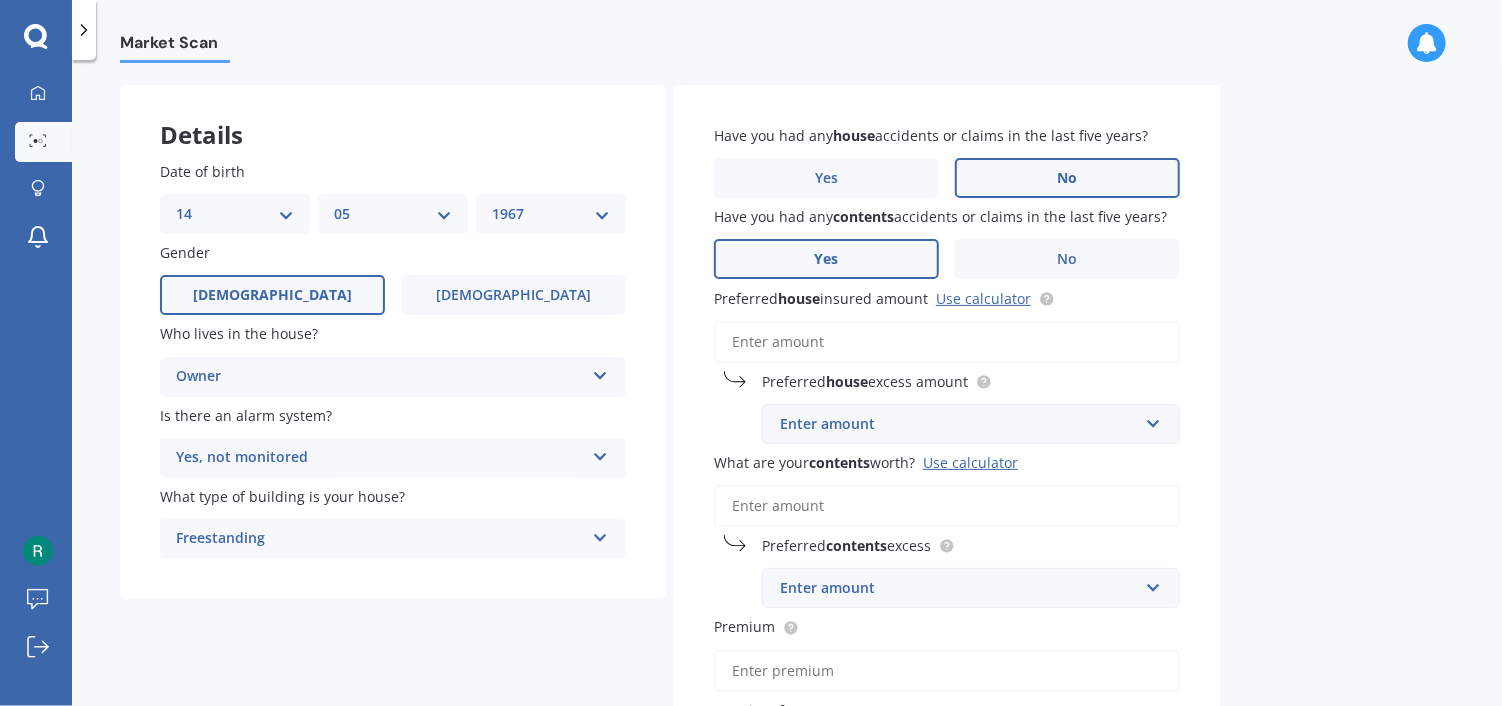 click on "Yes" at bounding box center (0, 0) 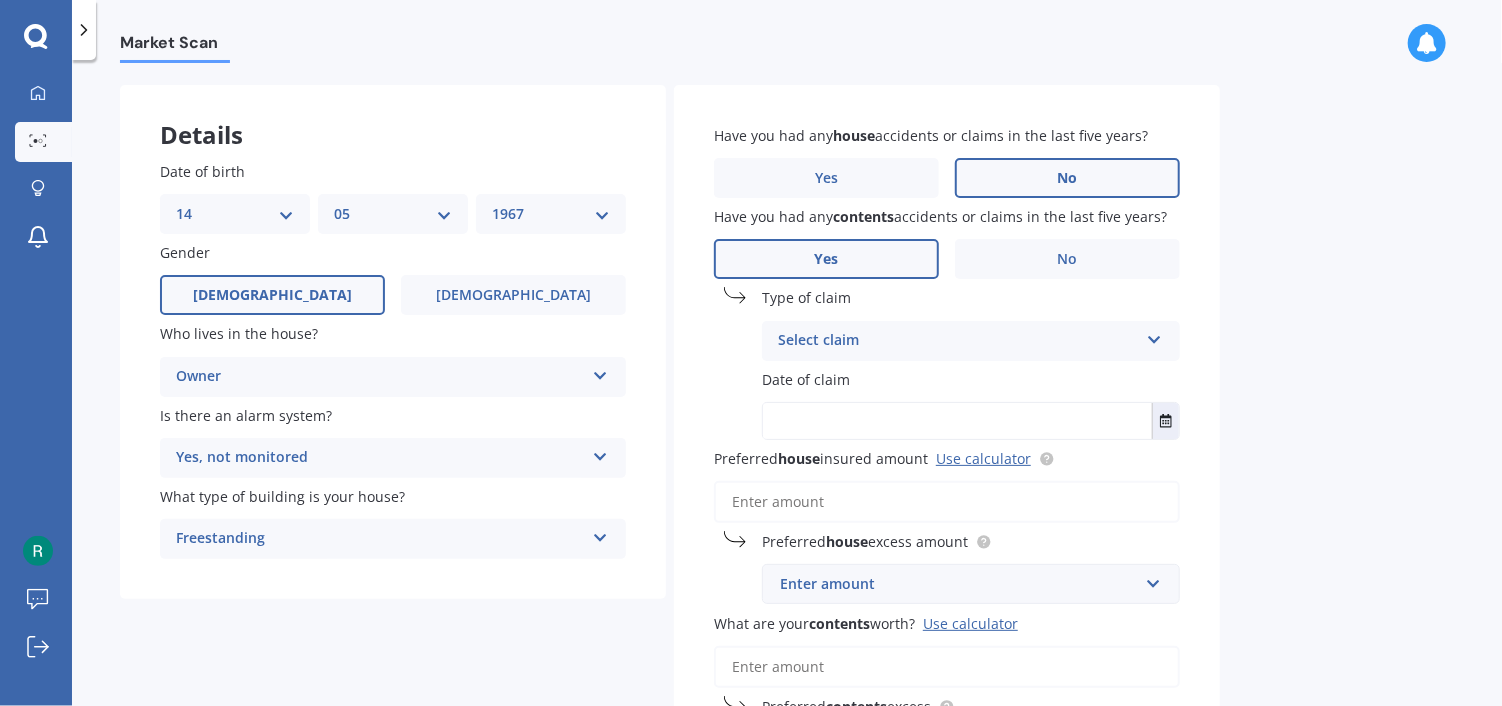 click on "Select claim Accidental damage Broken glass Earthquake Fire Flood Fusion Gradual damage Lost or misplaced Malicious damage Storm damage Water damage Other" at bounding box center [971, 341] 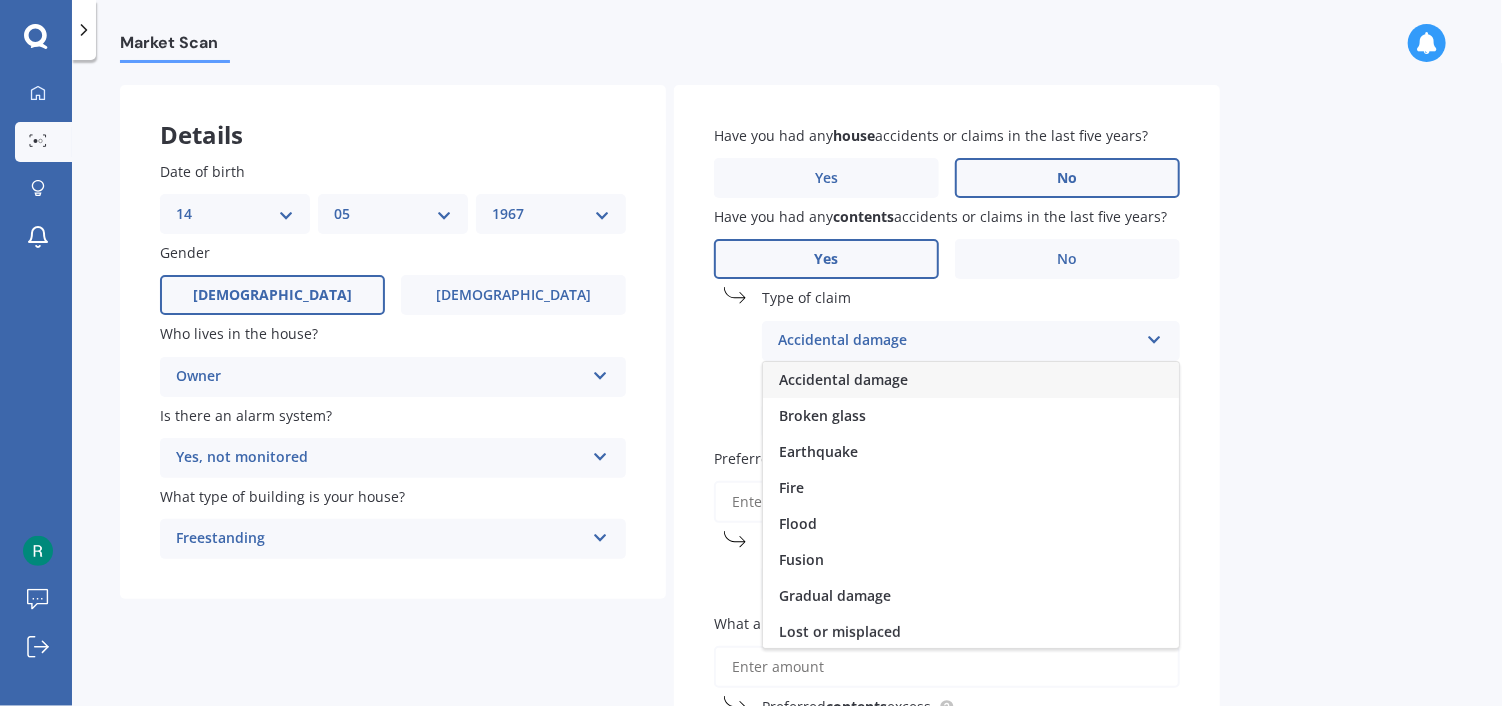 click on "Accidental damage" at bounding box center [843, 379] 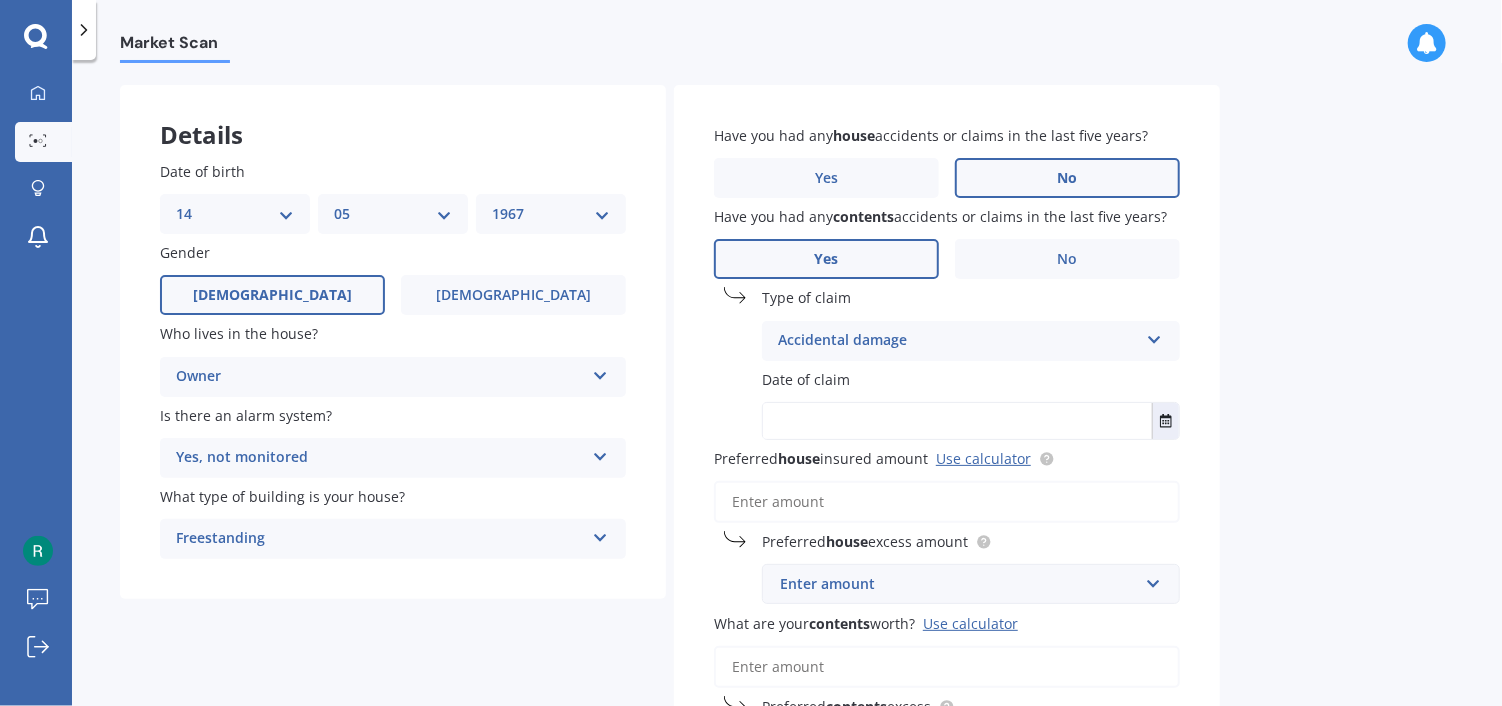 click at bounding box center (957, 421) 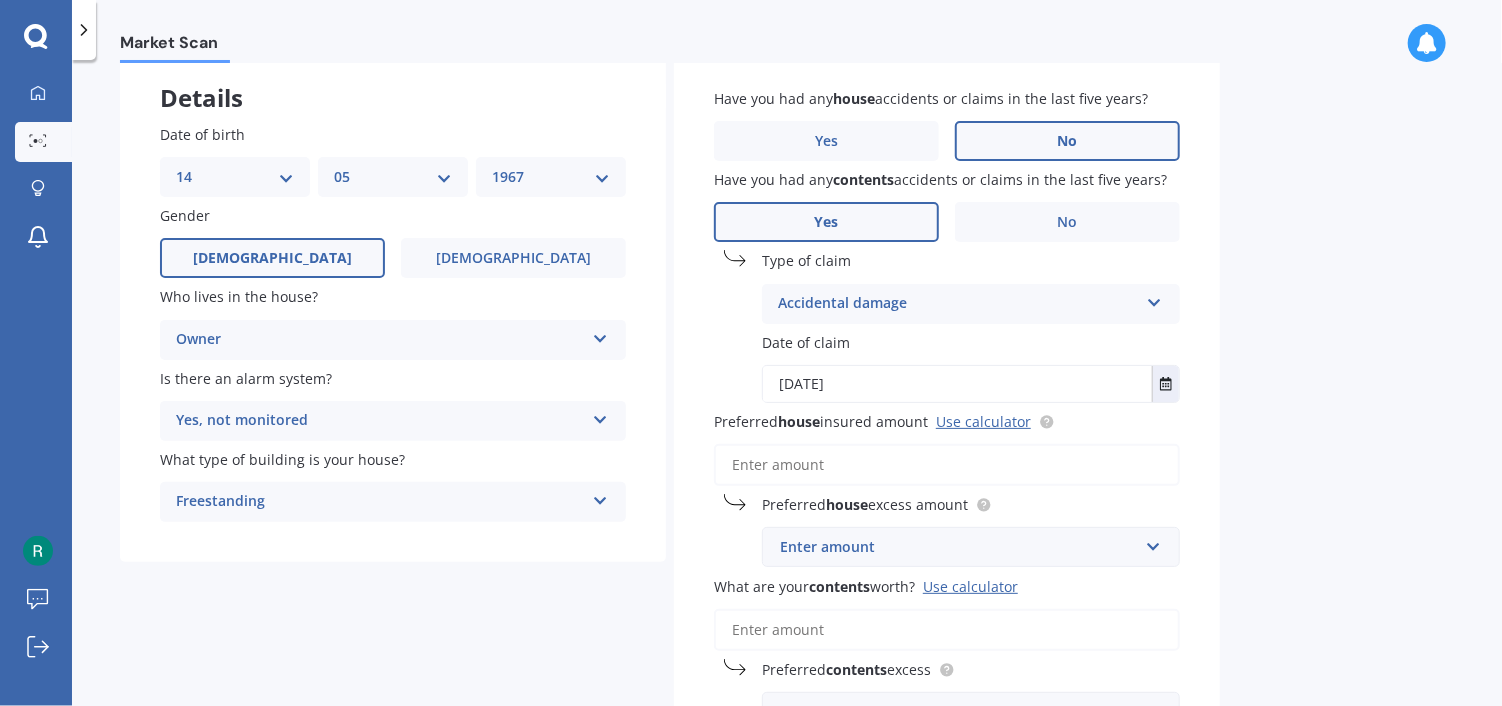 scroll, scrollTop: 176, scrollLeft: 0, axis: vertical 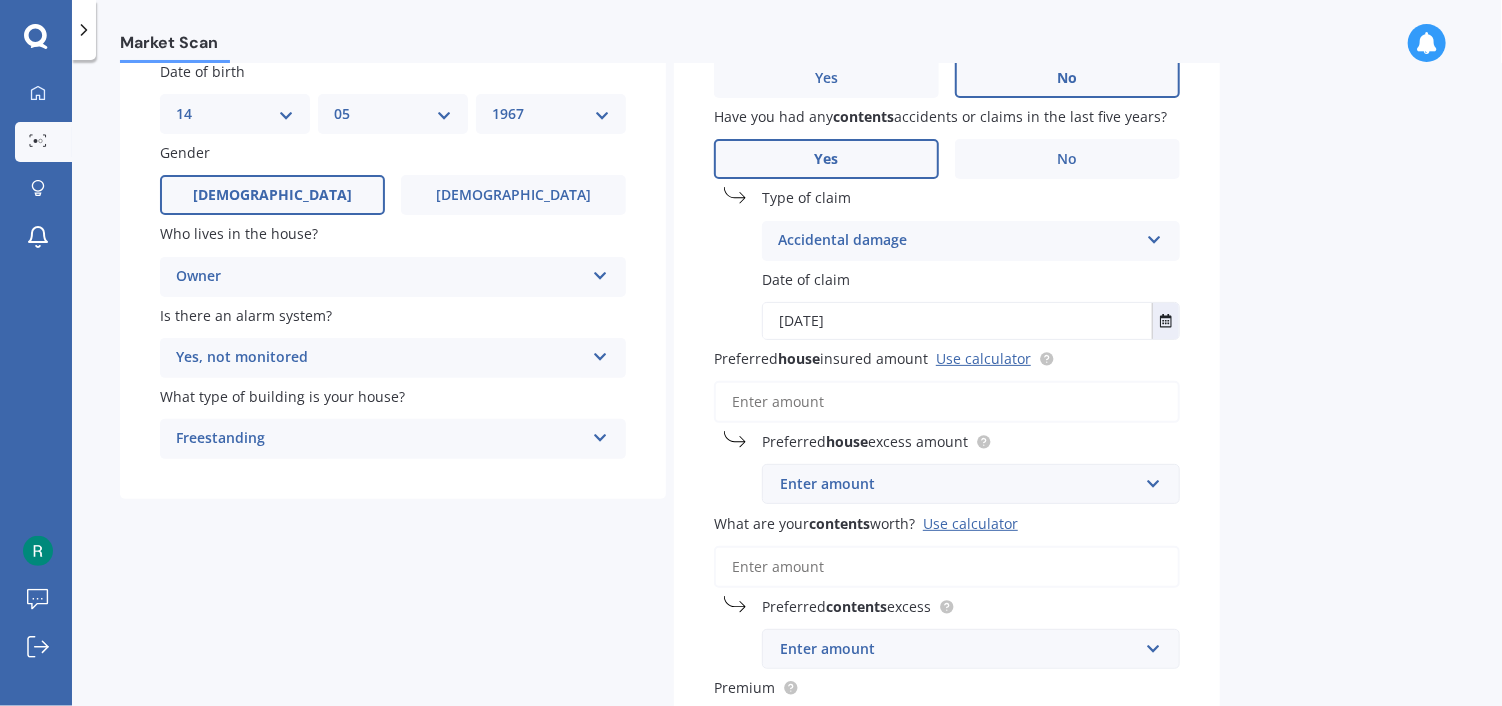 type on "[DATE]" 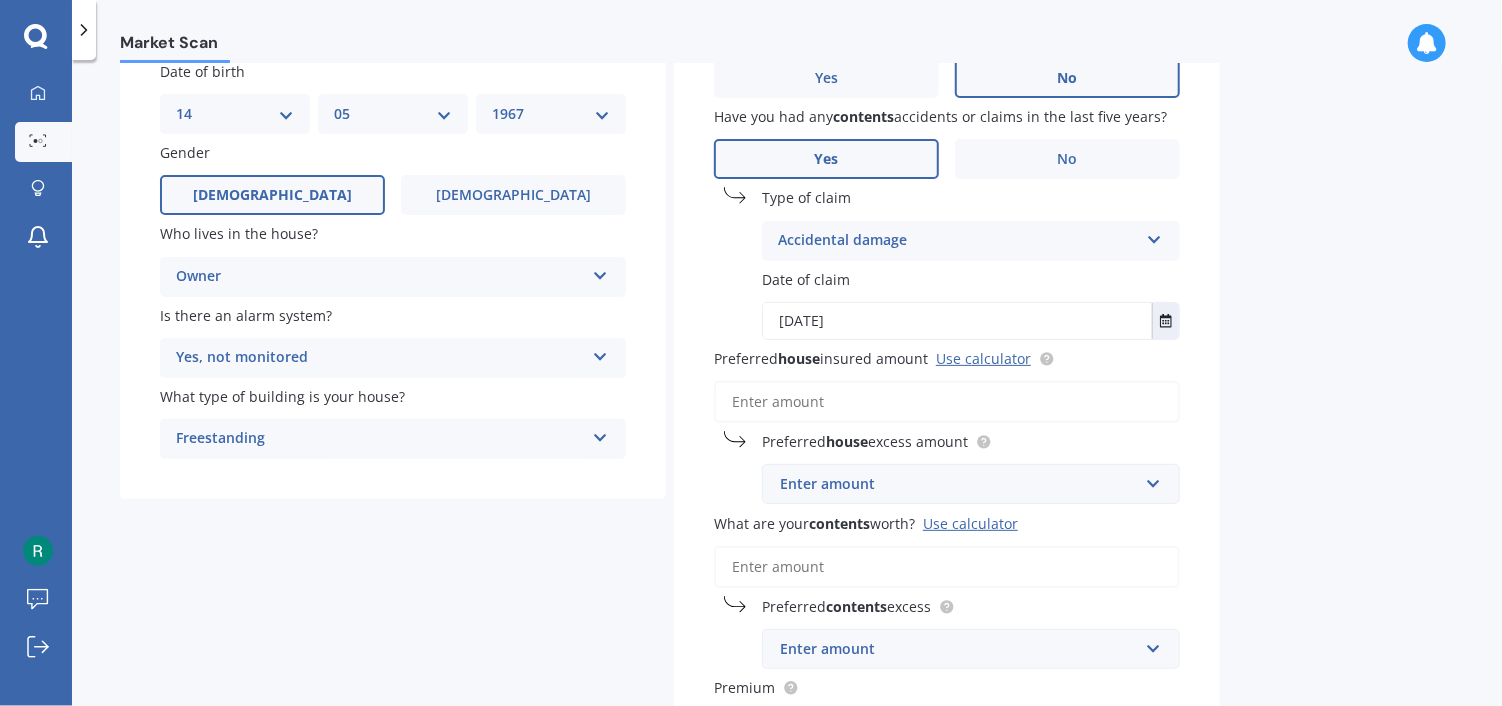 click on "Preferred  house  insured amount Use calculator" at bounding box center (947, 402) 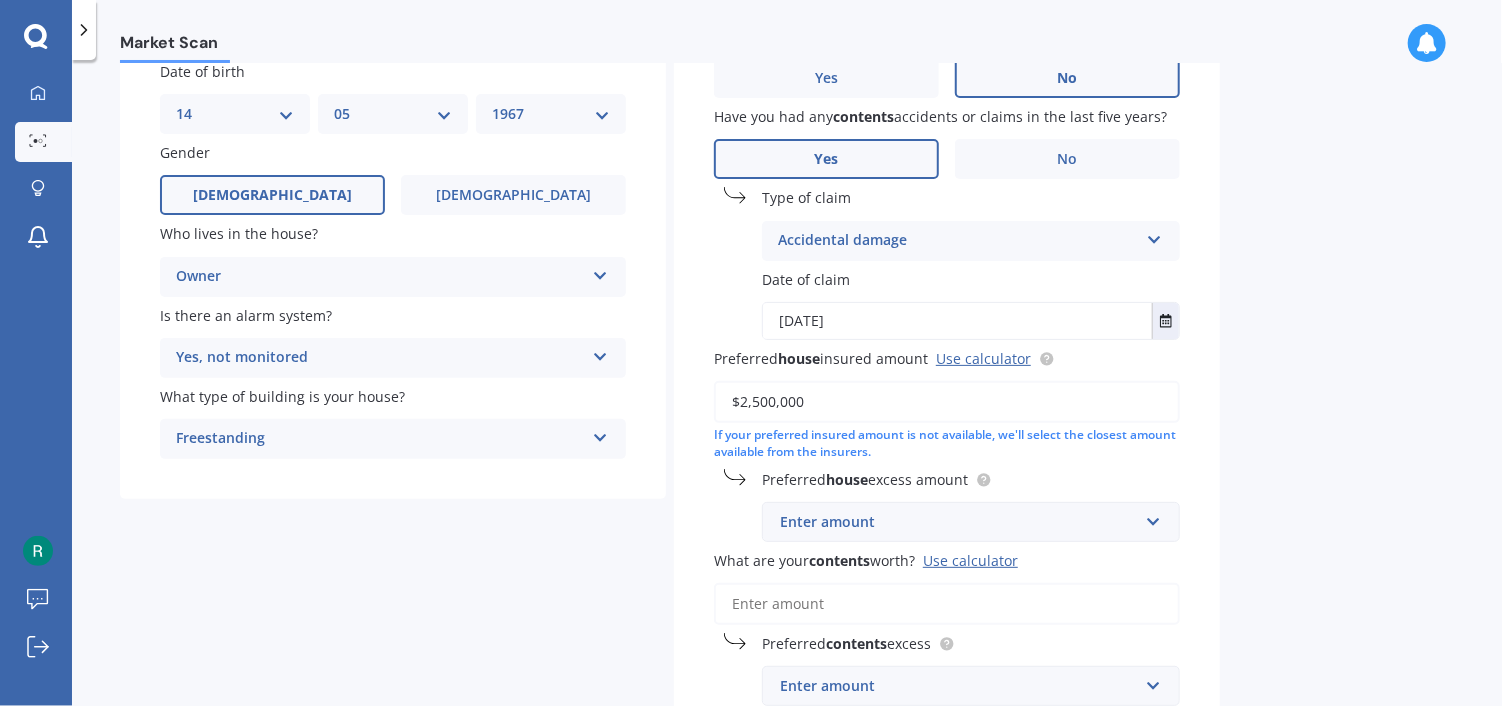 type on "$2,500,000" 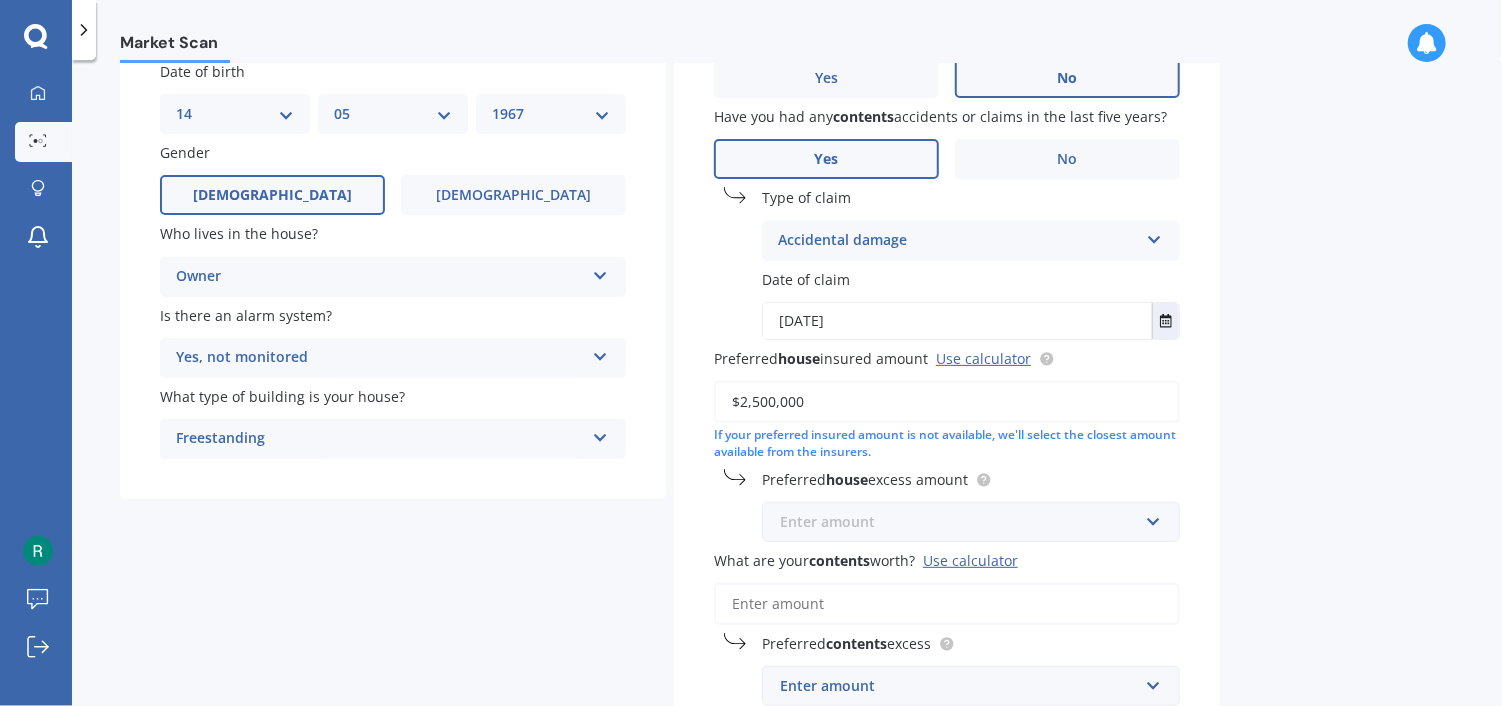 click at bounding box center [964, 522] 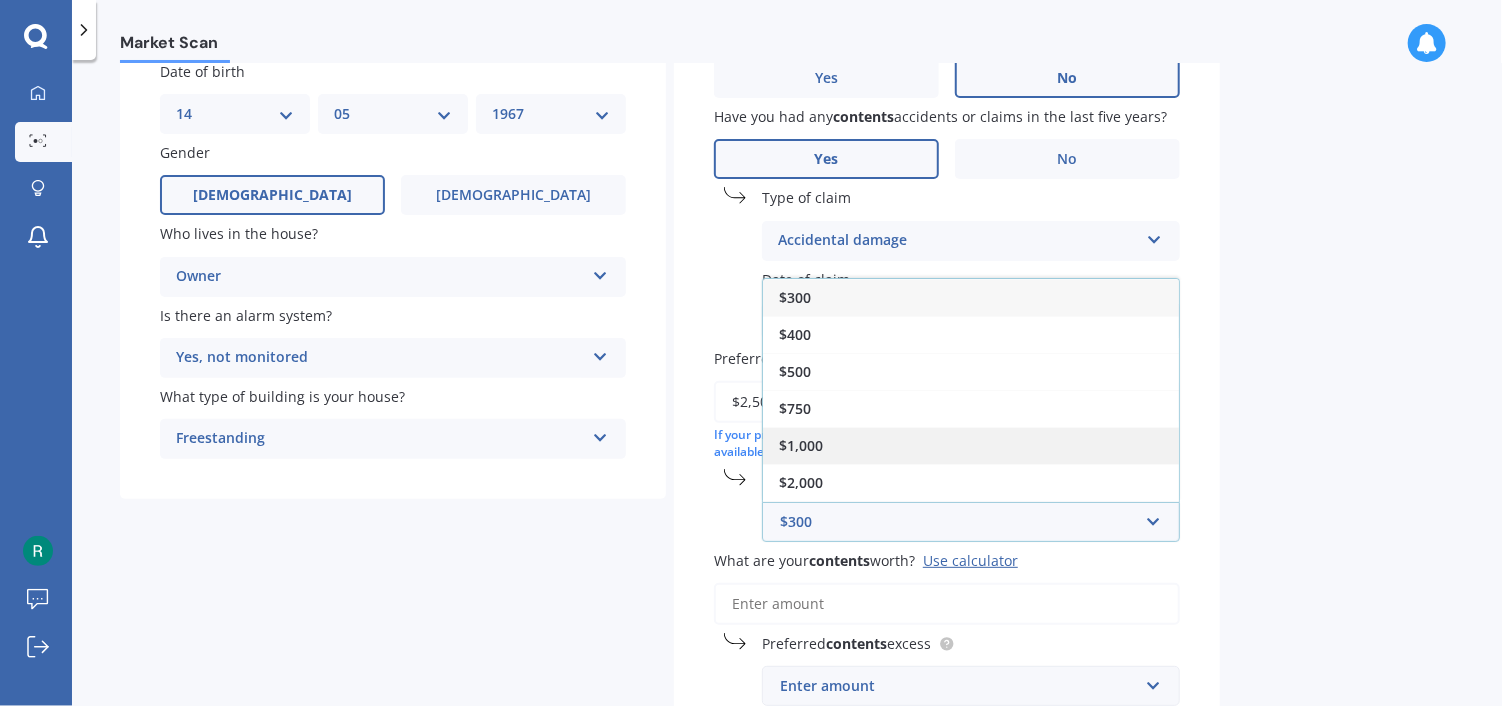 click on "$1,000" at bounding box center [971, 445] 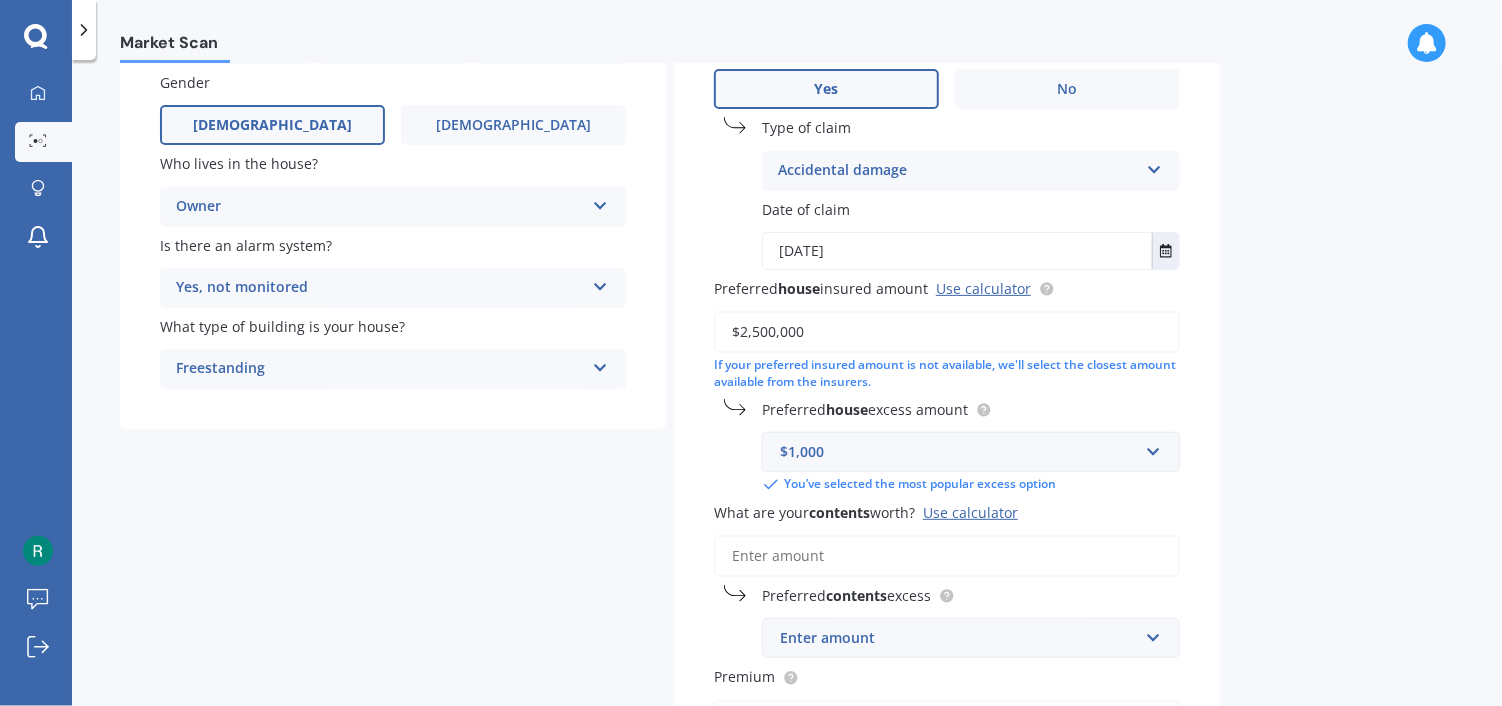scroll, scrollTop: 276, scrollLeft: 0, axis: vertical 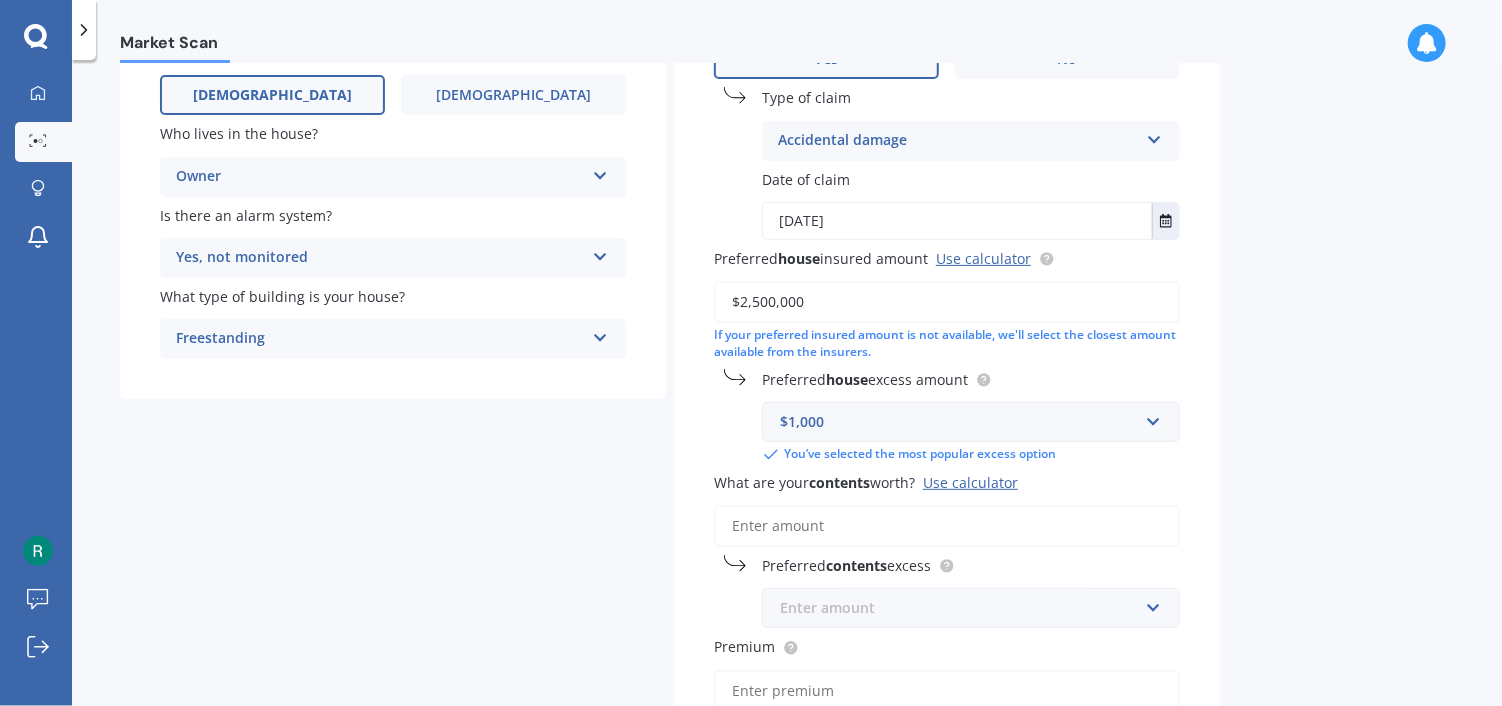 click at bounding box center (964, 608) 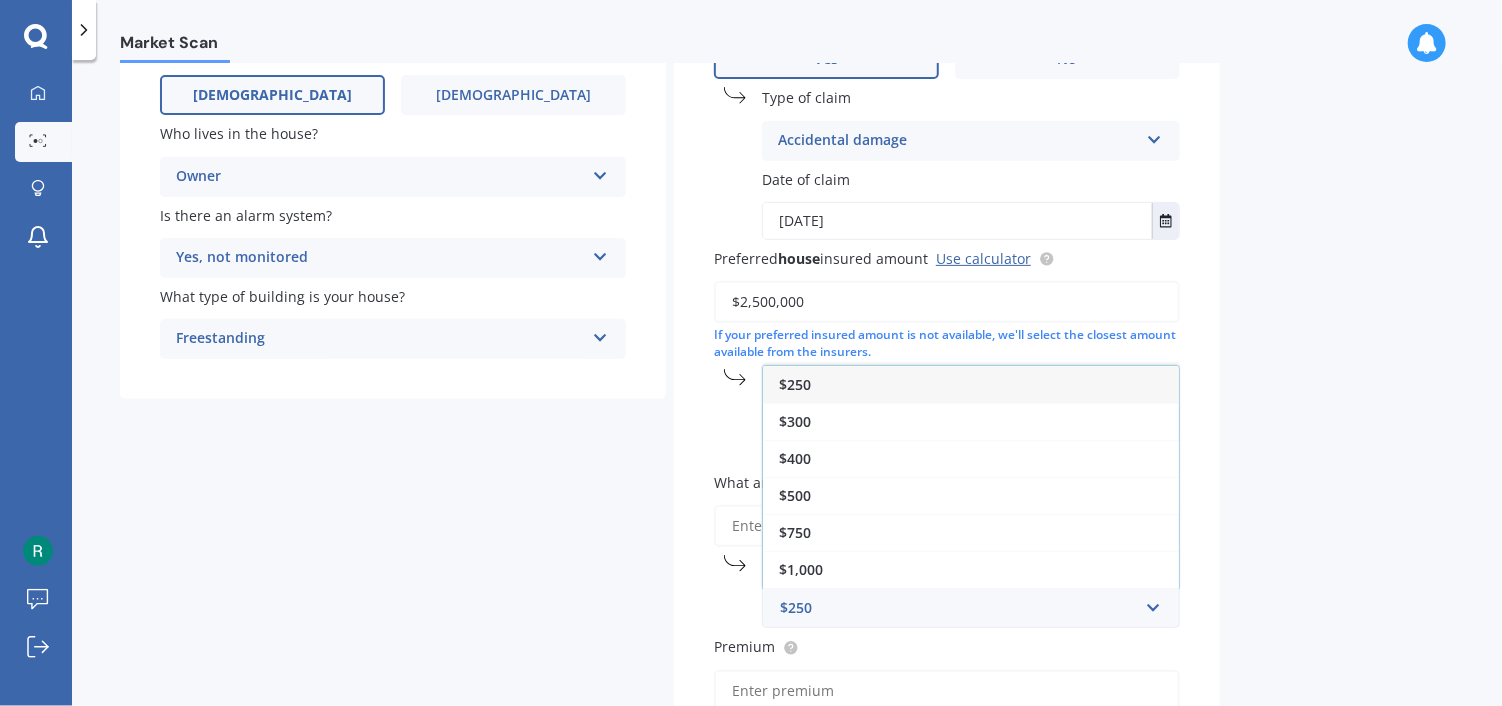 click on "Market Scan House & Contents Market Scan 70 % Let's get to know you and see how we can help with finding you the best insurance Details Date of birth DD 01 02 03 04 05 06 07 08 09 10 11 12 13 14 15 16 17 18 19 20 21 22 23 24 25 26 27 28 29 30 31 MM 01 02 03 04 05 06 07 08 09 10 11 12 YYYY 2009 2008 2007 2006 2005 2004 2003 2002 2001 2000 1999 1998 1997 1996 1995 1994 1993 1992 1991 1990 1989 1988 1987 1986 1985 1984 1983 1982 1981 1980 1979 1978 1977 1976 1975 1974 1973 1972 1971 1970 1969 1968 1967 1966 1965 1964 1963 1962 1961 1960 1959 1958 1957 1956 1955 1954 1953 1952 1951 1950 1949 1948 1947 1946 1945 1944 1943 1942 1941 1940 1939 1938 1937 1936 1935 1934 1933 1932 1931 1930 1929 1928 1927 1926 1925 1924 1923 1922 1921 1920 1919 1918 1917 1916 1915 1914 1913 1912 1911 1910 Gender [DEMOGRAPHIC_DATA] [DEMOGRAPHIC_DATA] Who lives in the house? Owner Owner Owner + Boarder Is there an alarm system? Yes, not monitored Yes, monitored Yes, not monitored No What type of building is your house? Freestanding Freestanding Have you had any" at bounding box center [787, 387] 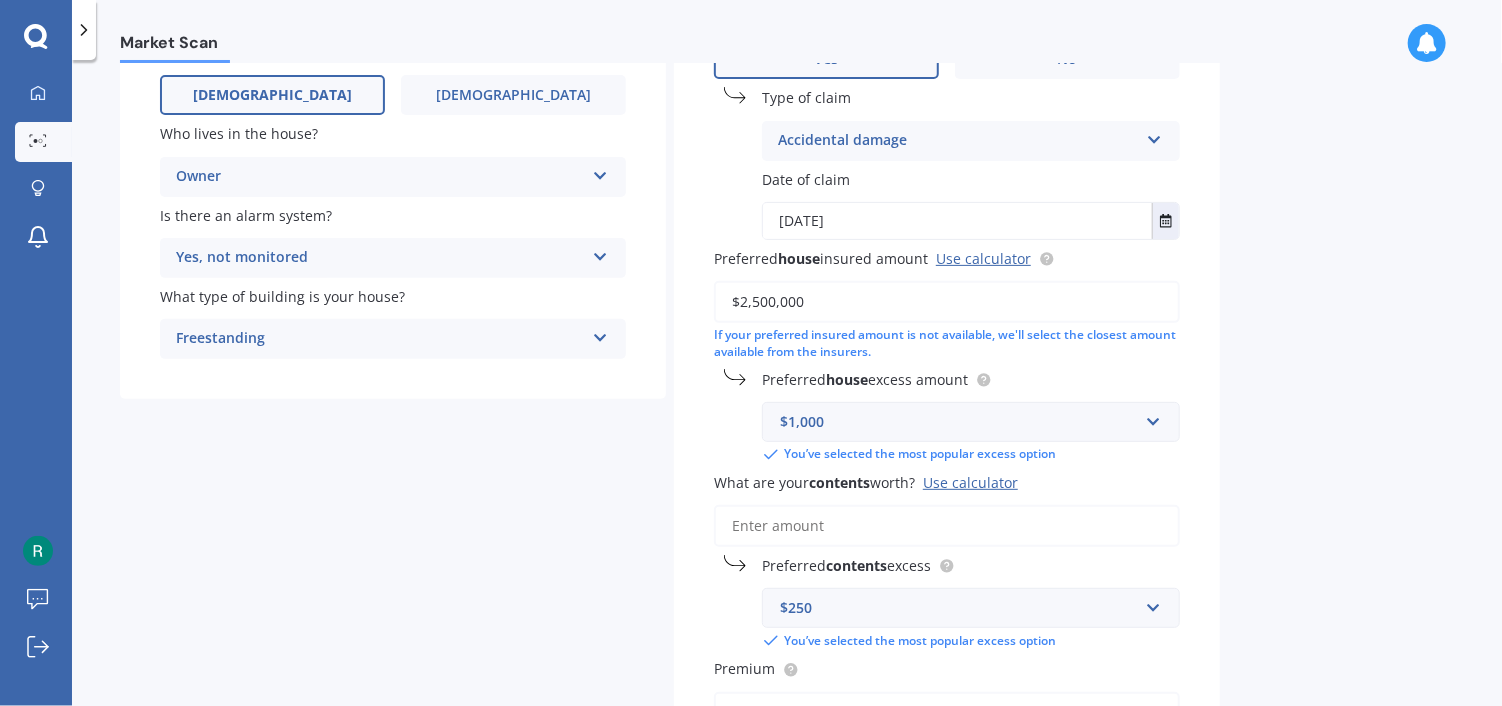 click on "What are your  contents  worth? Use calculator" at bounding box center (947, 526) 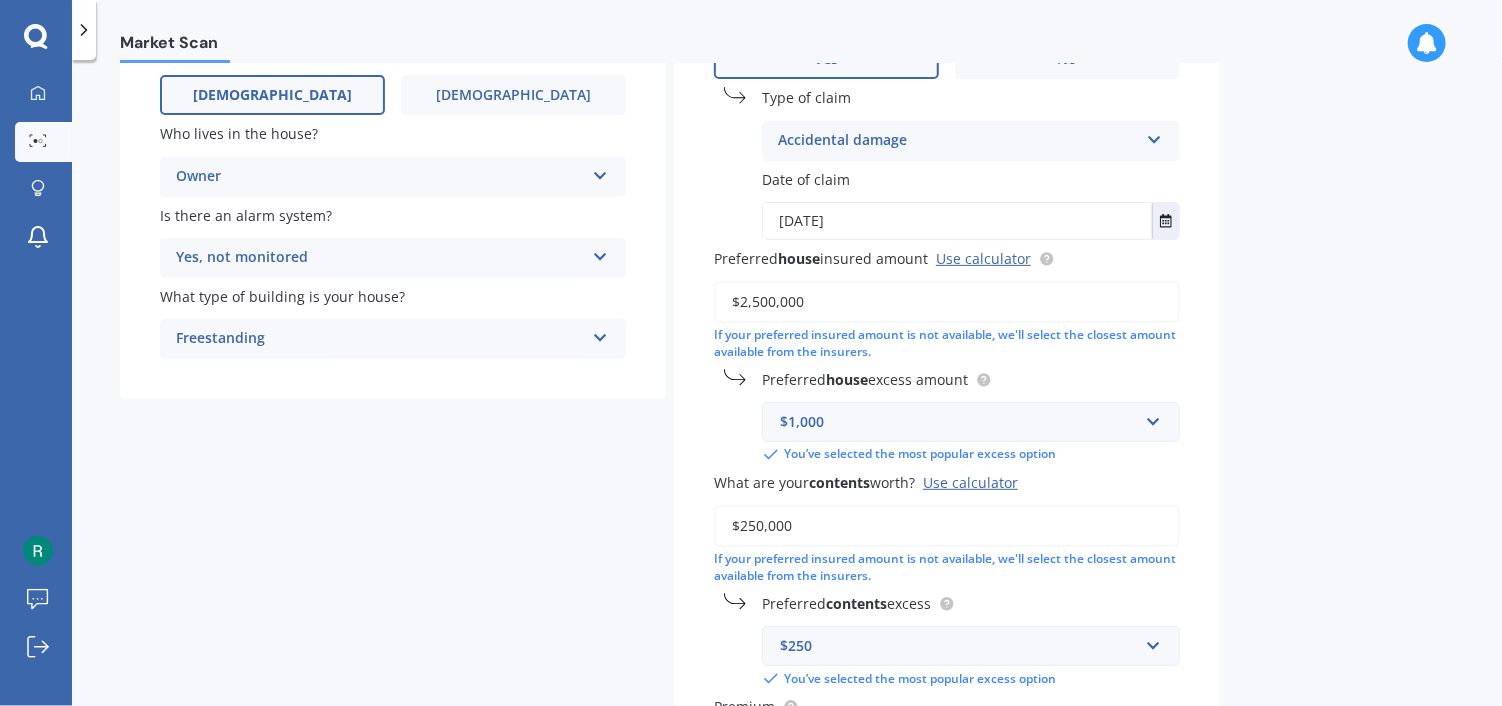 click on "$250,000" at bounding box center [947, 526] 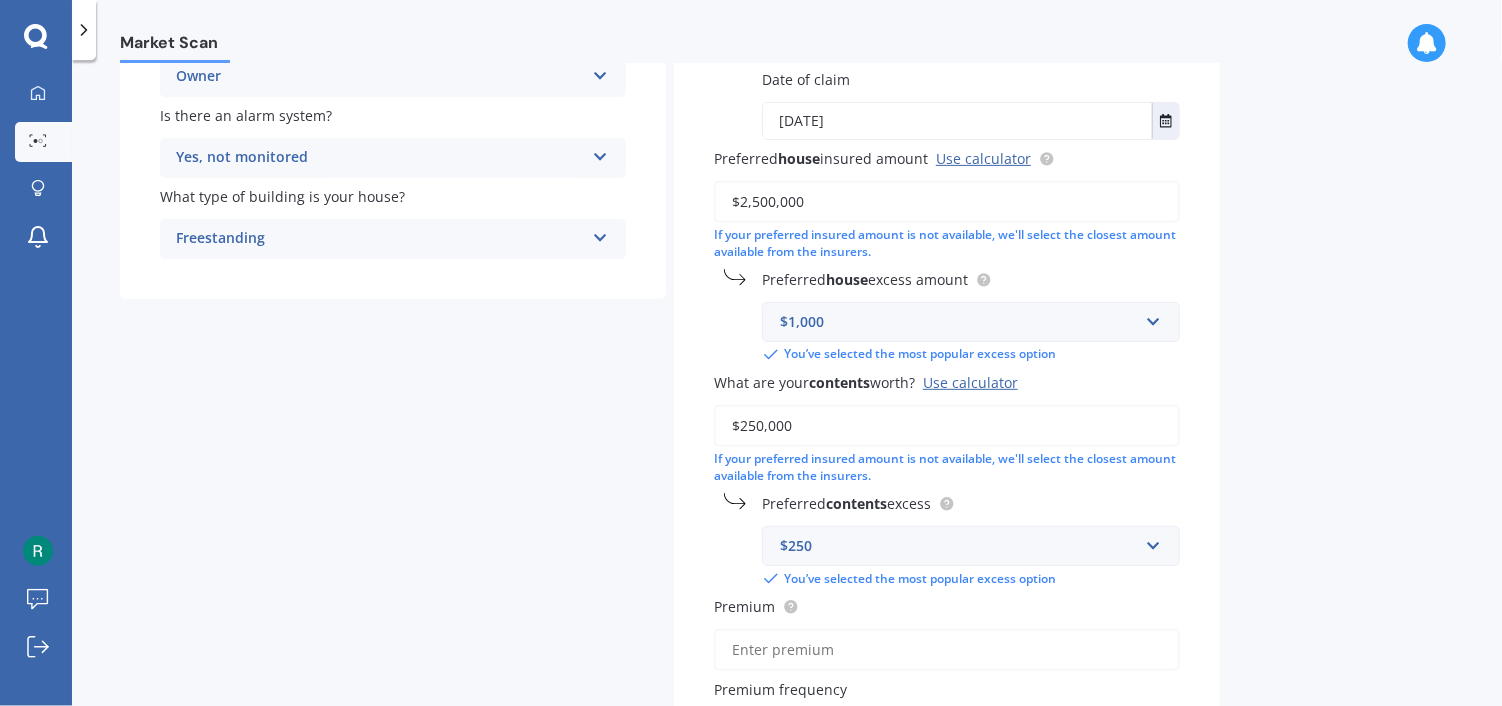 scroll, scrollTop: 576, scrollLeft: 0, axis: vertical 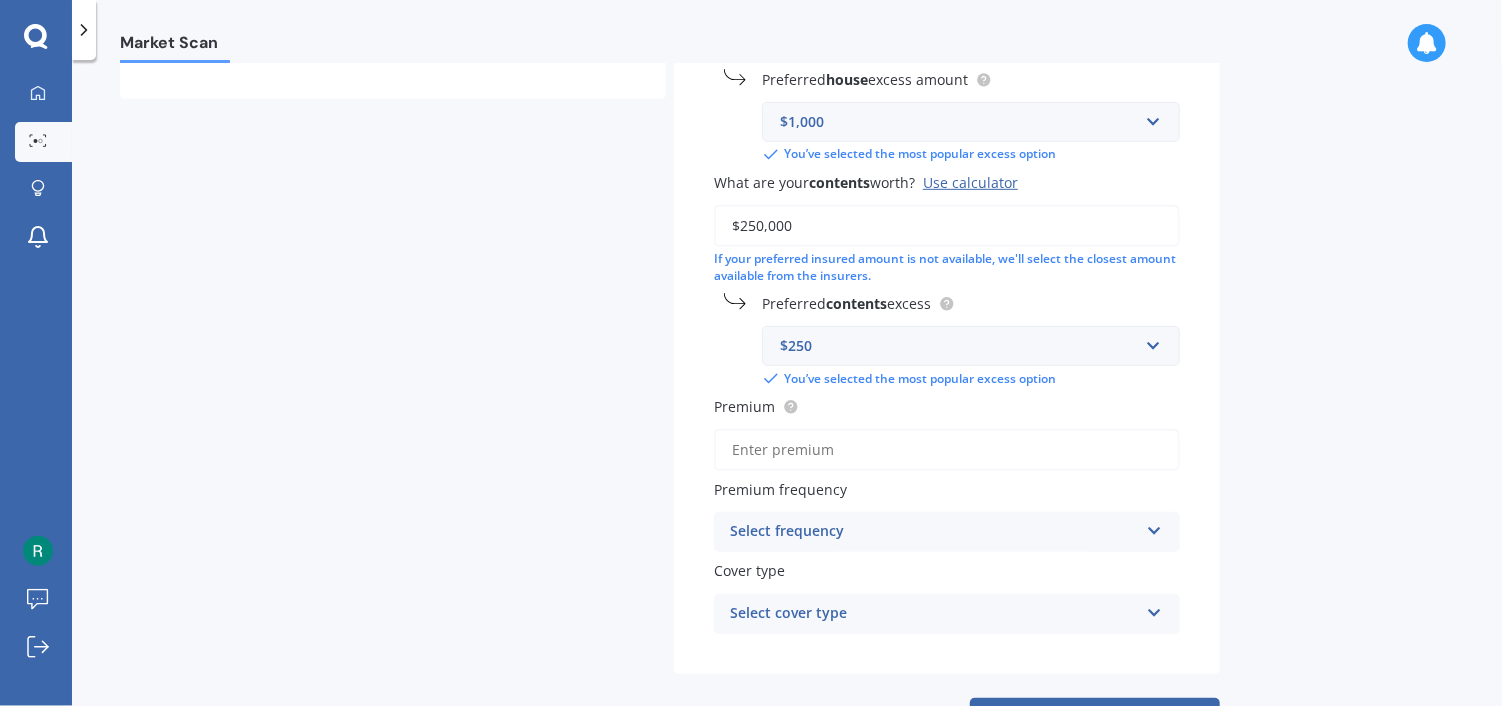 type on "$250,000" 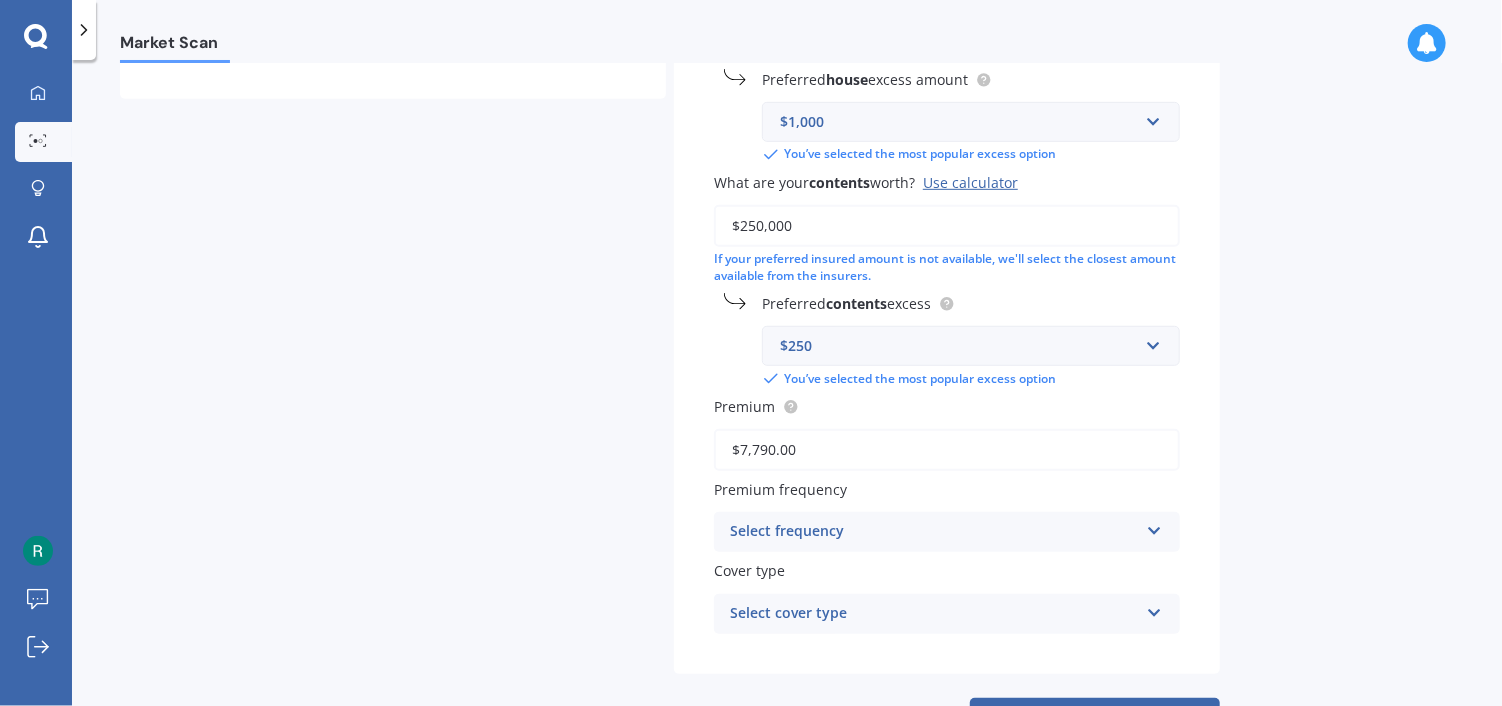 type on "$7,790.00" 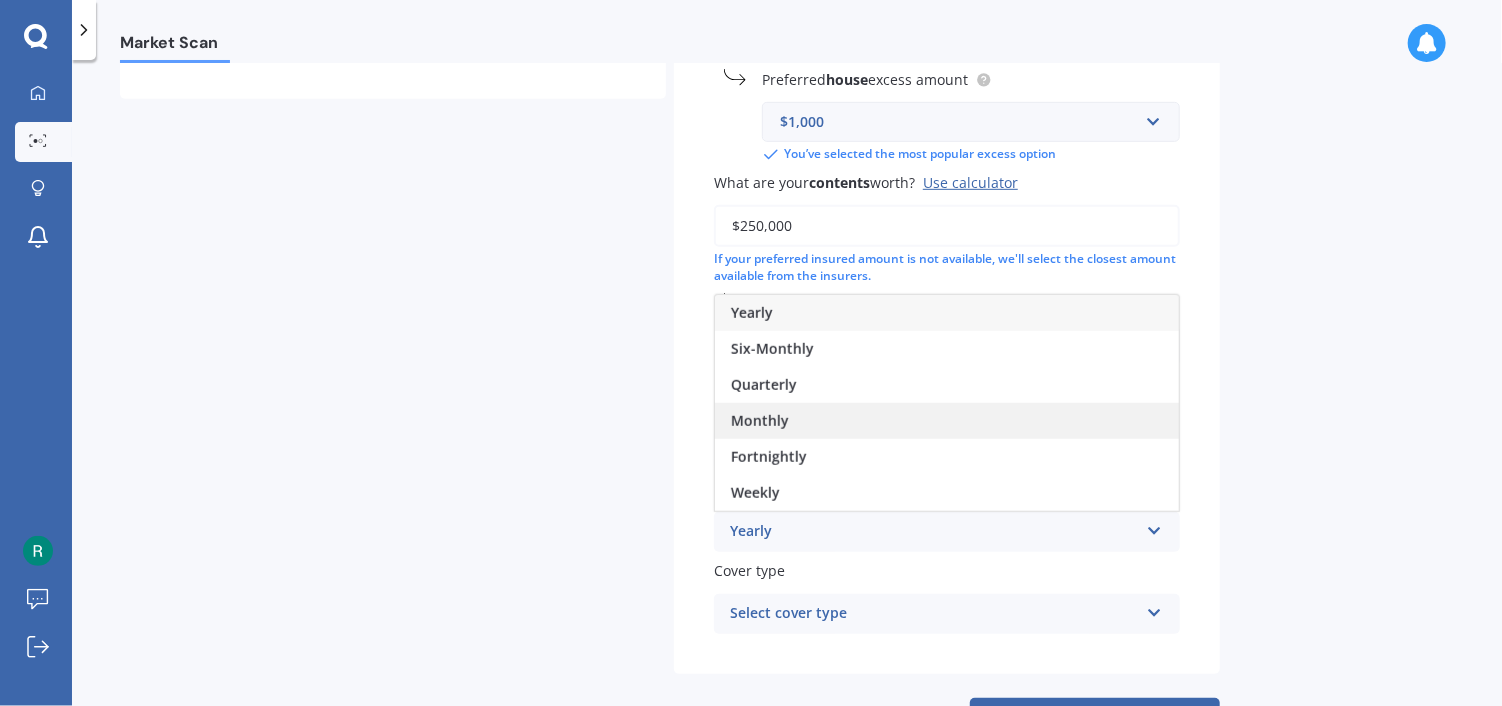 click on "Monthly" at bounding box center [760, 420] 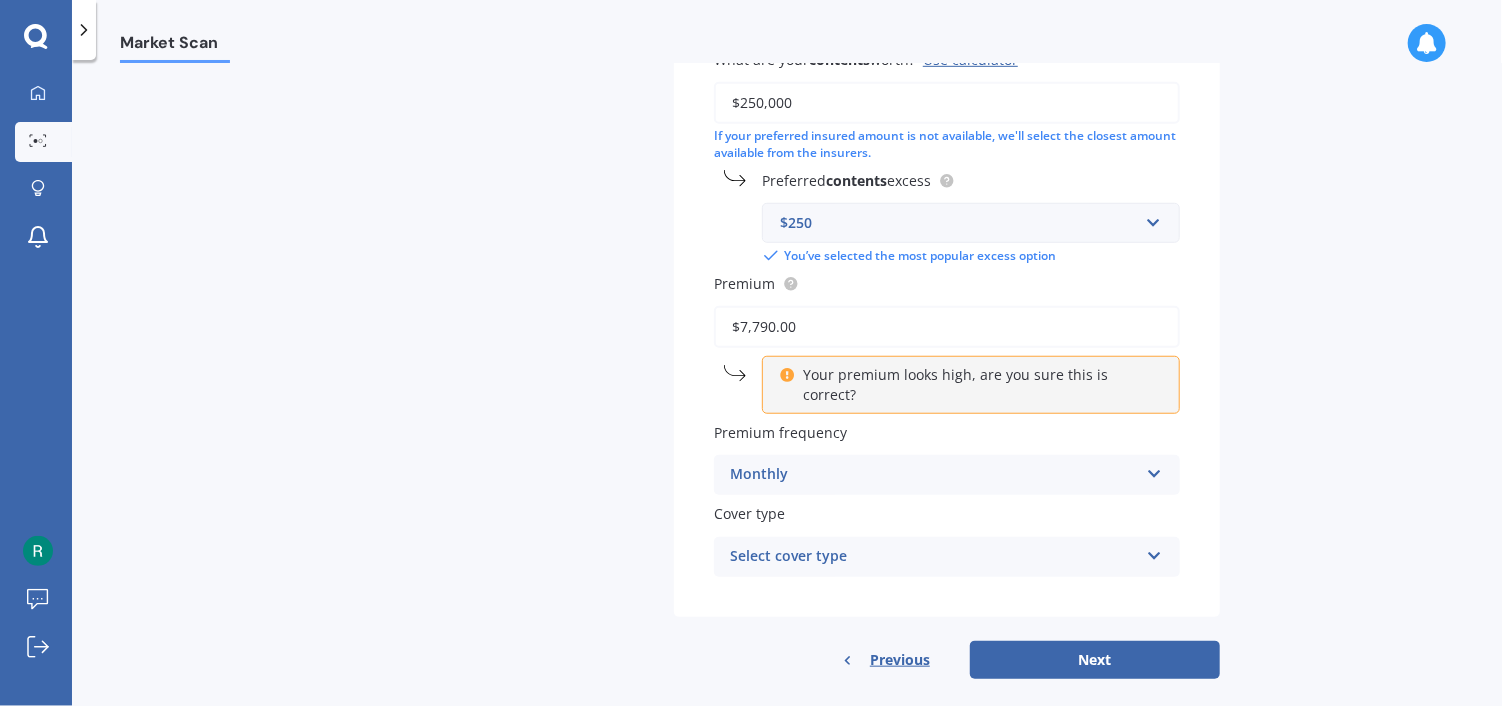 scroll, scrollTop: 702, scrollLeft: 0, axis: vertical 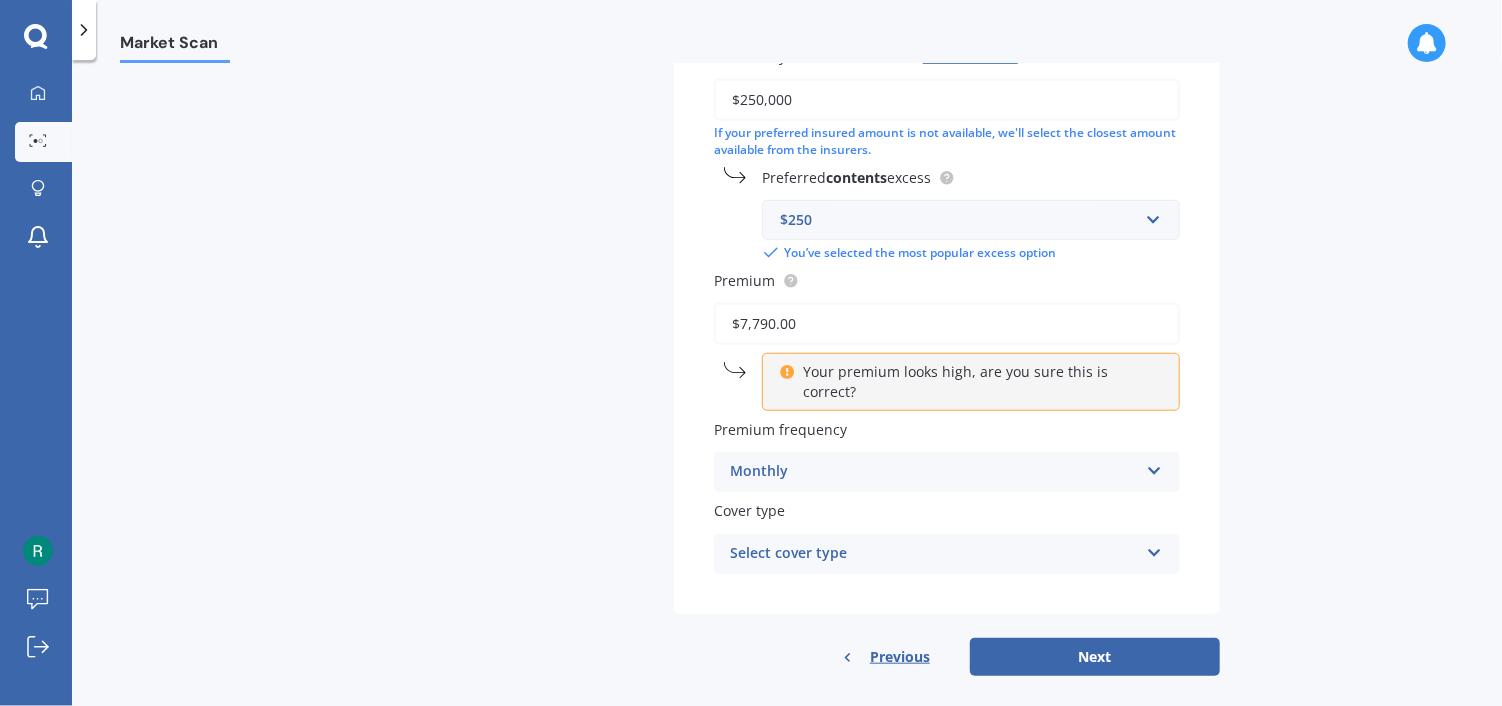 click at bounding box center [1154, 549] 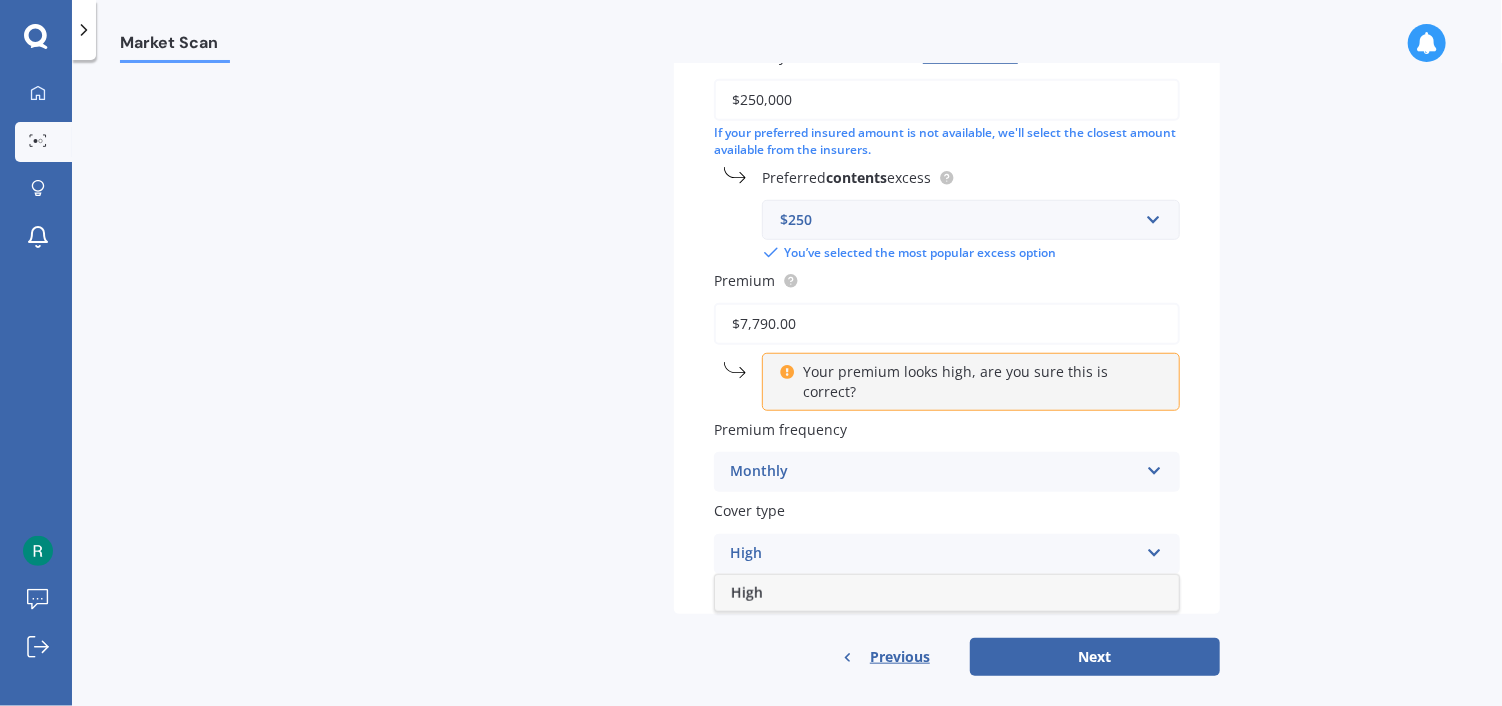 click on "High" at bounding box center [747, 592] 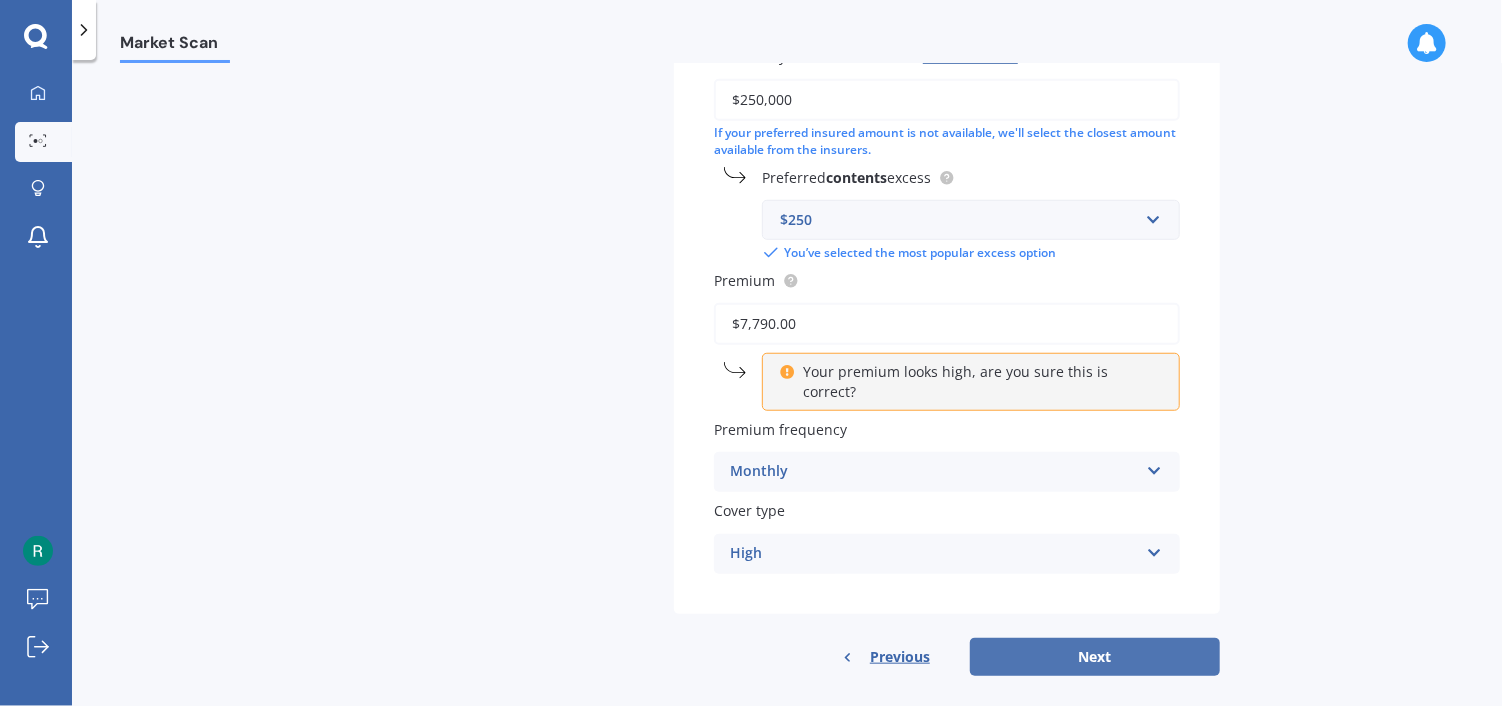 click on "Next" at bounding box center [1095, 657] 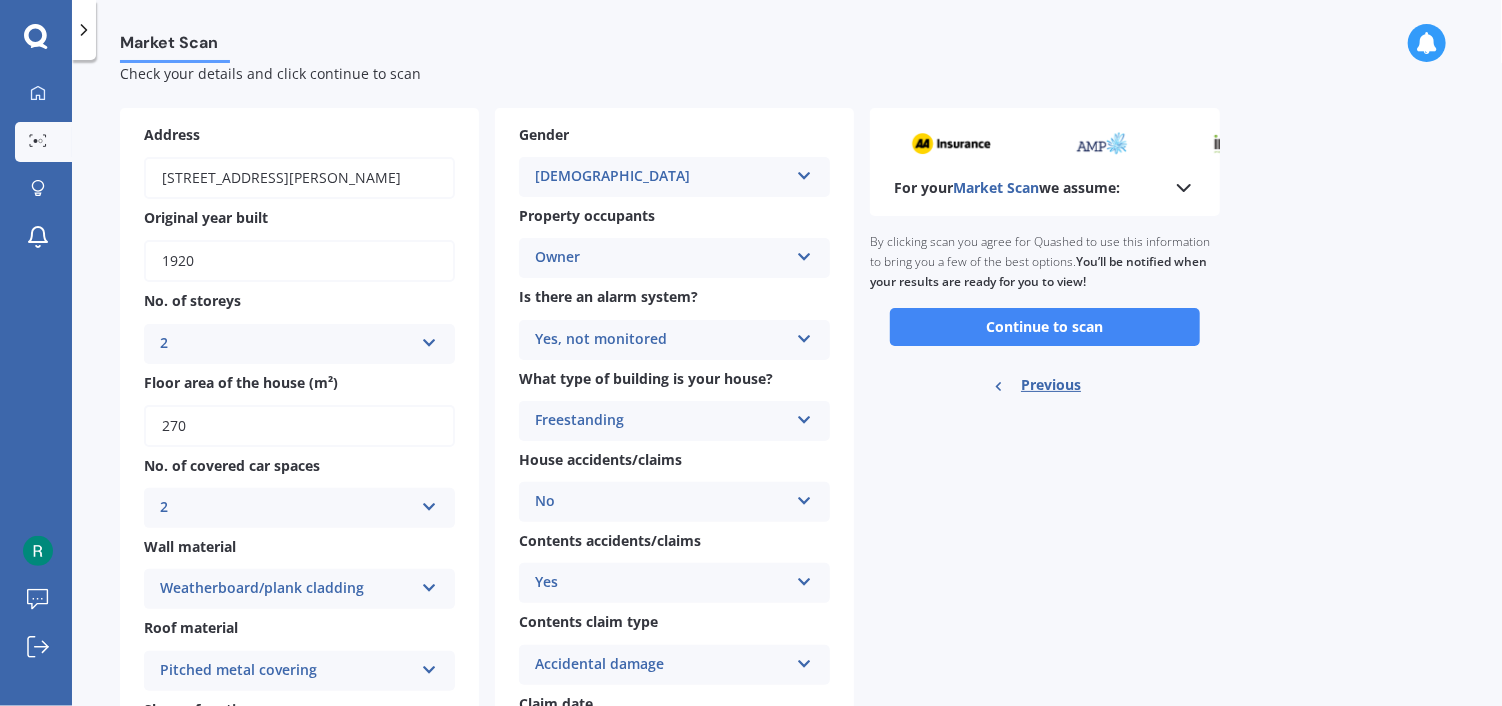 scroll, scrollTop: 0, scrollLeft: 0, axis: both 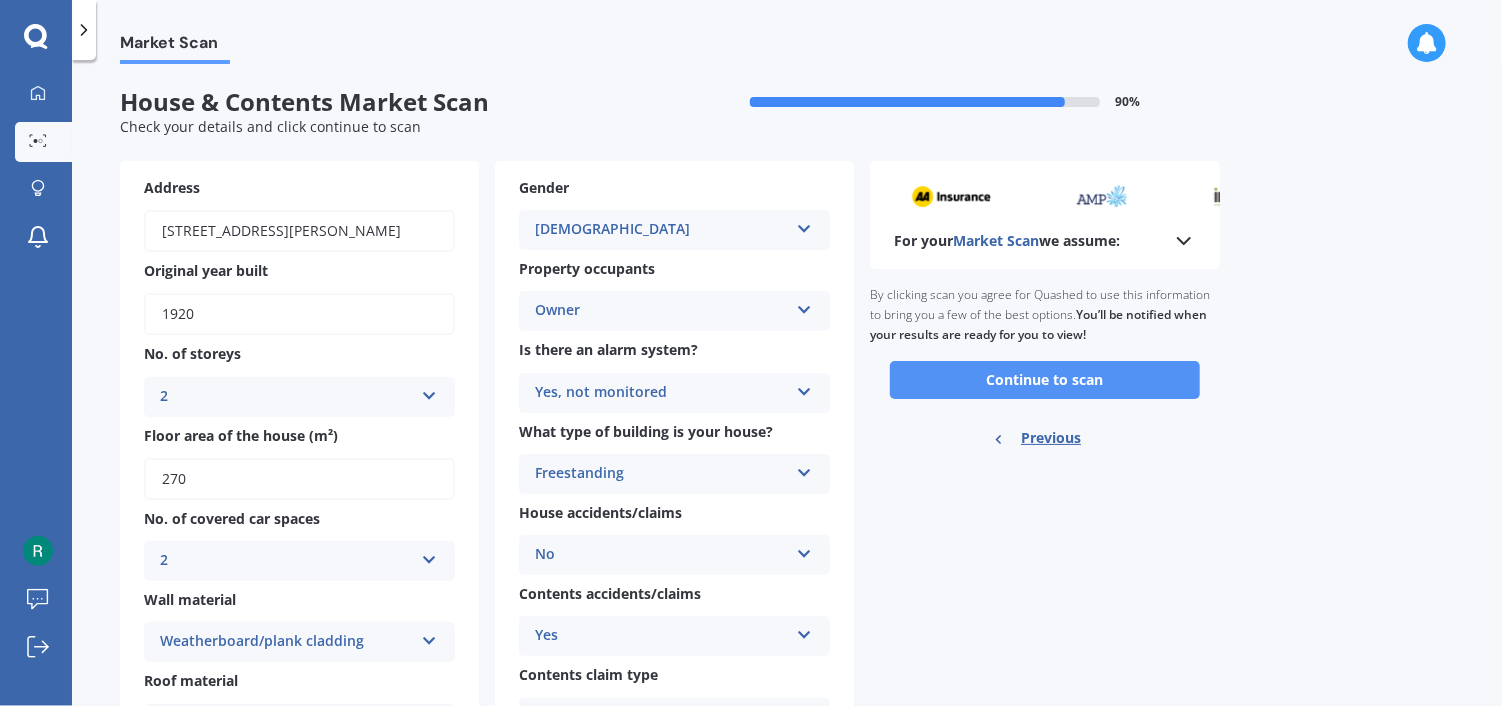 click on "Continue to scan" at bounding box center [1045, 380] 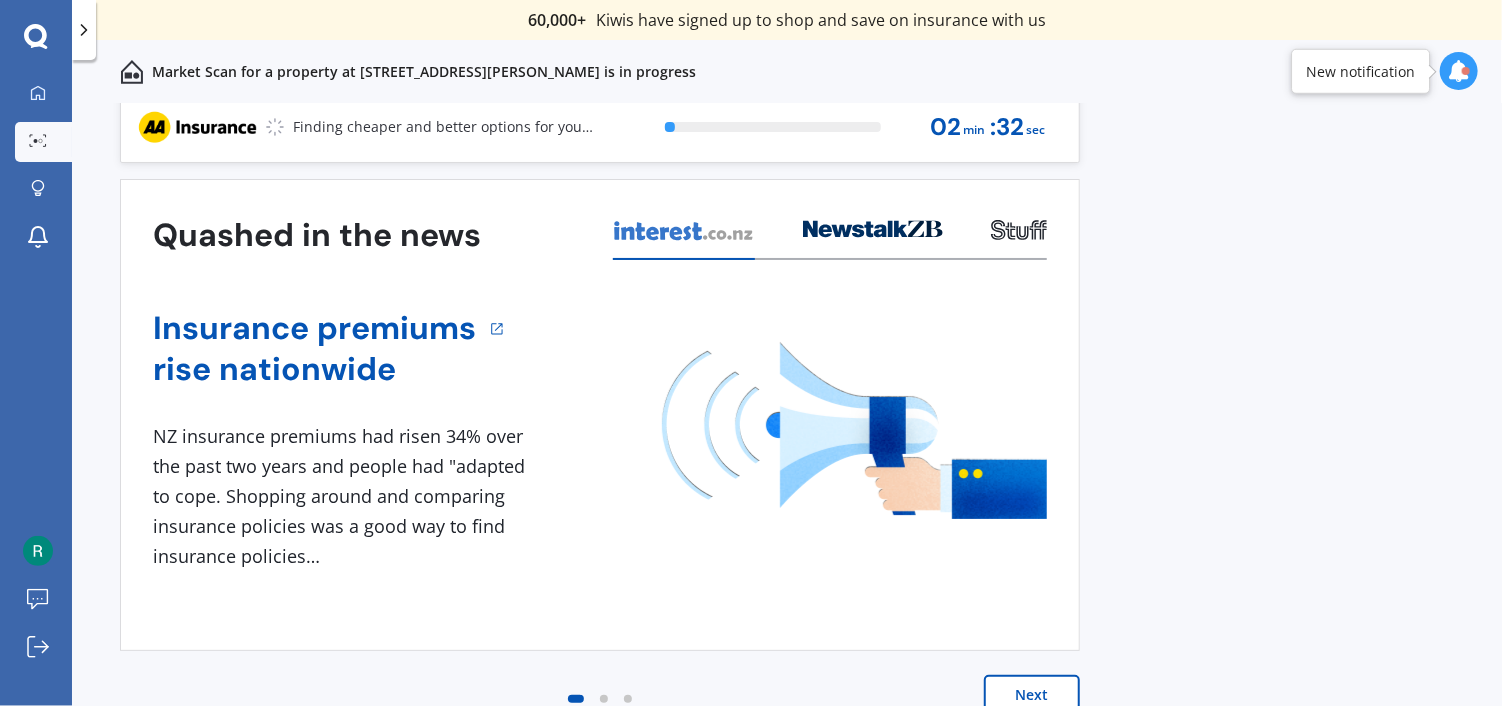 scroll, scrollTop: 17, scrollLeft: 0, axis: vertical 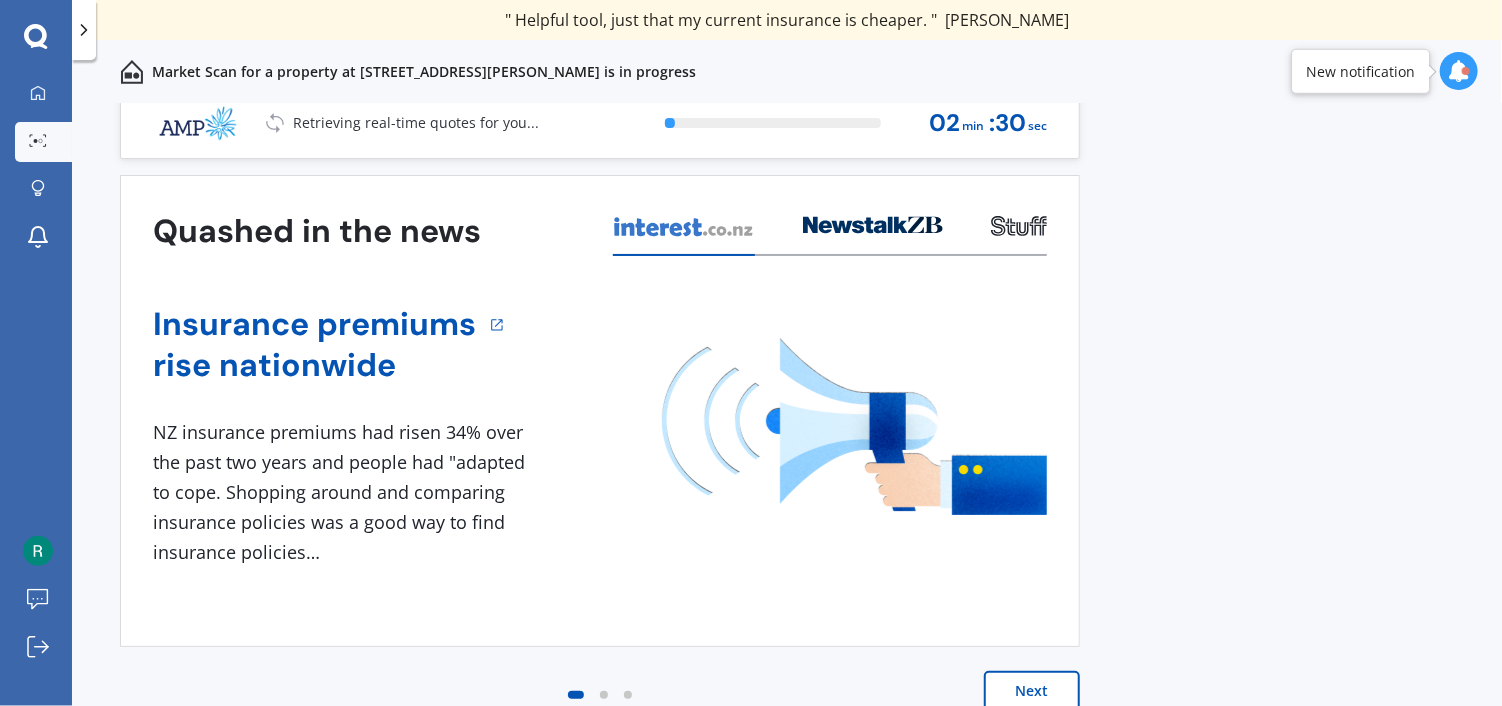 click on "Next" at bounding box center [1032, 691] 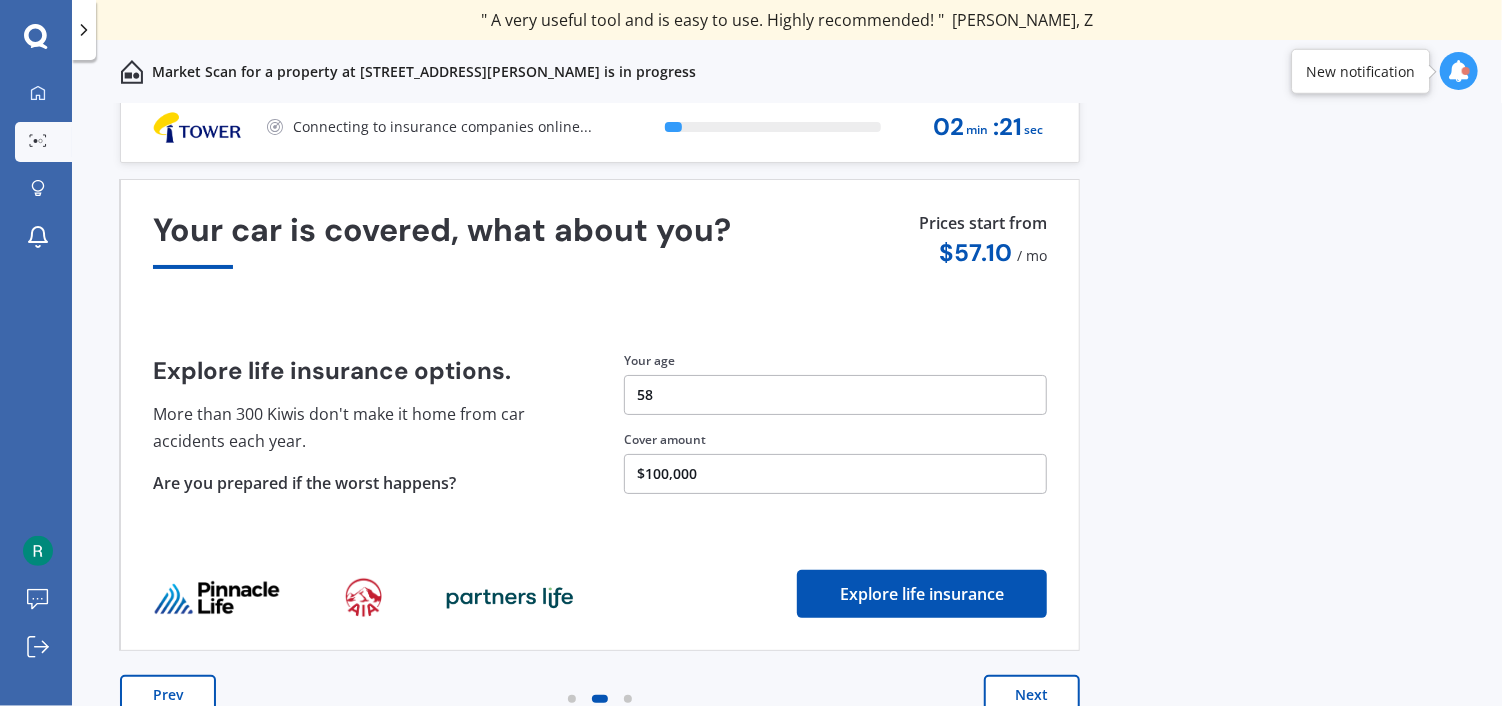 scroll, scrollTop: 17, scrollLeft: 0, axis: vertical 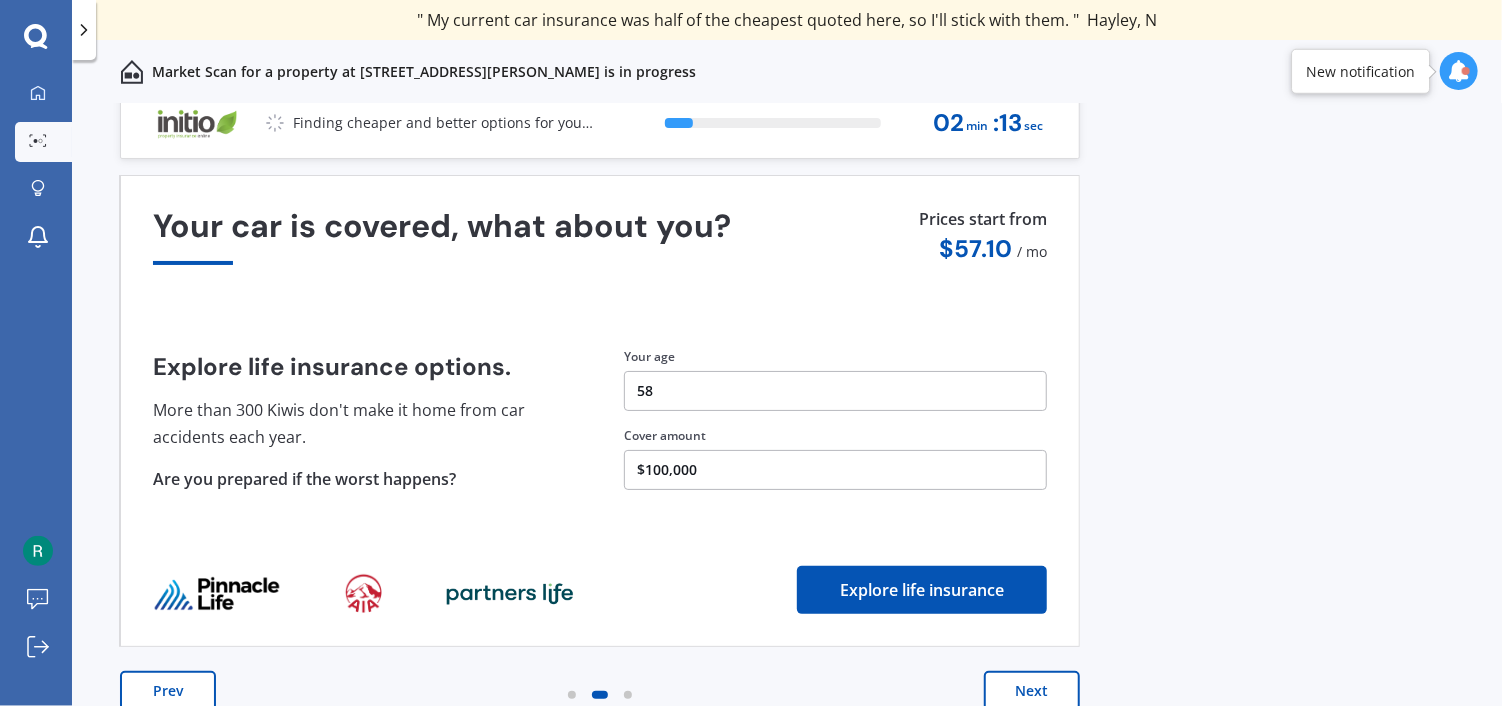 click on "Next" at bounding box center [1032, 691] 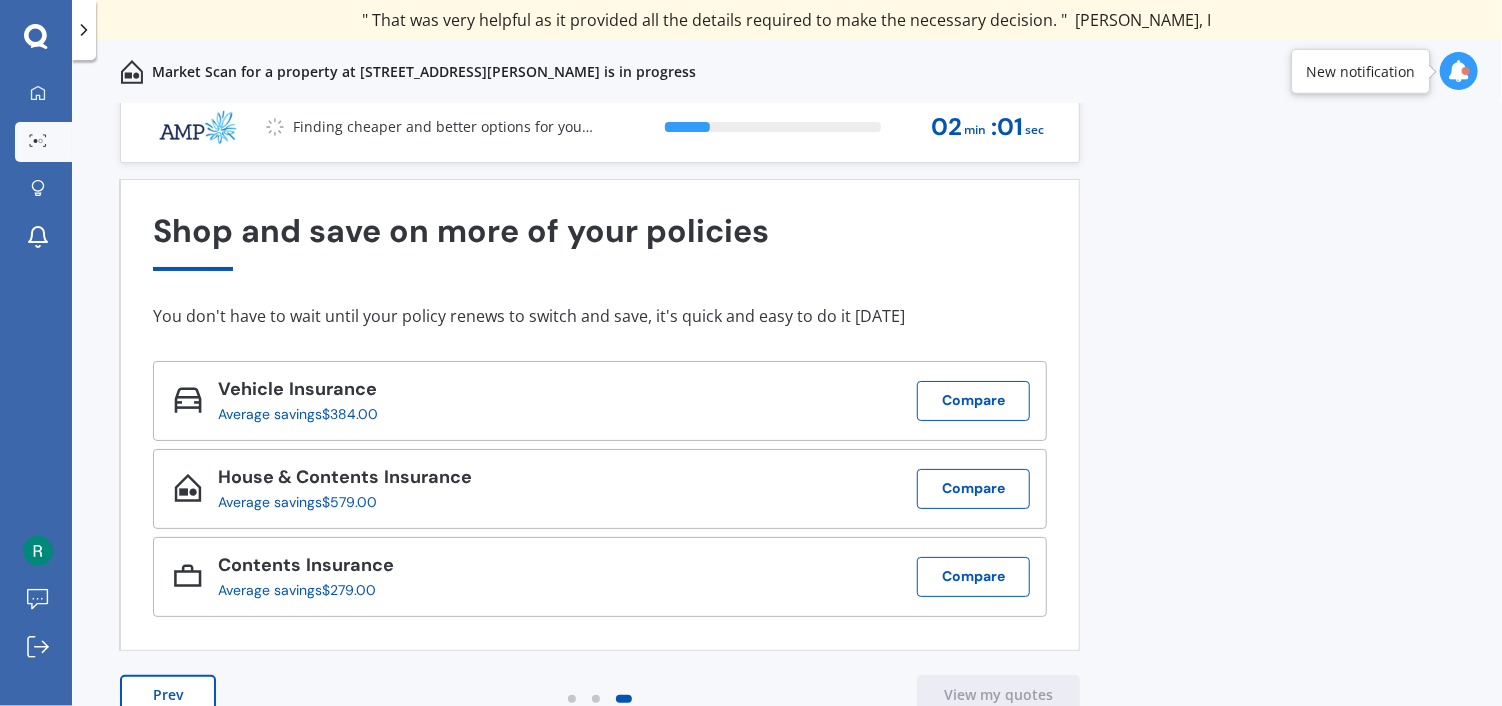 scroll, scrollTop: 17, scrollLeft: 0, axis: vertical 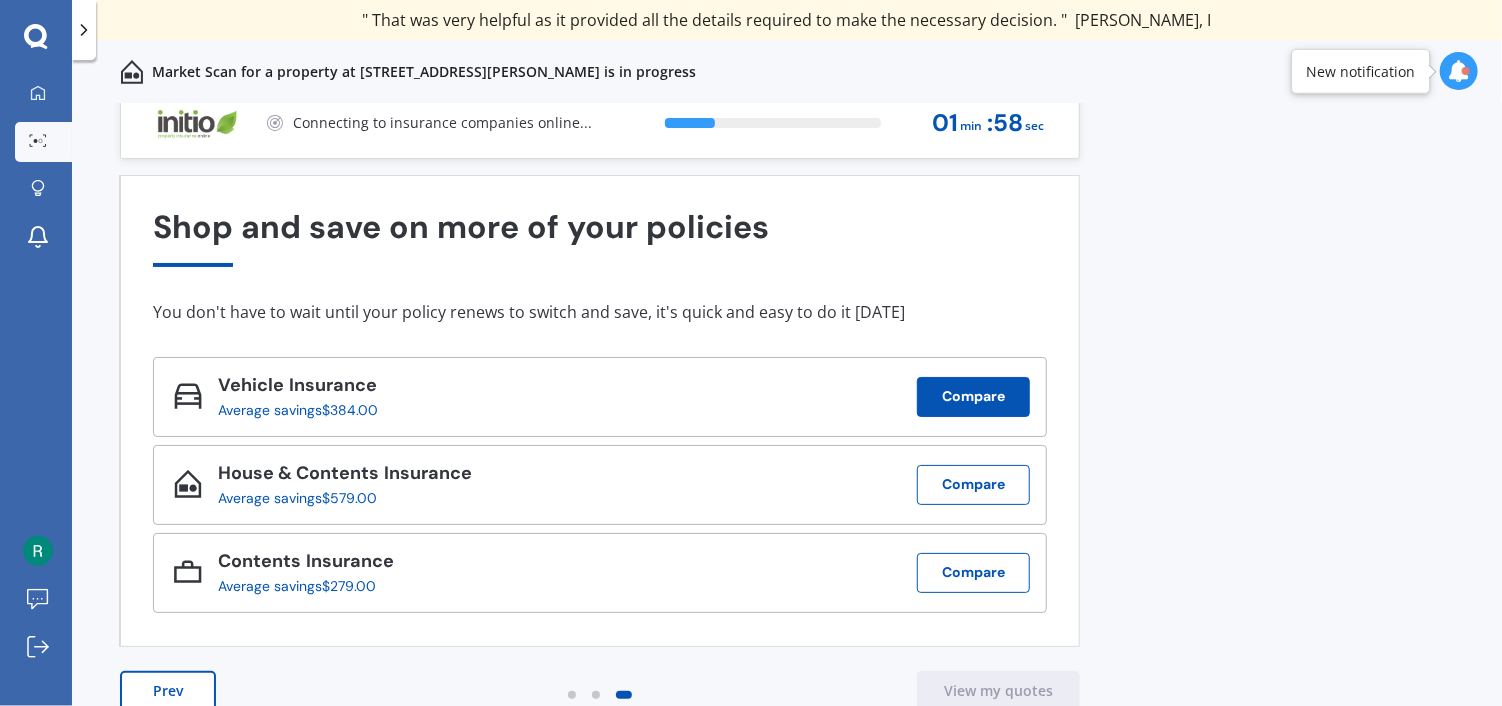 click on "Compare" at bounding box center (973, 397) 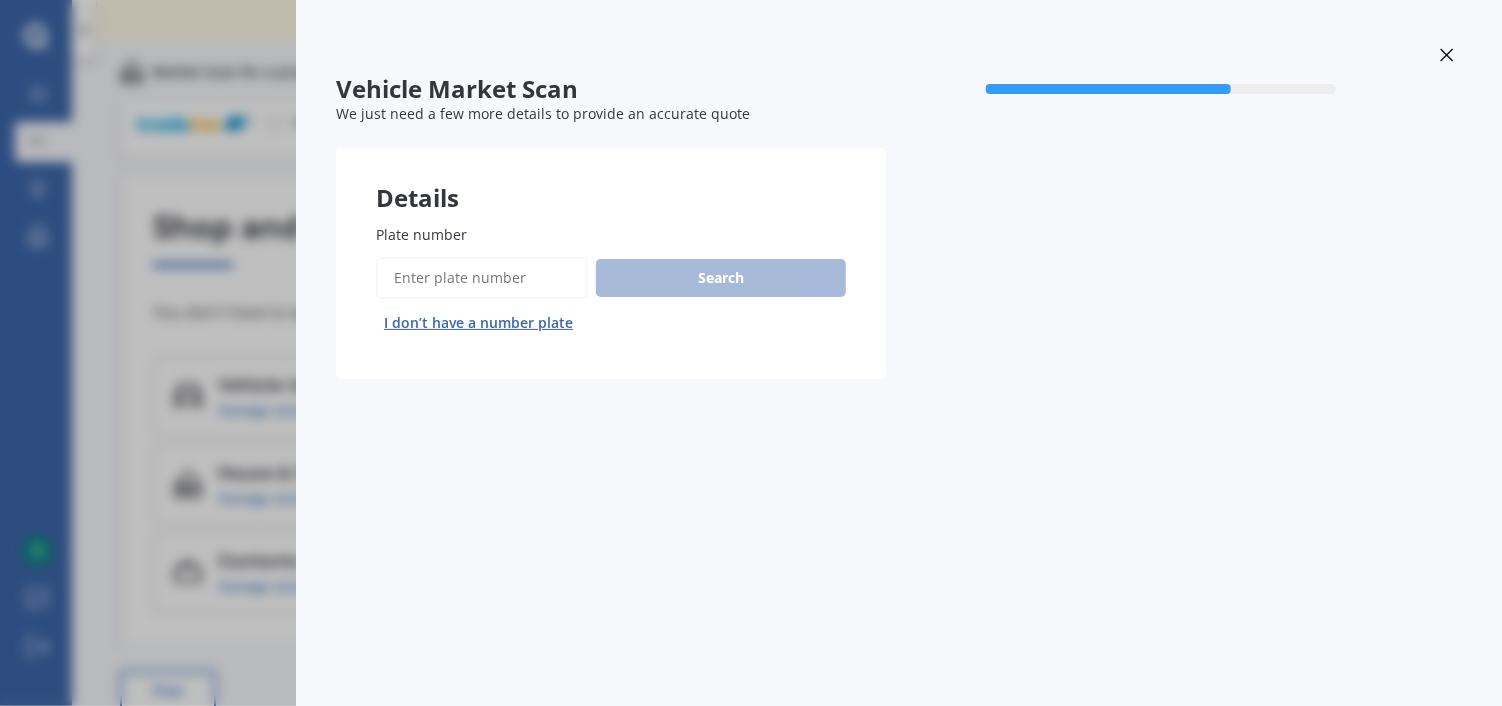 click on "Plate number" at bounding box center [482, 278] 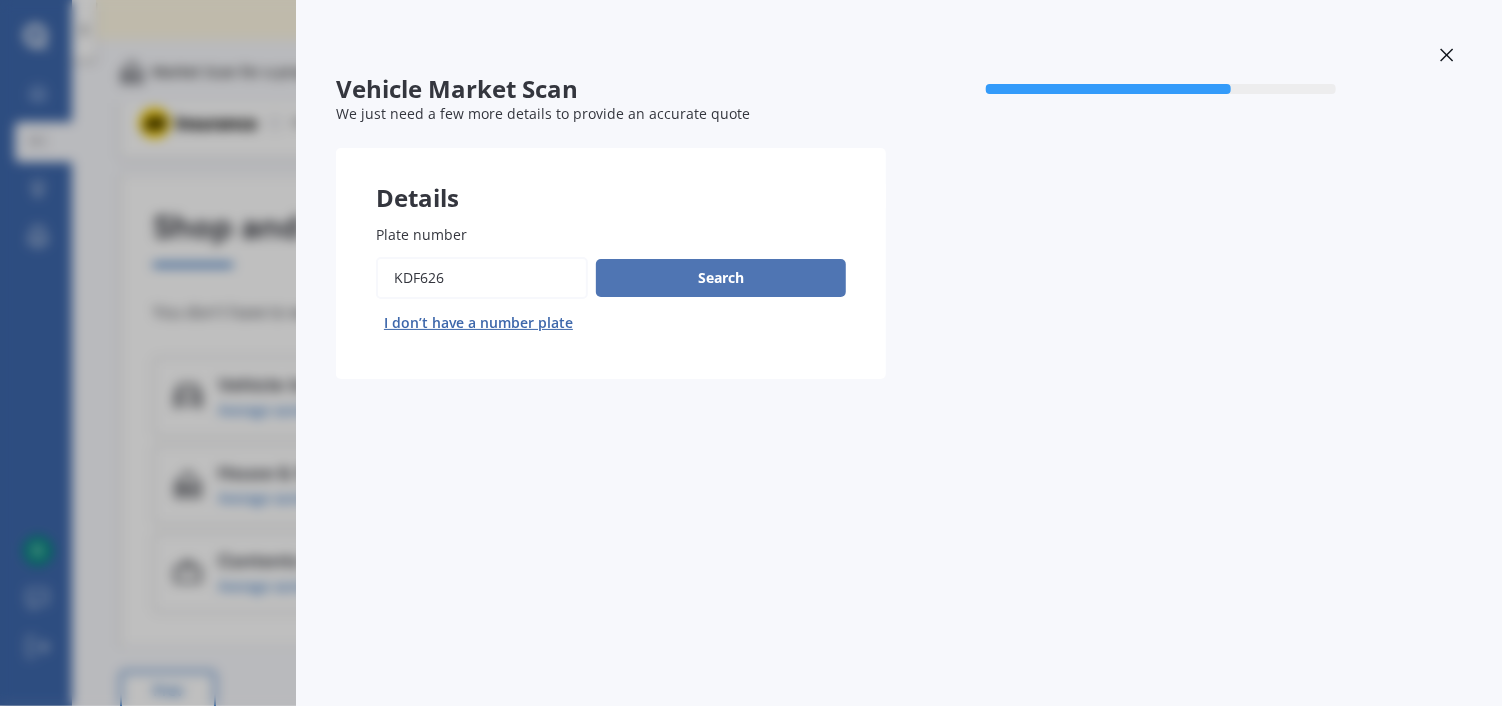 type on "kdf626" 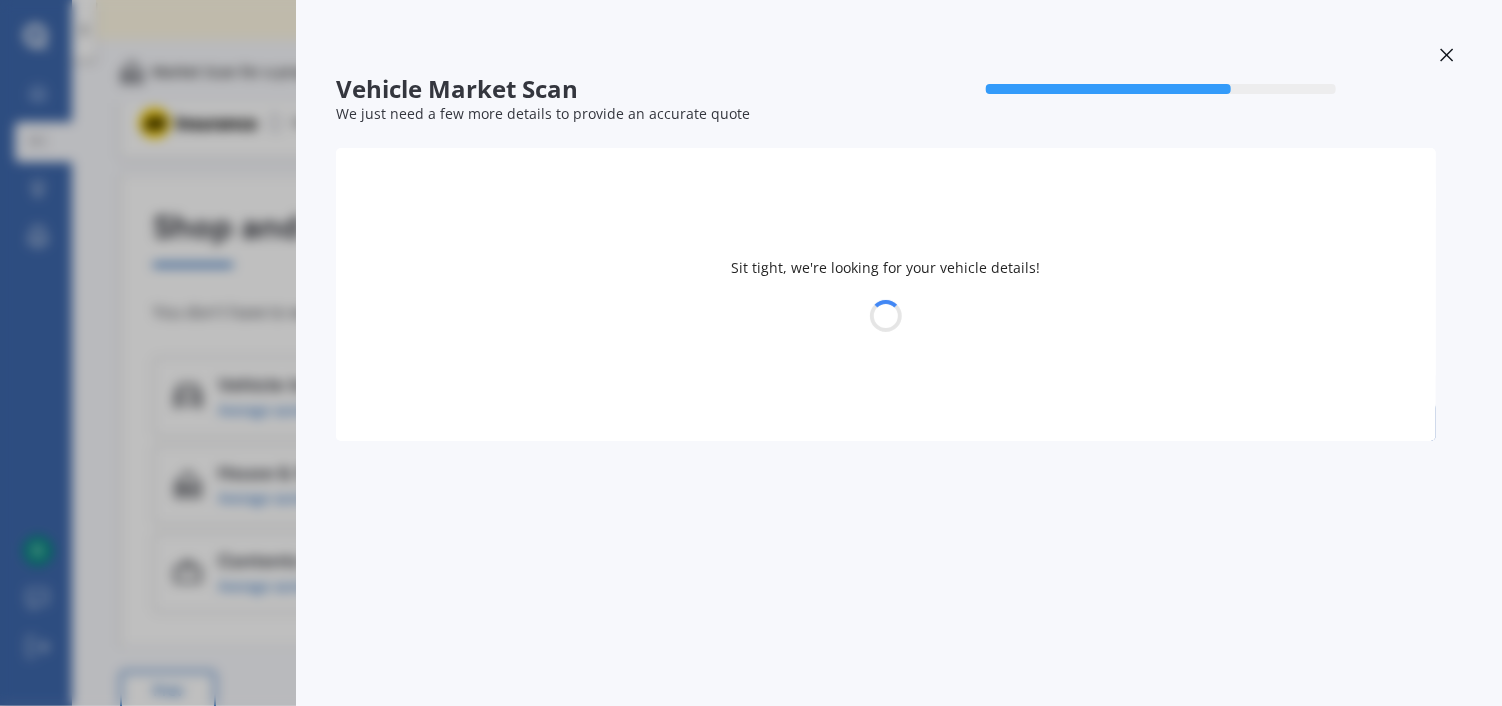 select on "VOLKSWAGEN" 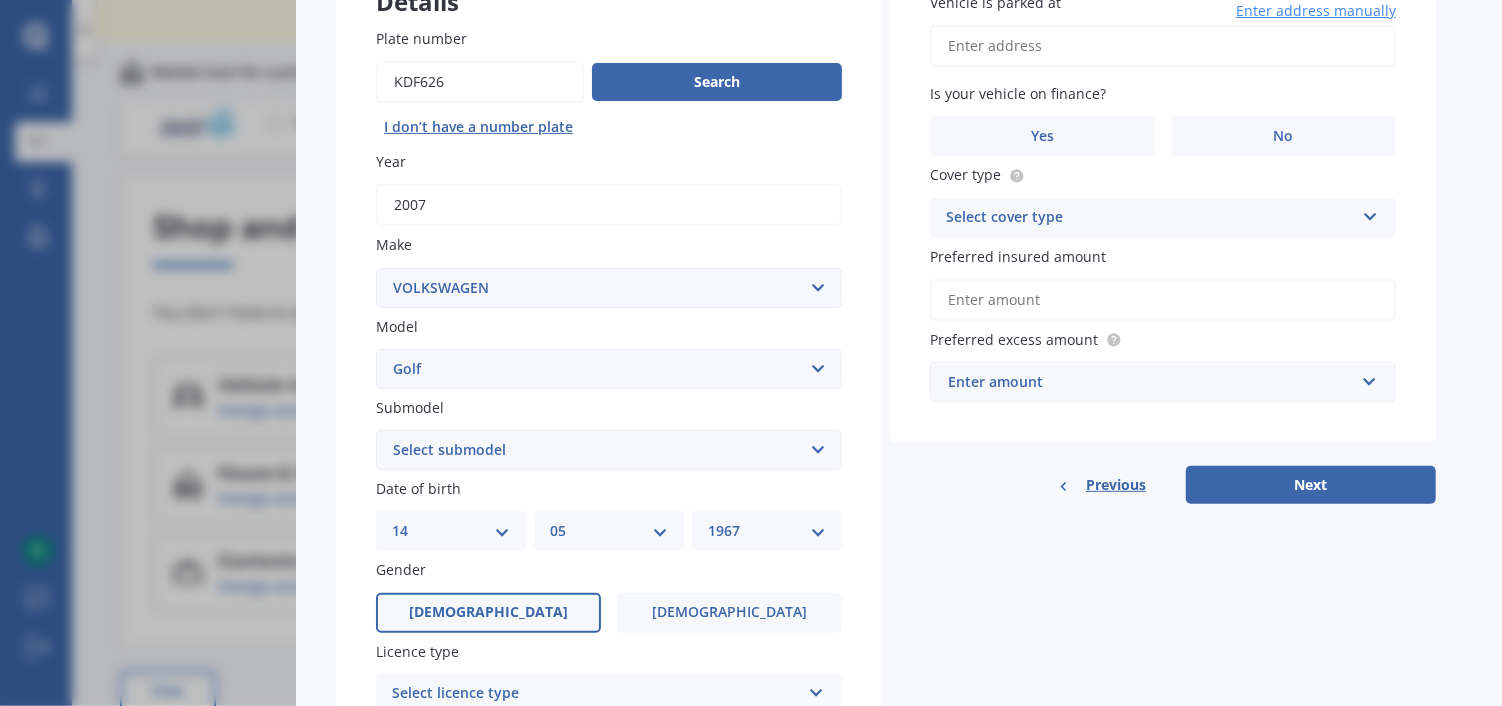 scroll, scrollTop: 200, scrollLeft: 0, axis: vertical 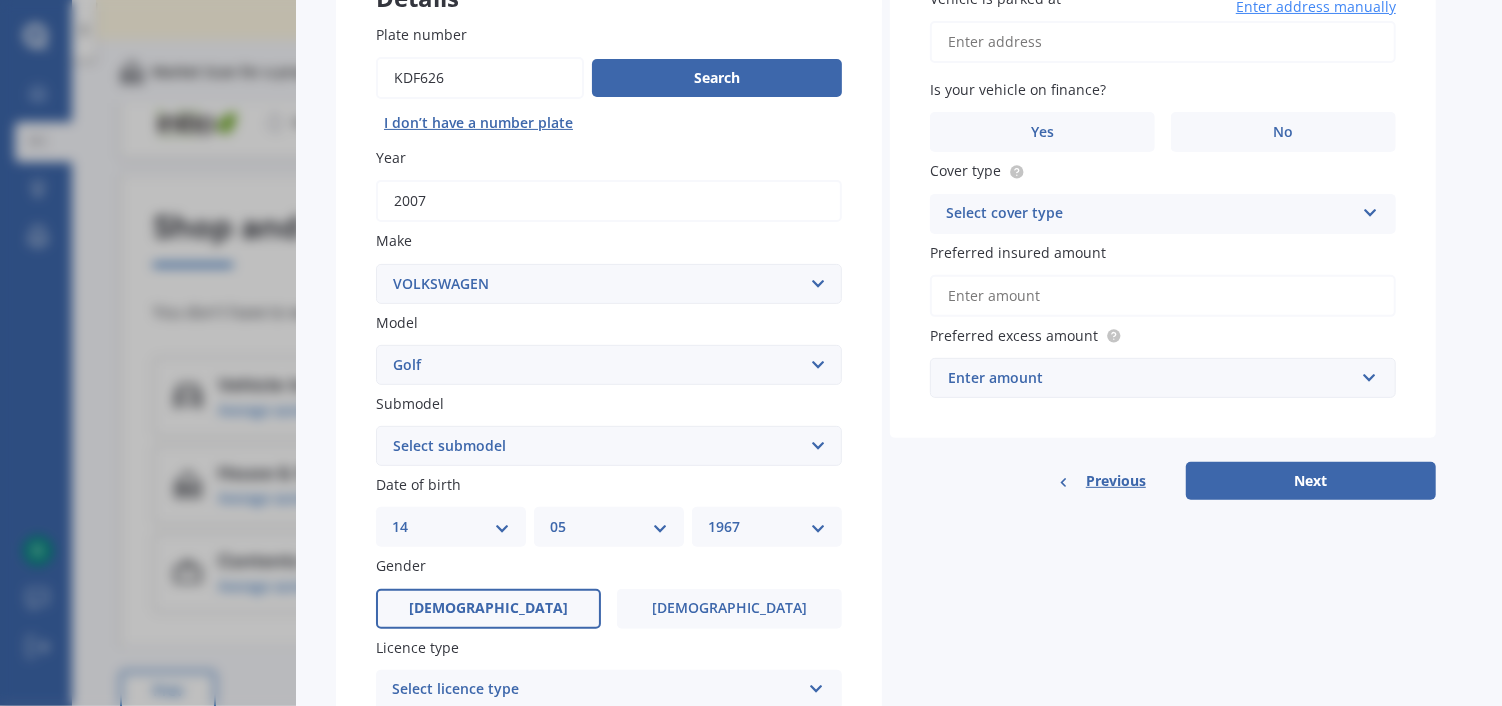 click on "Select submodel (All other) 1.4 GT TSI 1.4 TSI 1.6 1.6 FSI 1.6 TSI 1.8 1.9 TDI DSG 2.0 T GTI 2.0 TDI 4Motion 2.0 TDI 4Motion GT Sport 2.0 TDI DSG 2.0 TDI GT Sport 2.O 2.O FSI Cabriolet GT Turbo GTE Hybrid GTI Petrol Turbo 2WD GTI Turbo Hatchback 1.2T R R32 R32 turbo R36 TDI Comfortlinewagon 1.6 TSI 2.0L V5 V6 incl 4 Motion Variant 1.4 TSI" at bounding box center [609, 446] 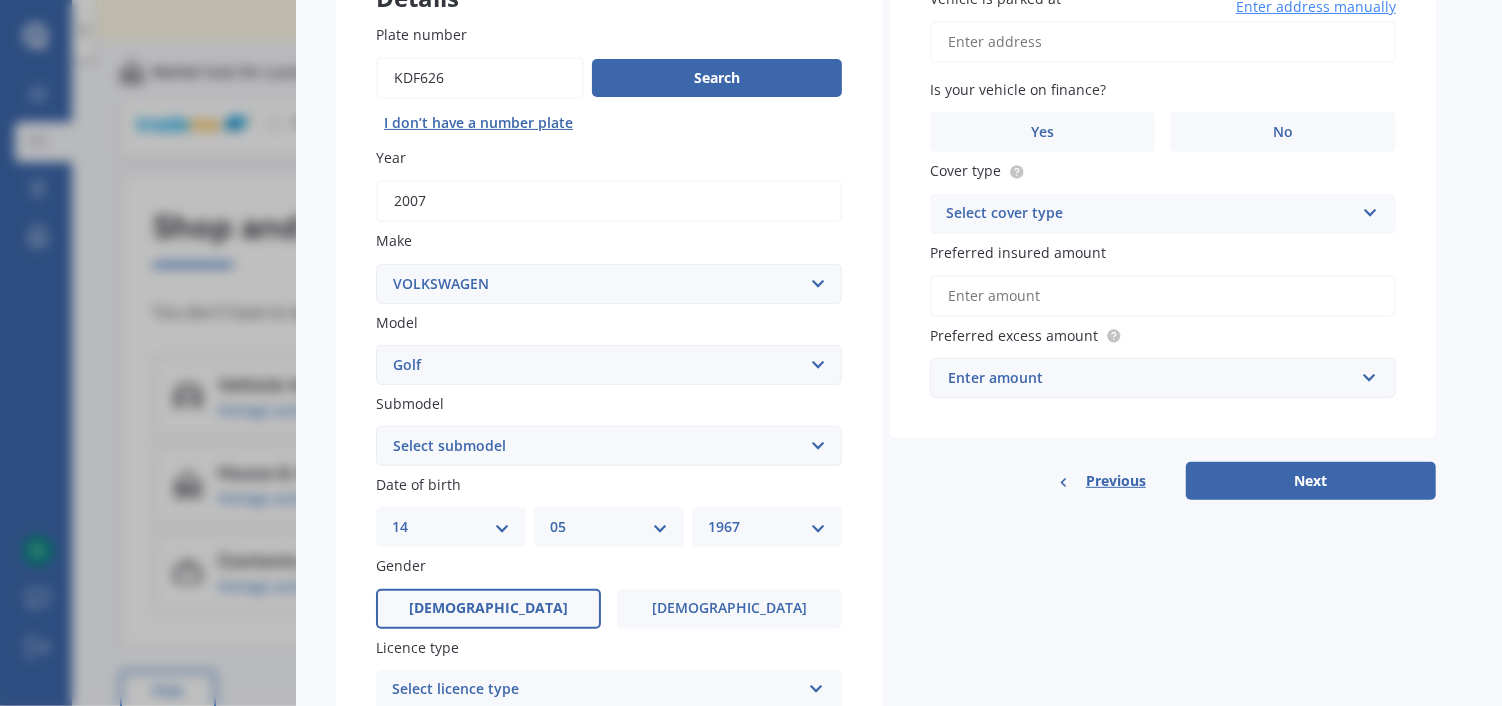 select on "R32" 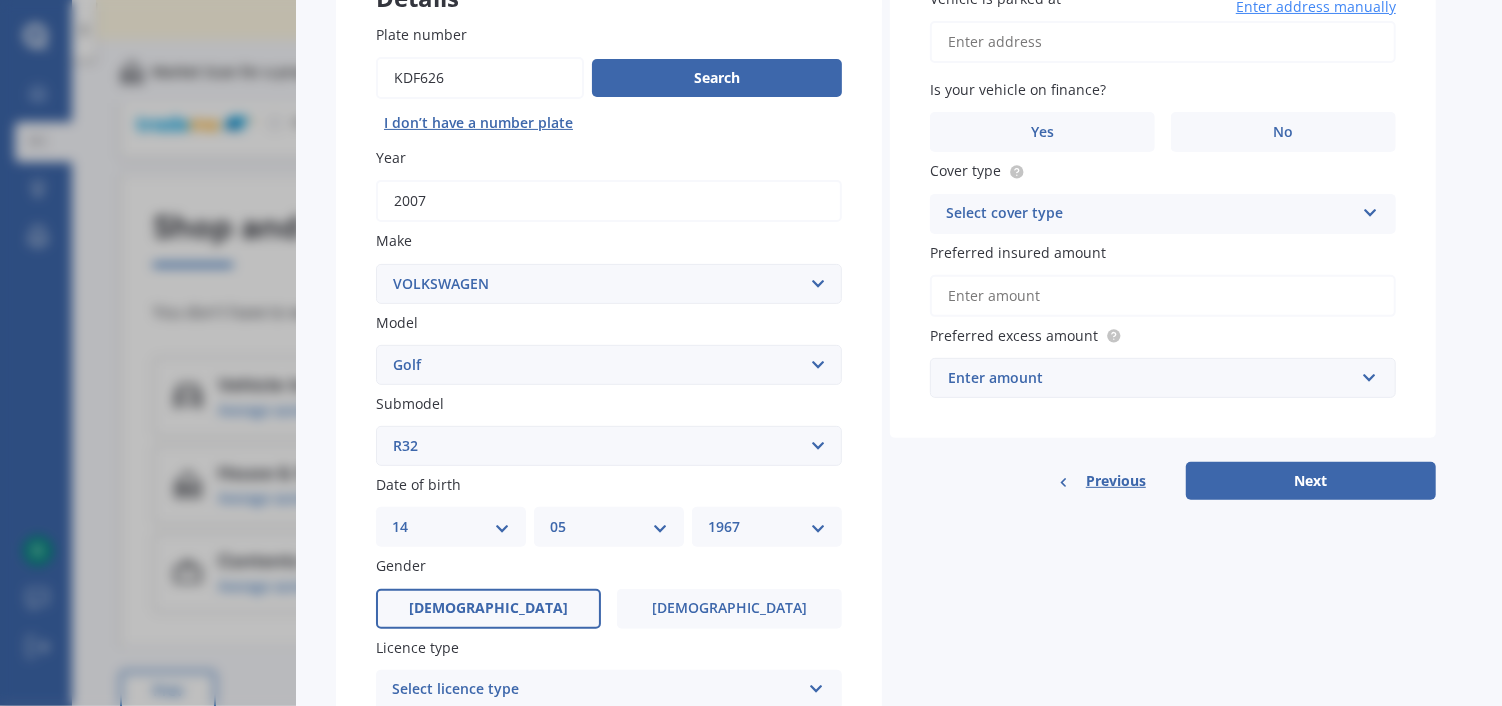 click on "Select submodel (All other) 1.4 GT TSI 1.4 TSI 1.6 1.6 FSI 1.6 TSI 1.8 1.9 TDI DSG 2.0 T GTI 2.0 TDI 4Motion 2.0 TDI 4Motion GT Sport 2.0 TDI DSG 2.0 TDI GT Sport 2.O 2.O FSI Cabriolet GT Turbo GTE Hybrid GTI Petrol Turbo 2WD GTI Turbo Hatchback 1.2T R R32 R32 turbo R36 TDI Comfortlinewagon 1.6 TSI 2.0L V5 V6 incl 4 Motion Variant 1.4 TSI" at bounding box center (609, 446) 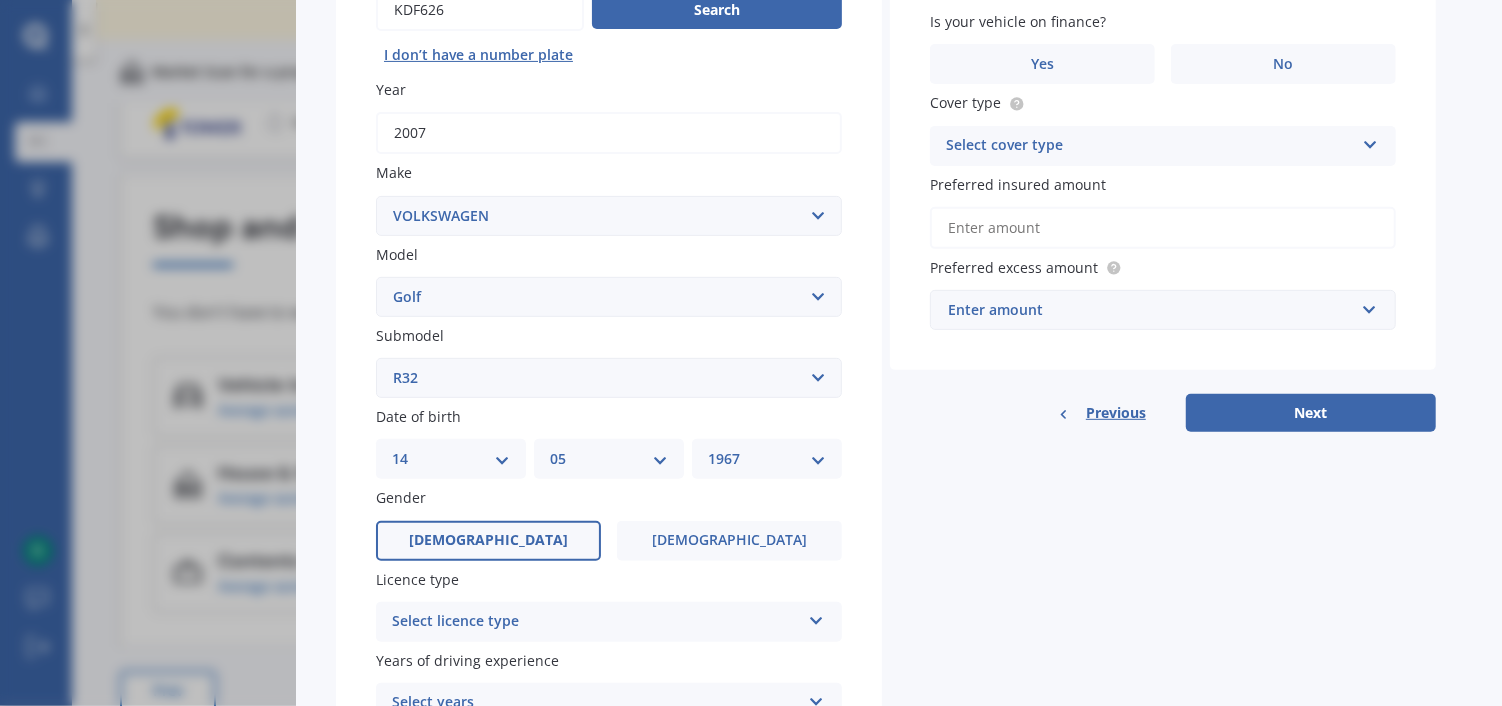 scroll, scrollTop: 400, scrollLeft: 0, axis: vertical 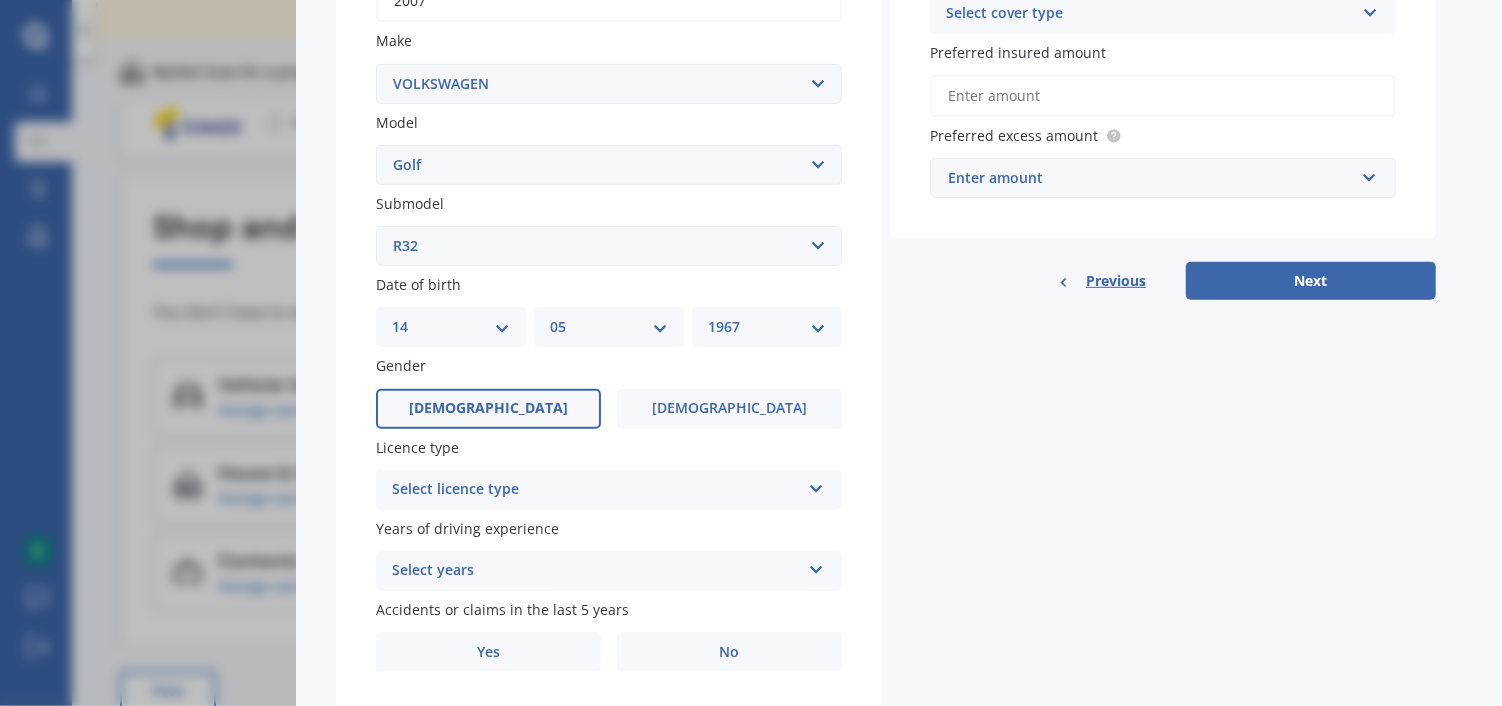 click at bounding box center [816, 485] 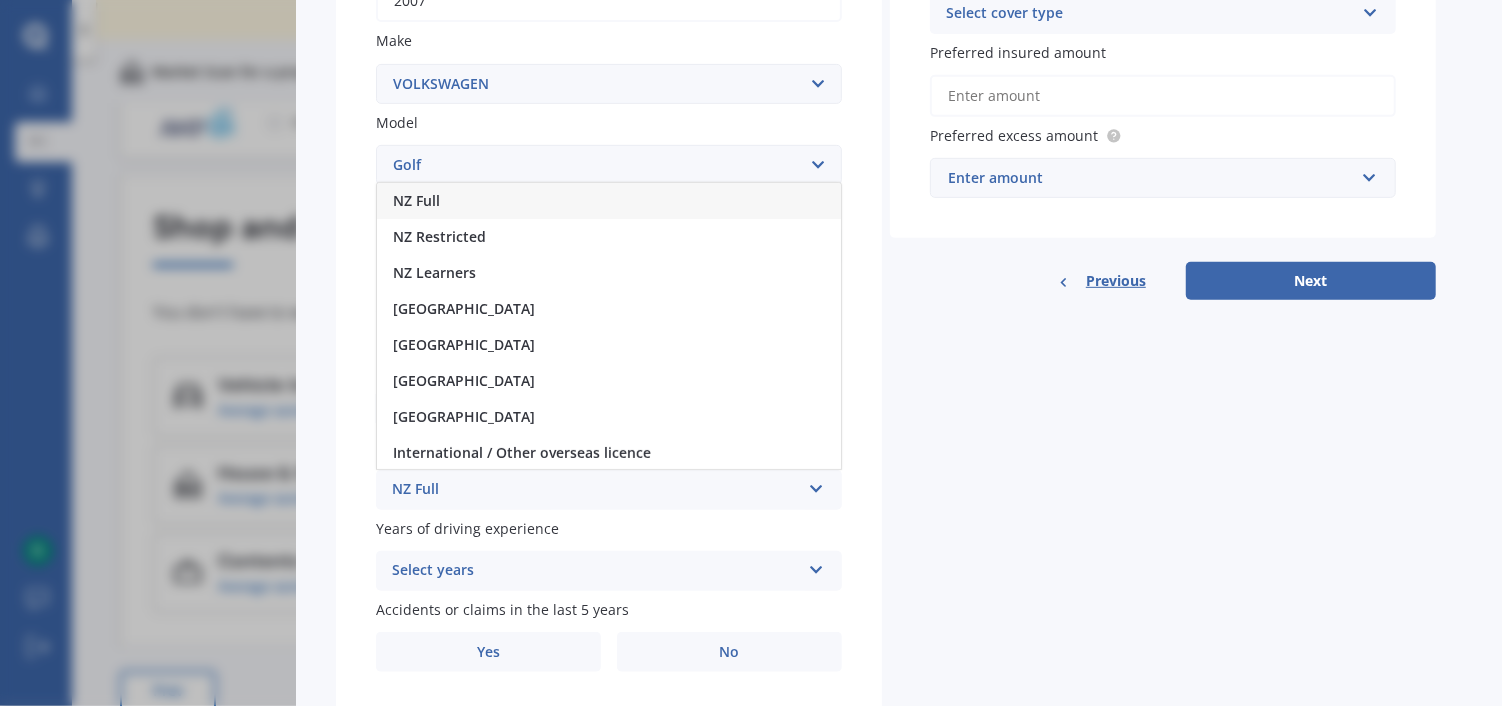 click on "NZ Full" at bounding box center (416, 200) 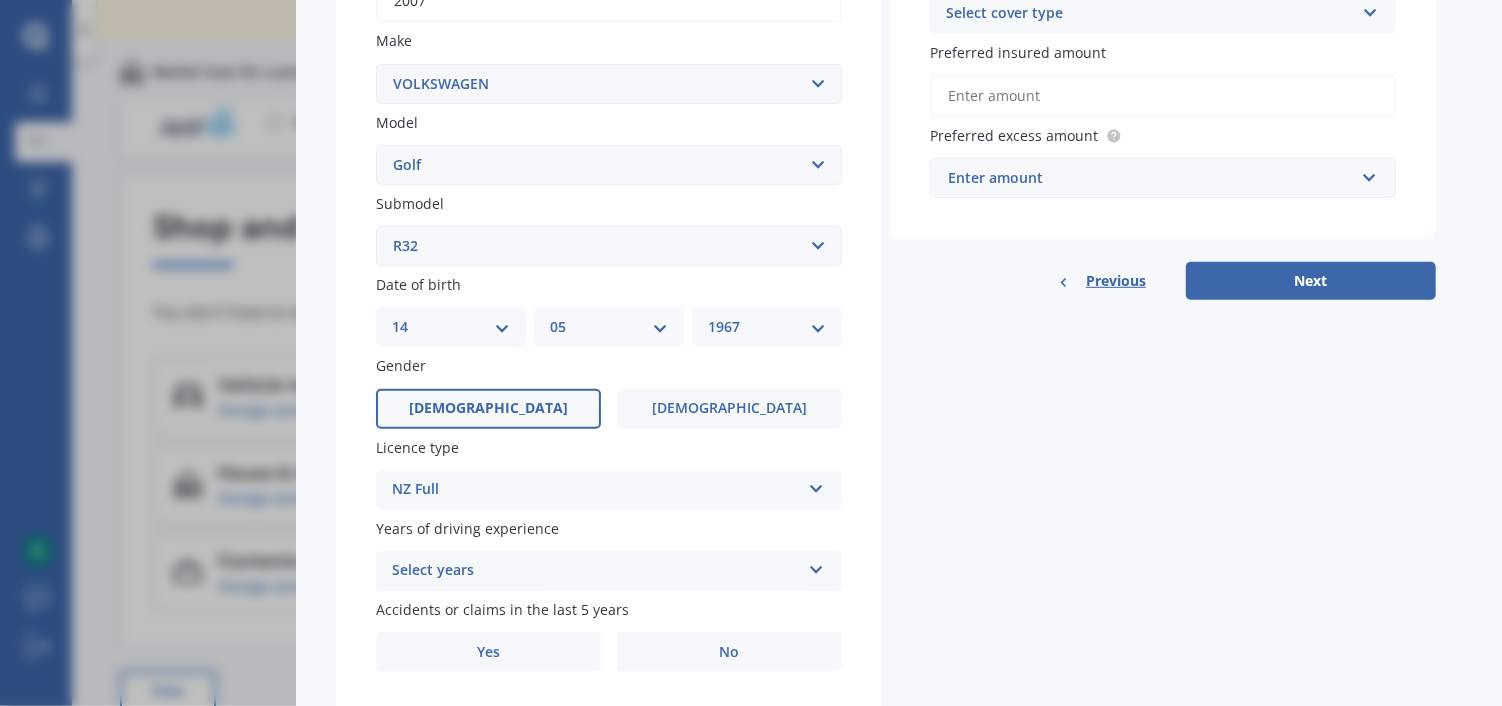 click at bounding box center [816, 566] 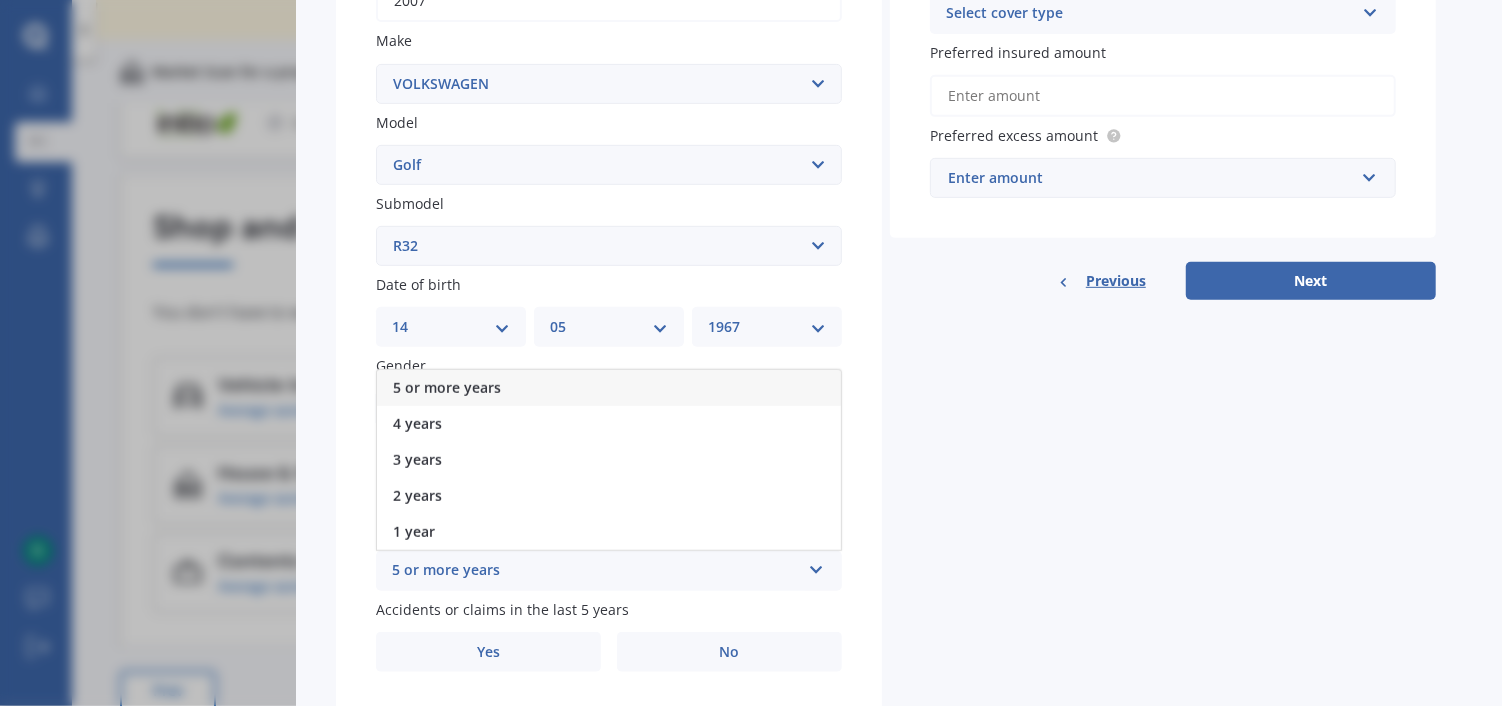 click on "5 or more years" at bounding box center [447, 387] 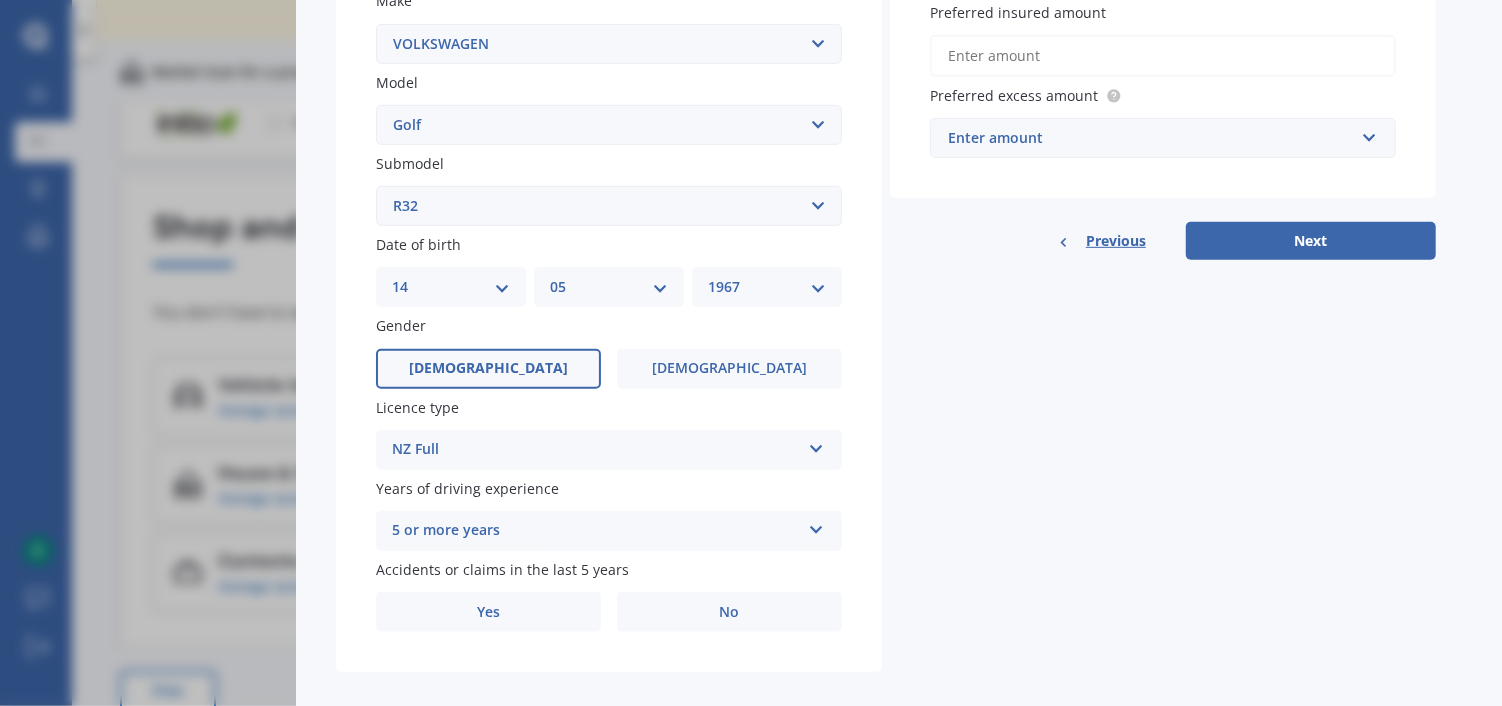 scroll, scrollTop: 462, scrollLeft: 0, axis: vertical 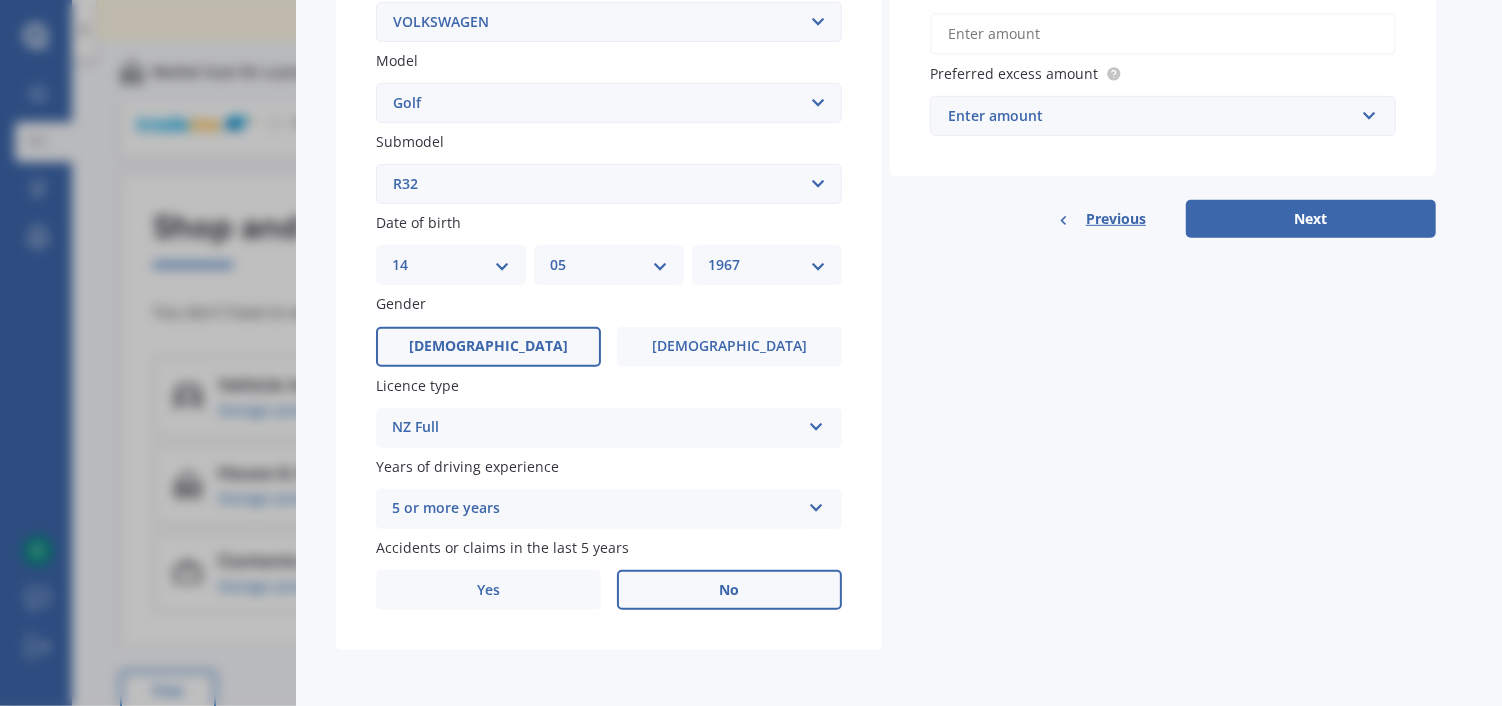 click on "No" at bounding box center (729, 590) 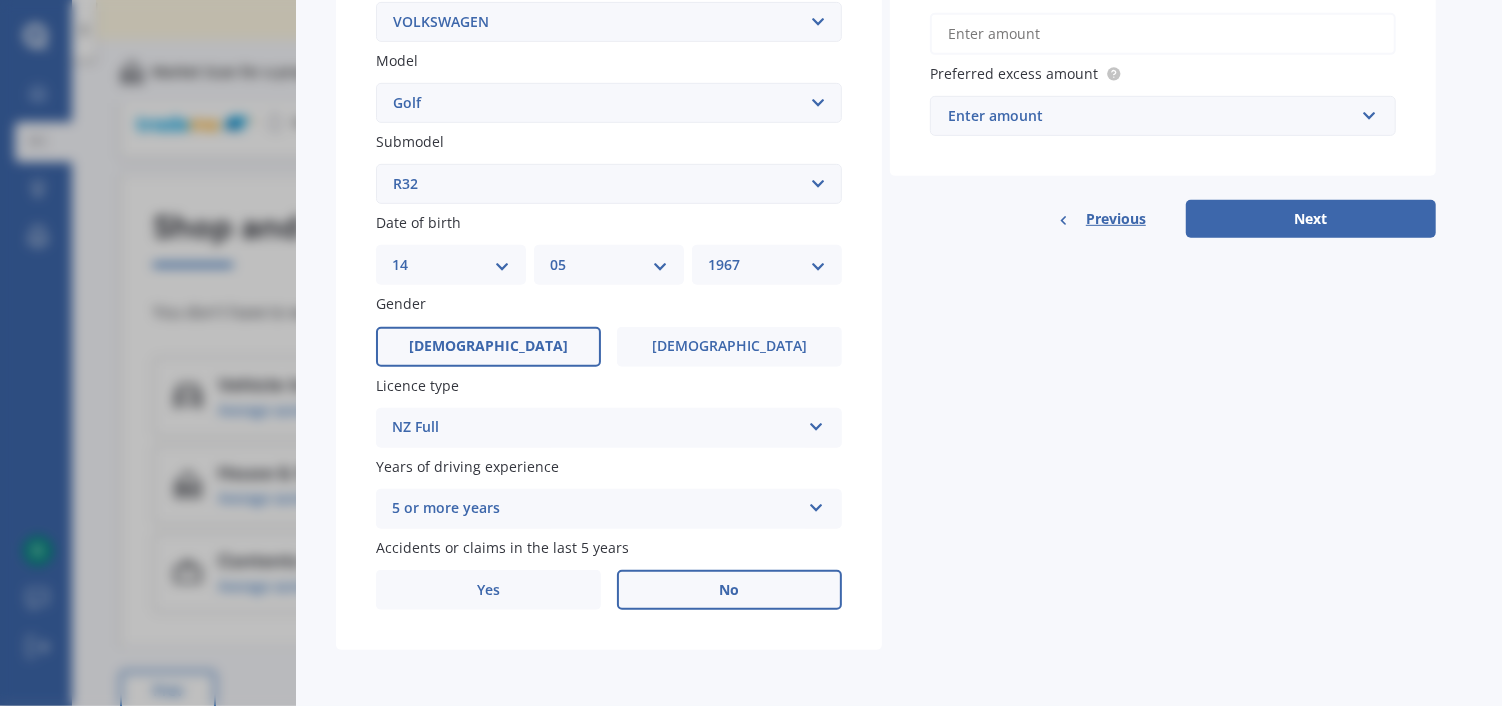 scroll, scrollTop: 62, scrollLeft: 0, axis: vertical 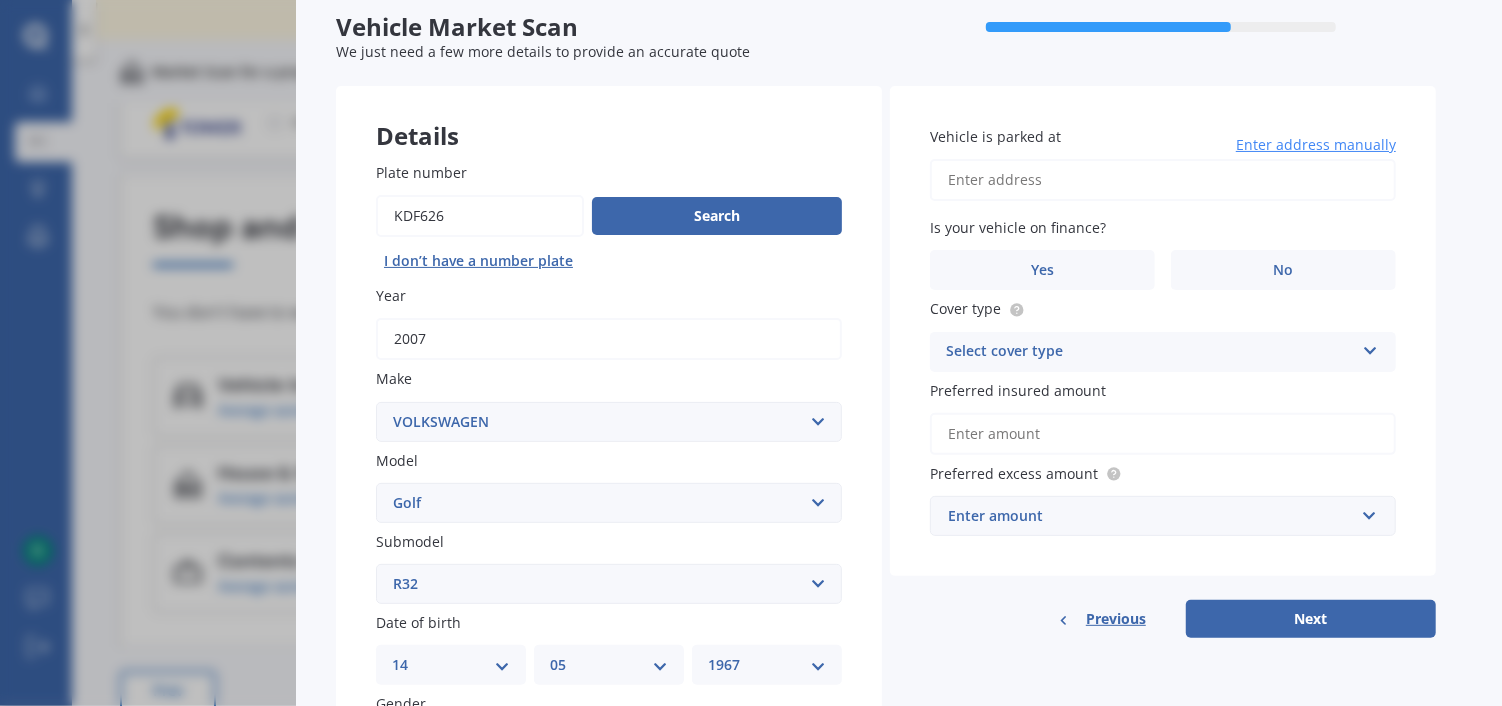click on "Vehicle is parked at" at bounding box center (1163, 180) 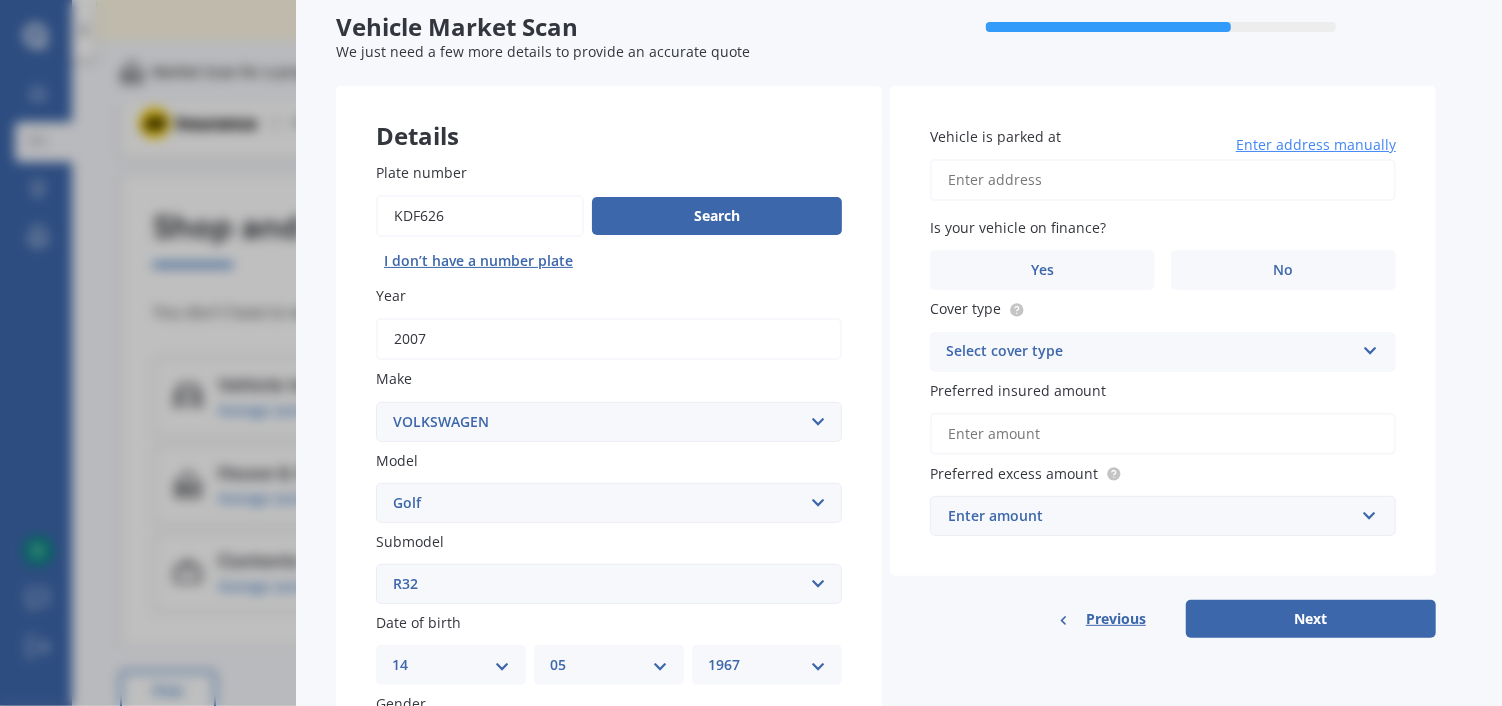 type on "[STREET_ADDRESS]" 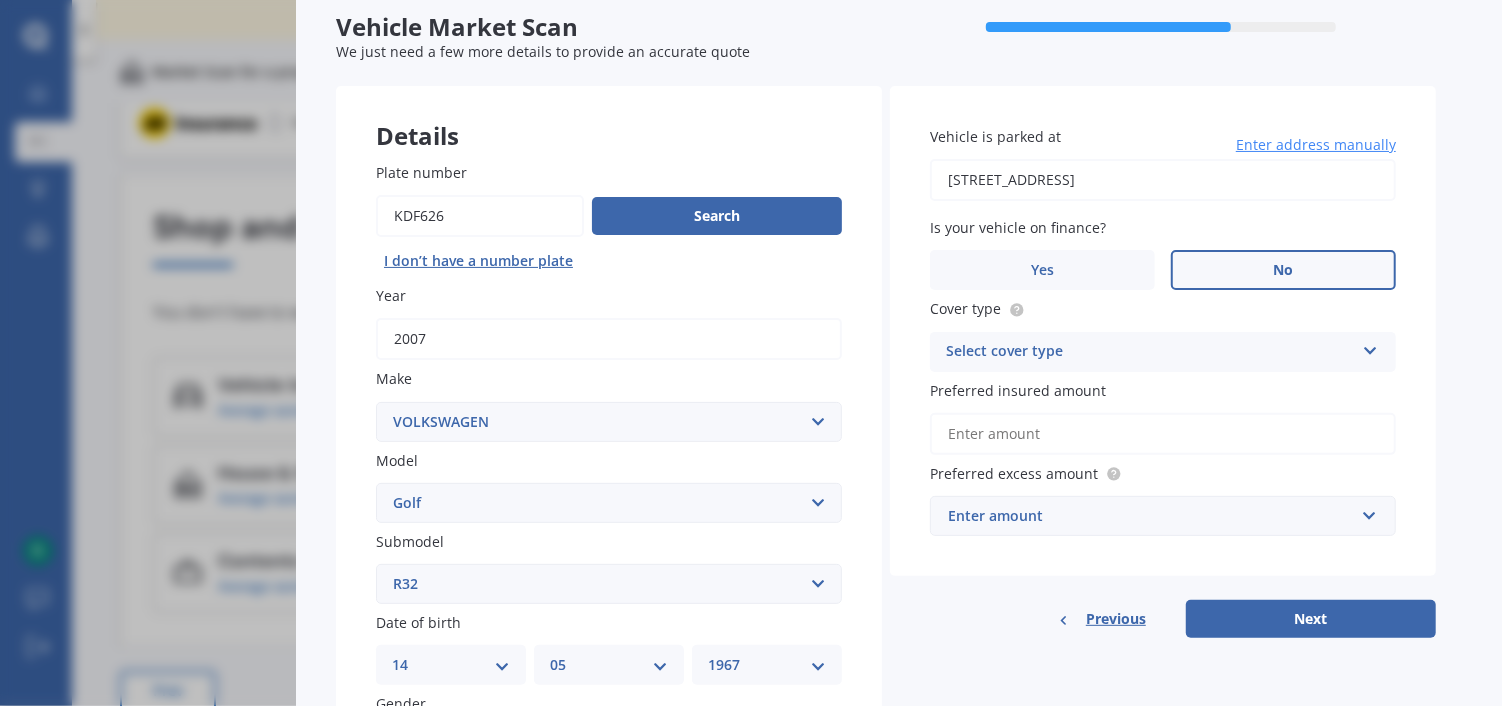 click on "No" at bounding box center (1284, 270) 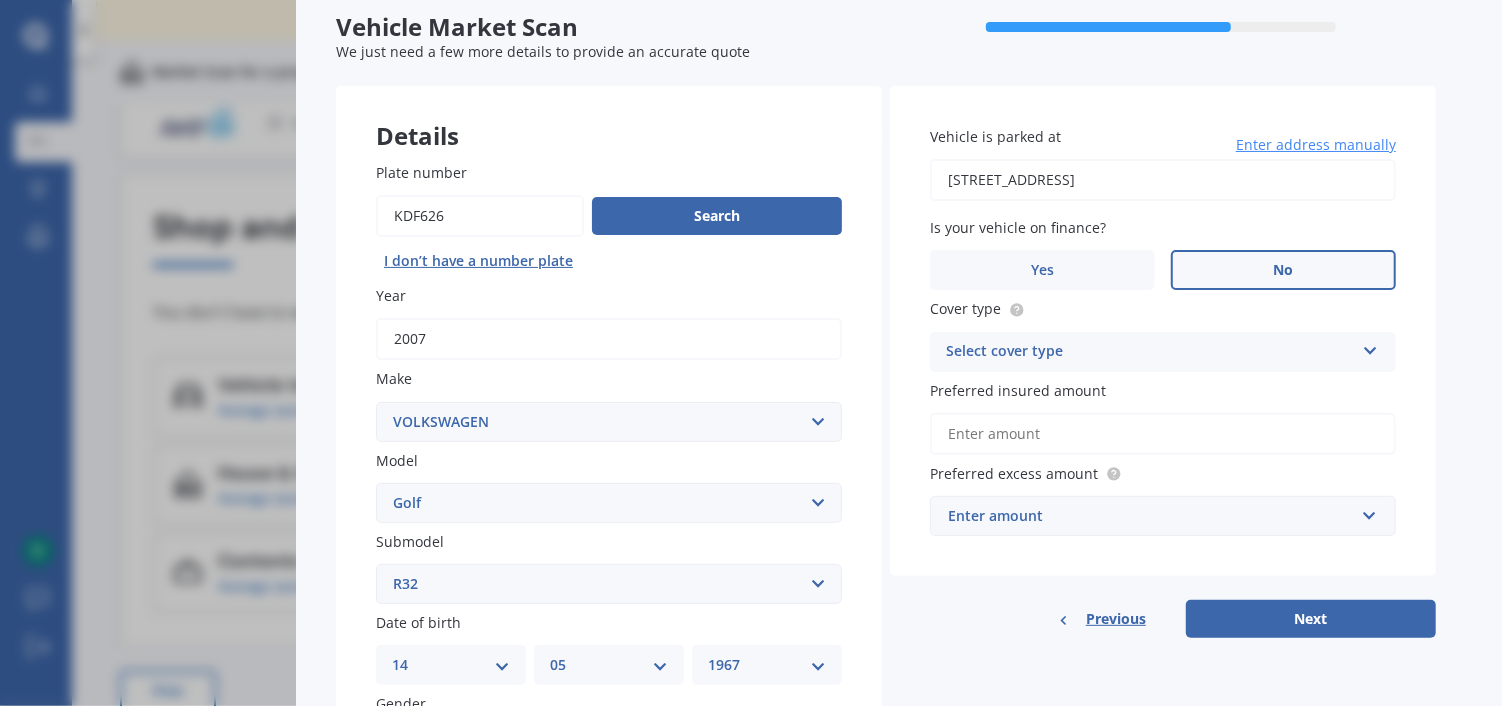 click at bounding box center (1370, 347) 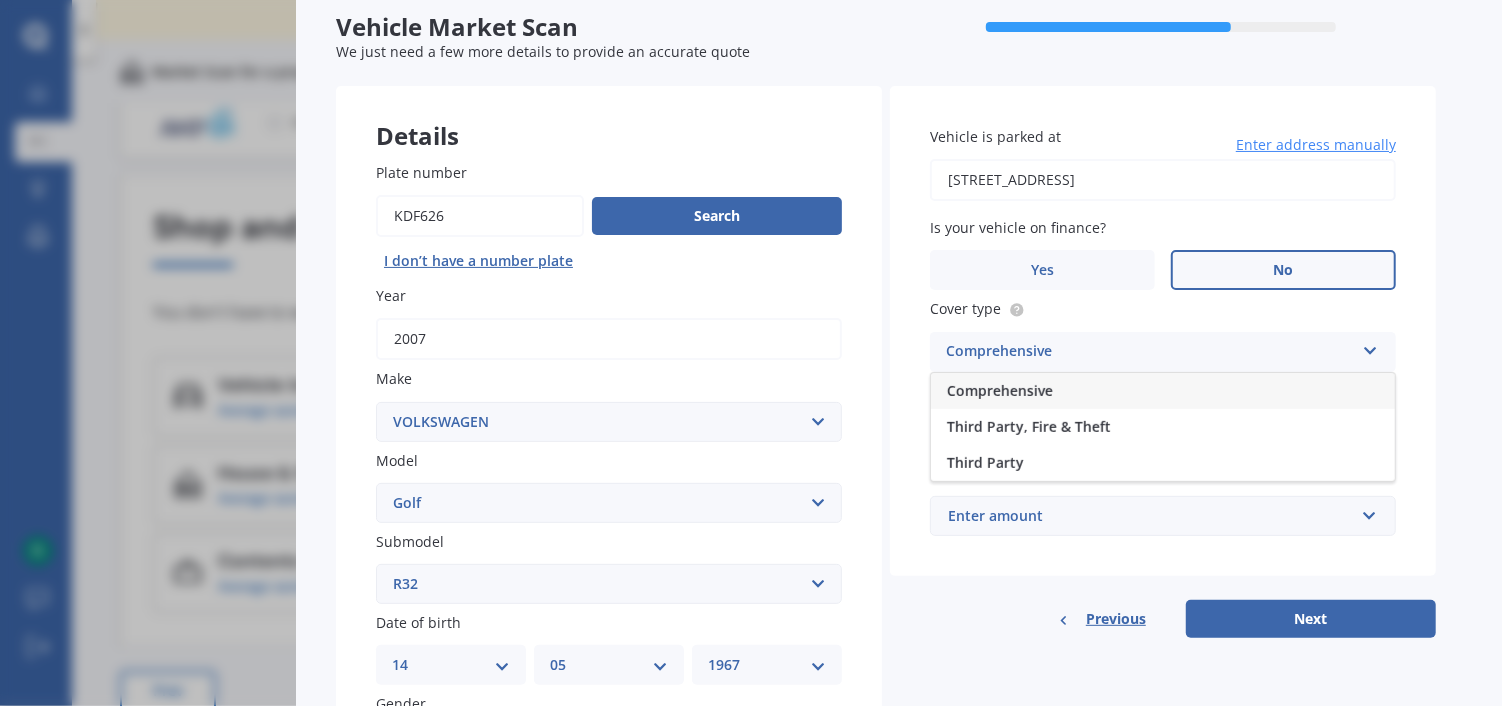 click on "Comprehensive" at bounding box center (1000, 390) 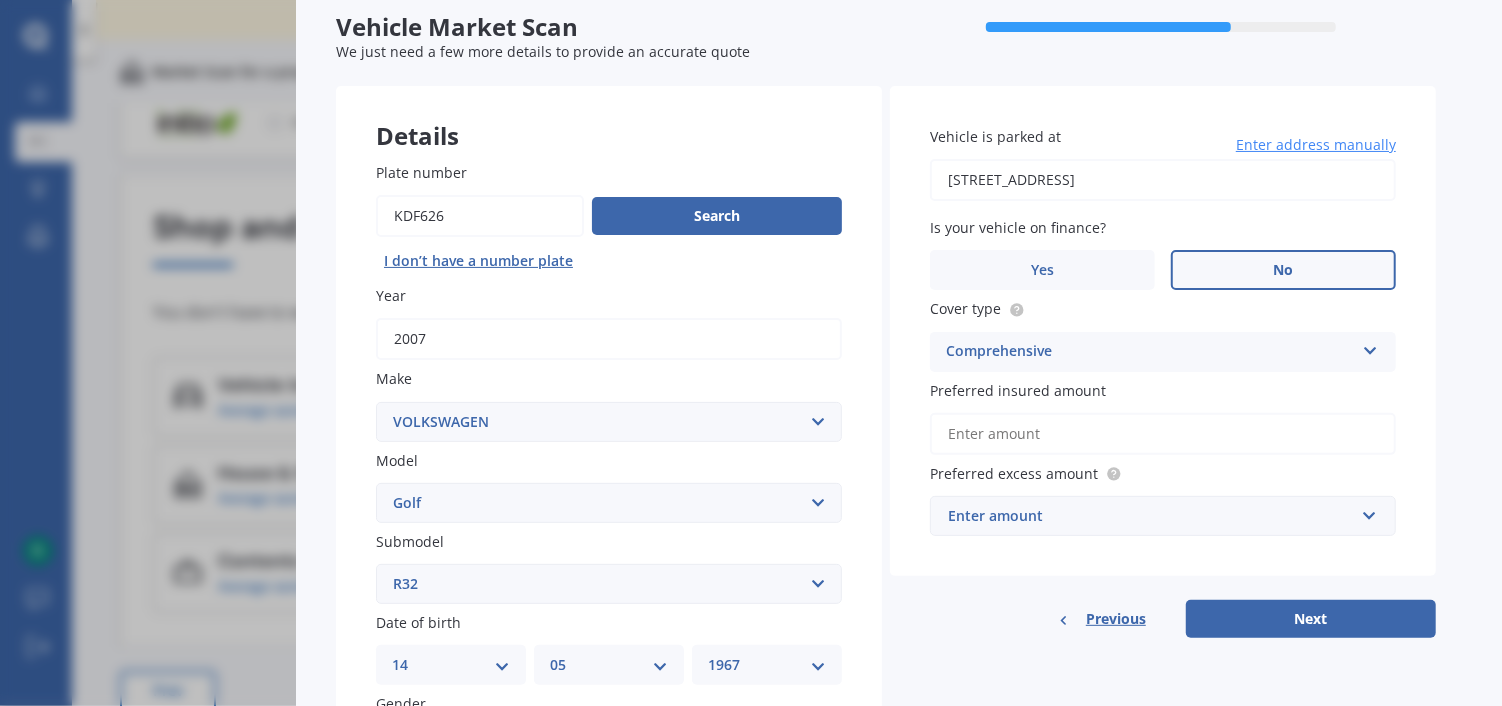 click on "Preferred insured amount" at bounding box center (1163, 434) 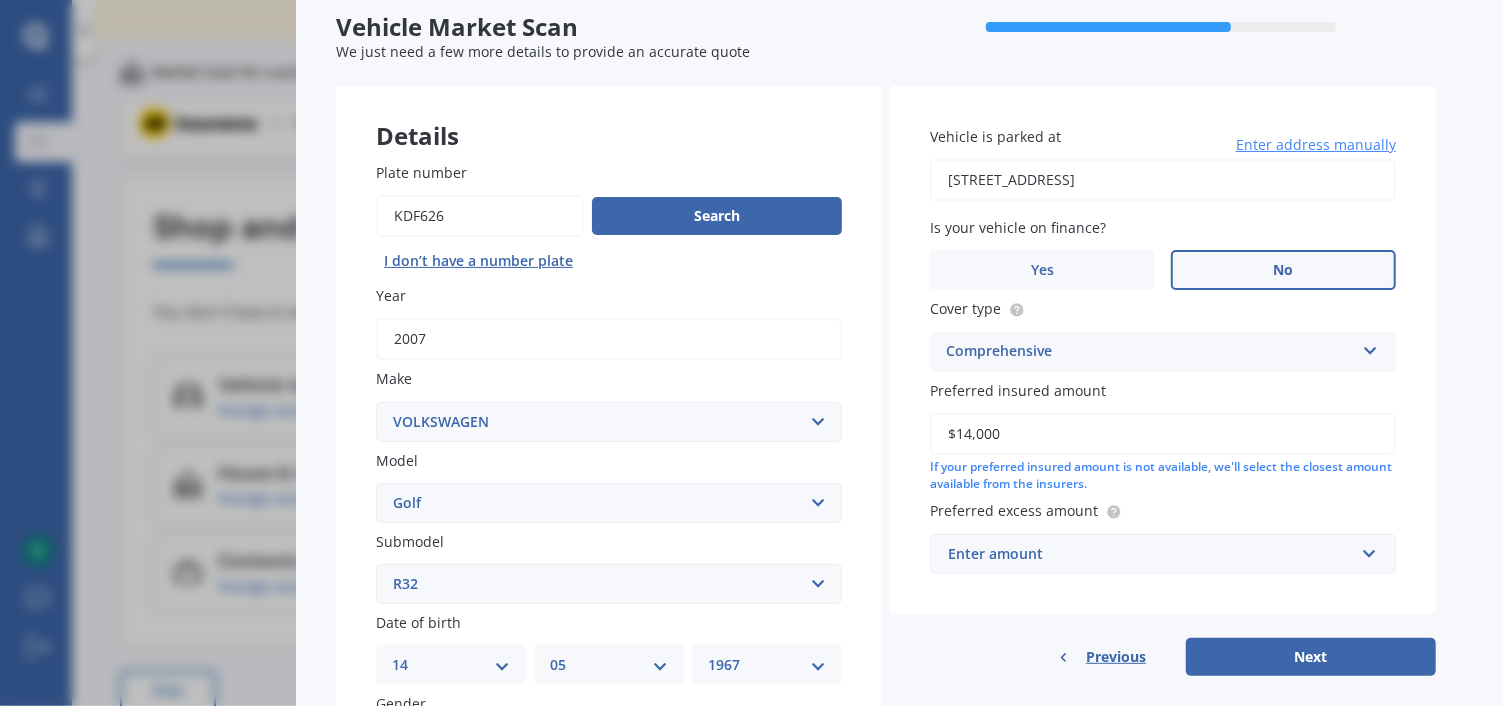 type on "$14,000" 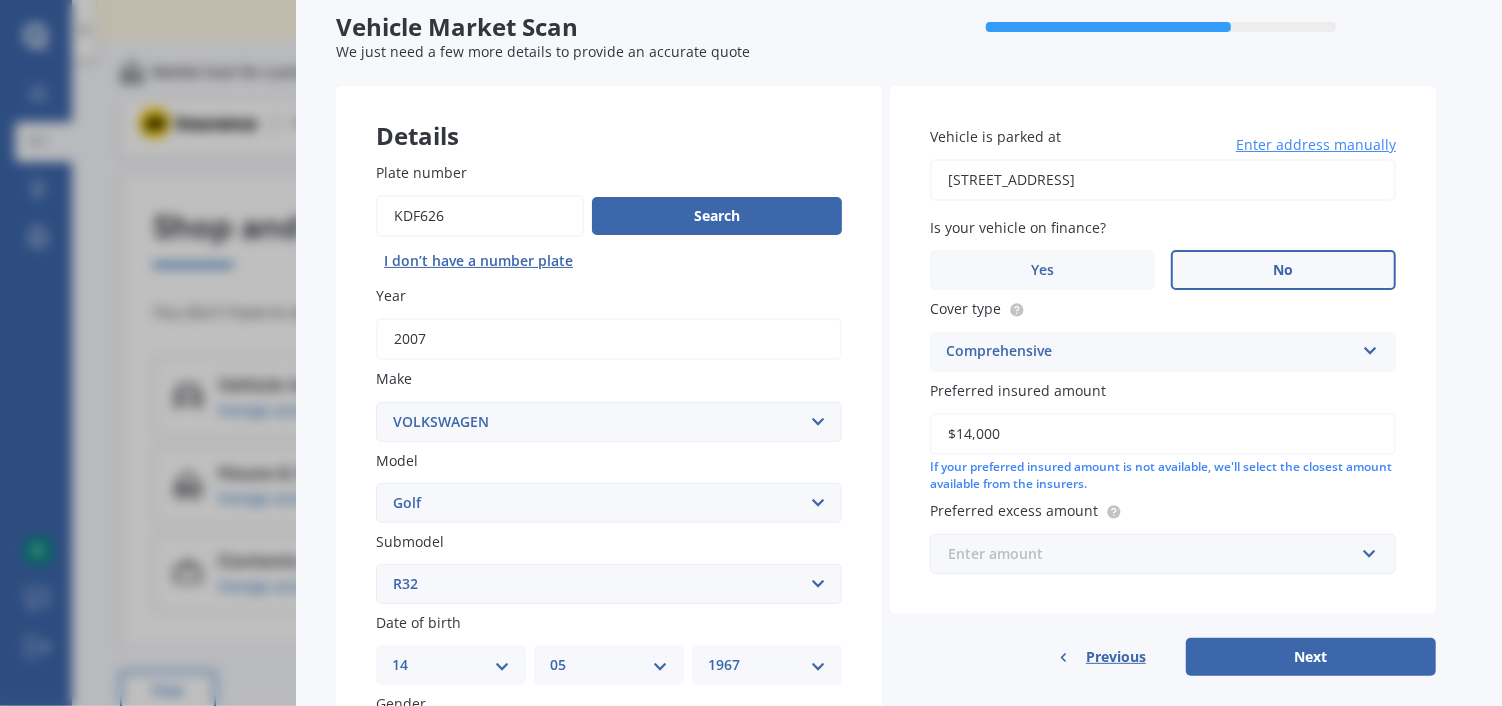 click at bounding box center (1156, 554) 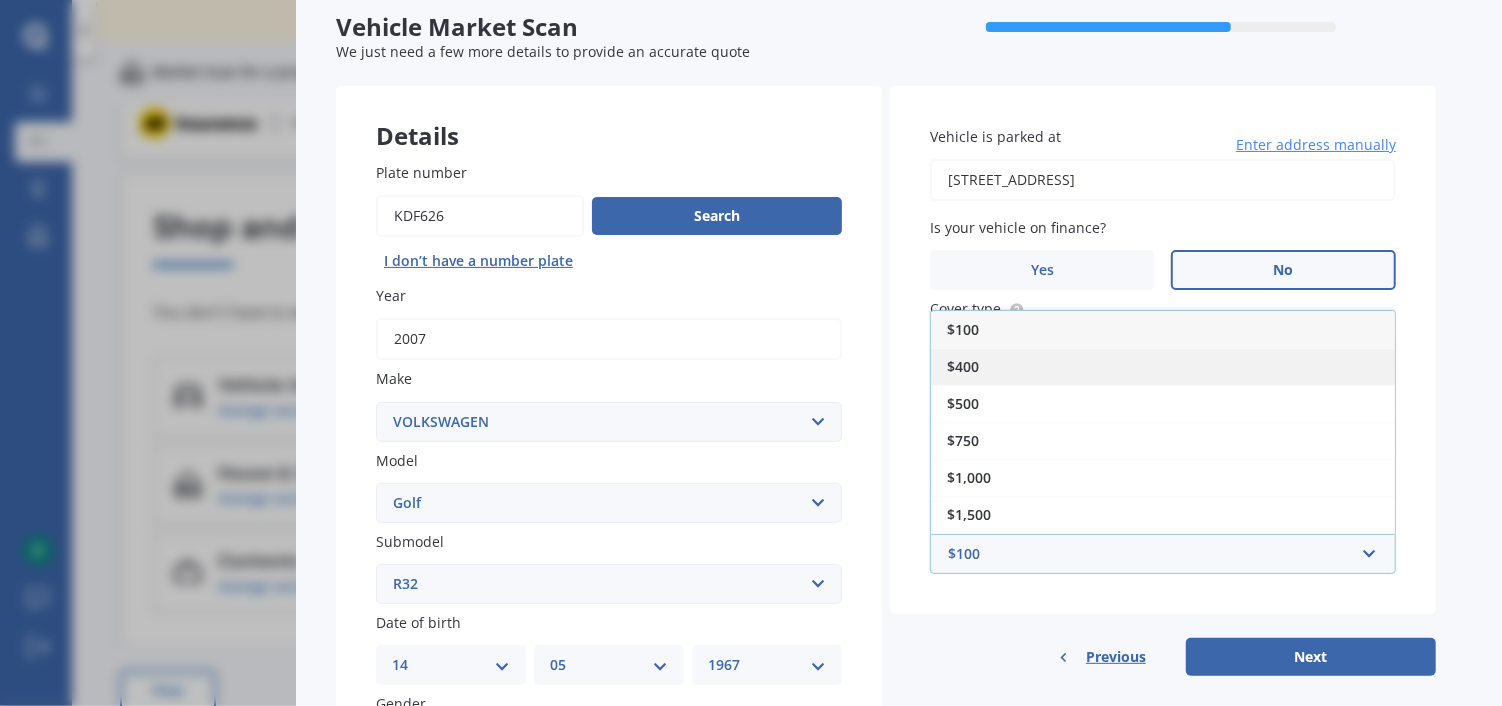 click on "$400" at bounding box center [963, 366] 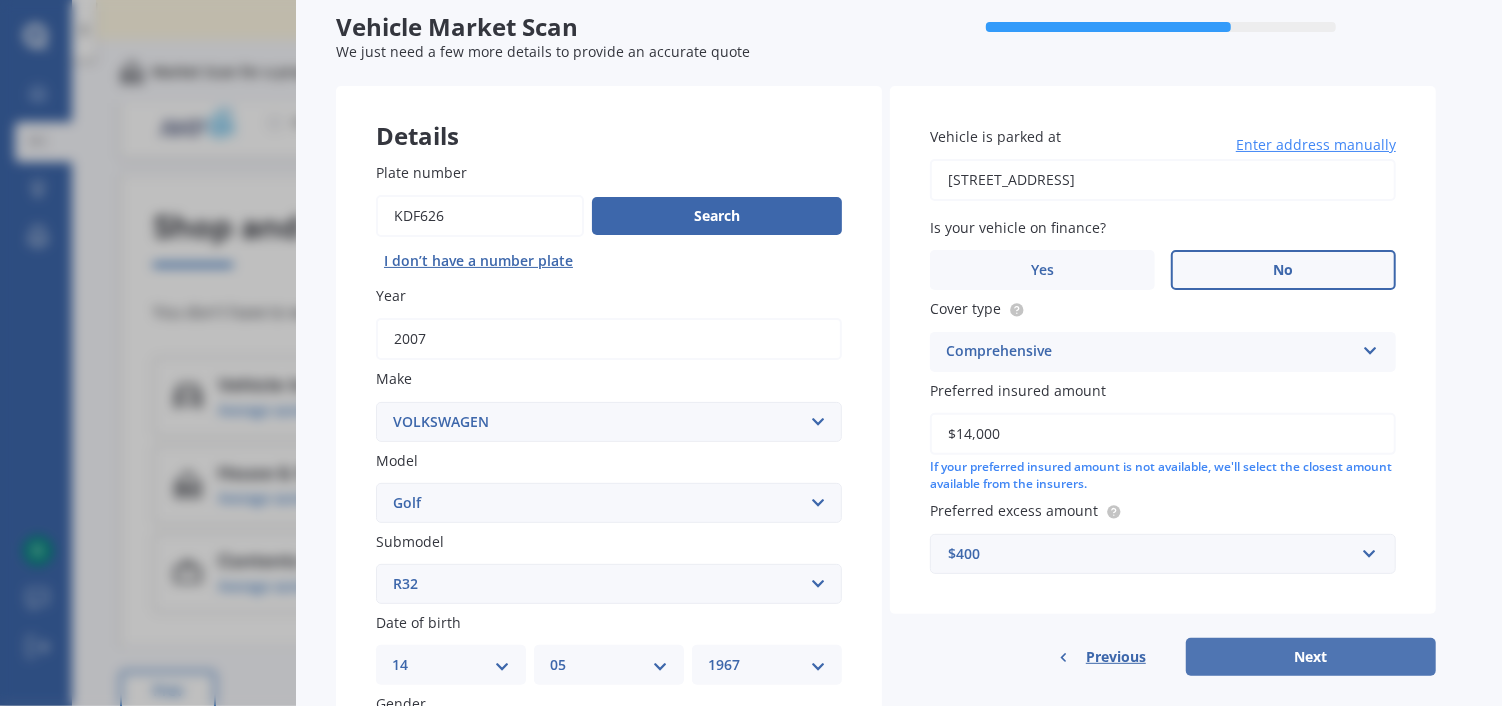 click on "Next" at bounding box center [1311, 657] 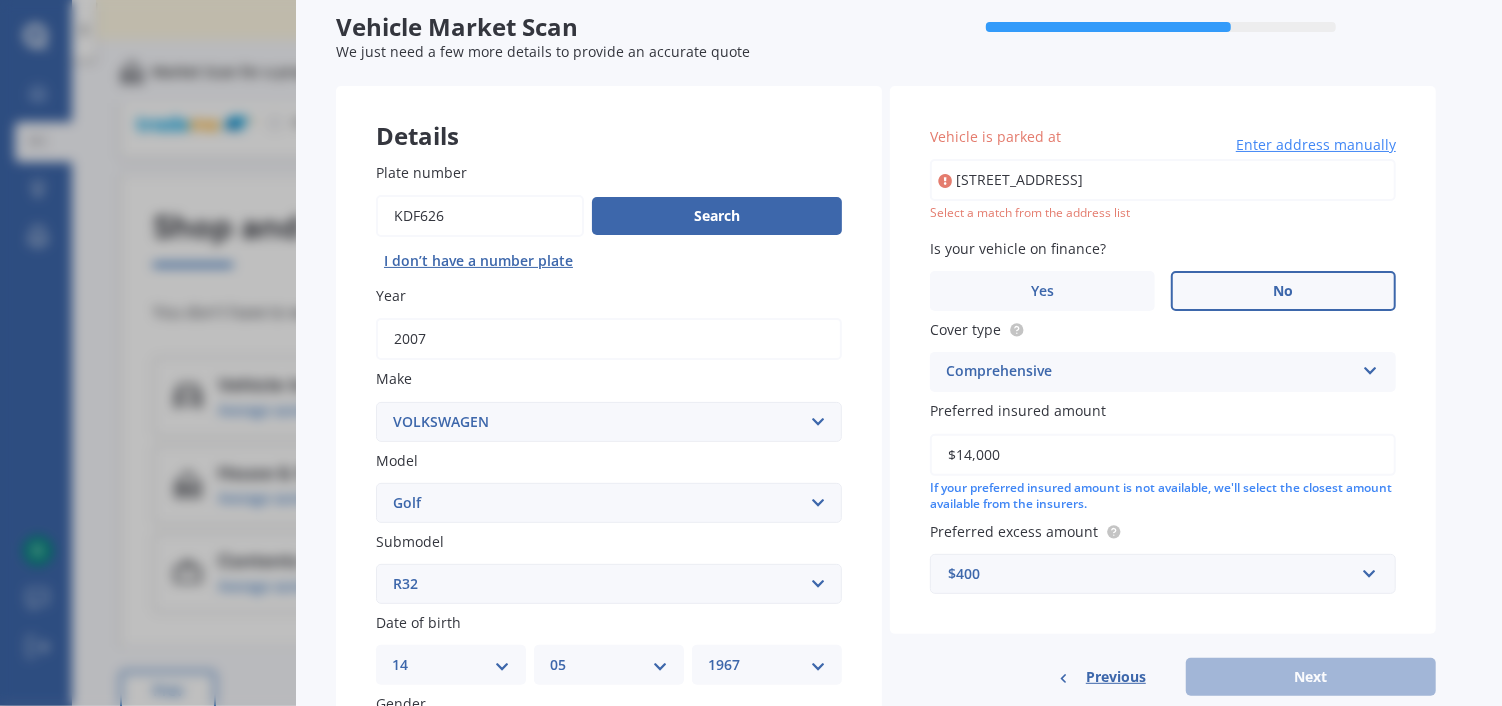 click on "Enter address manually" at bounding box center (1316, 145) 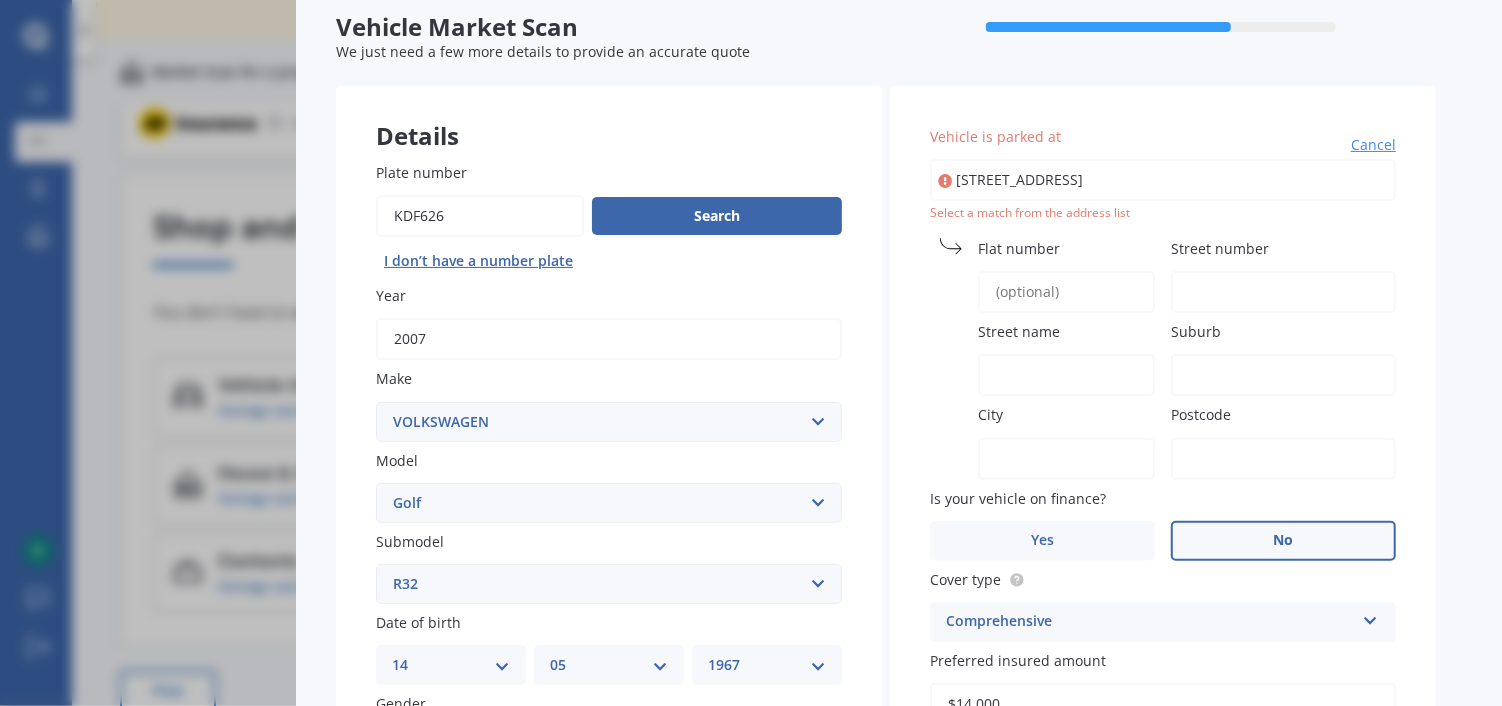 drag, startPoint x: 1188, startPoint y: 294, endPoint x: 1204, endPoint y: 294, distance: 16 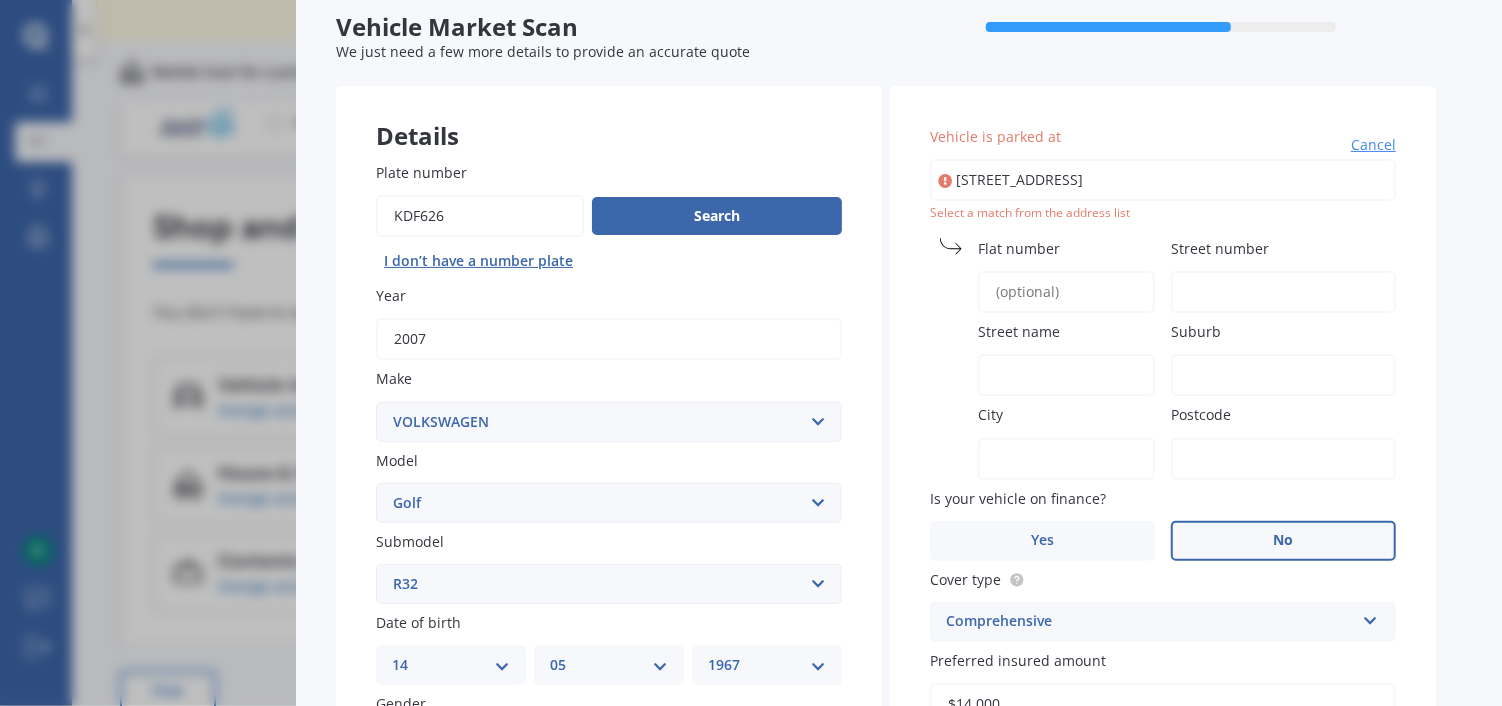 type on "131" 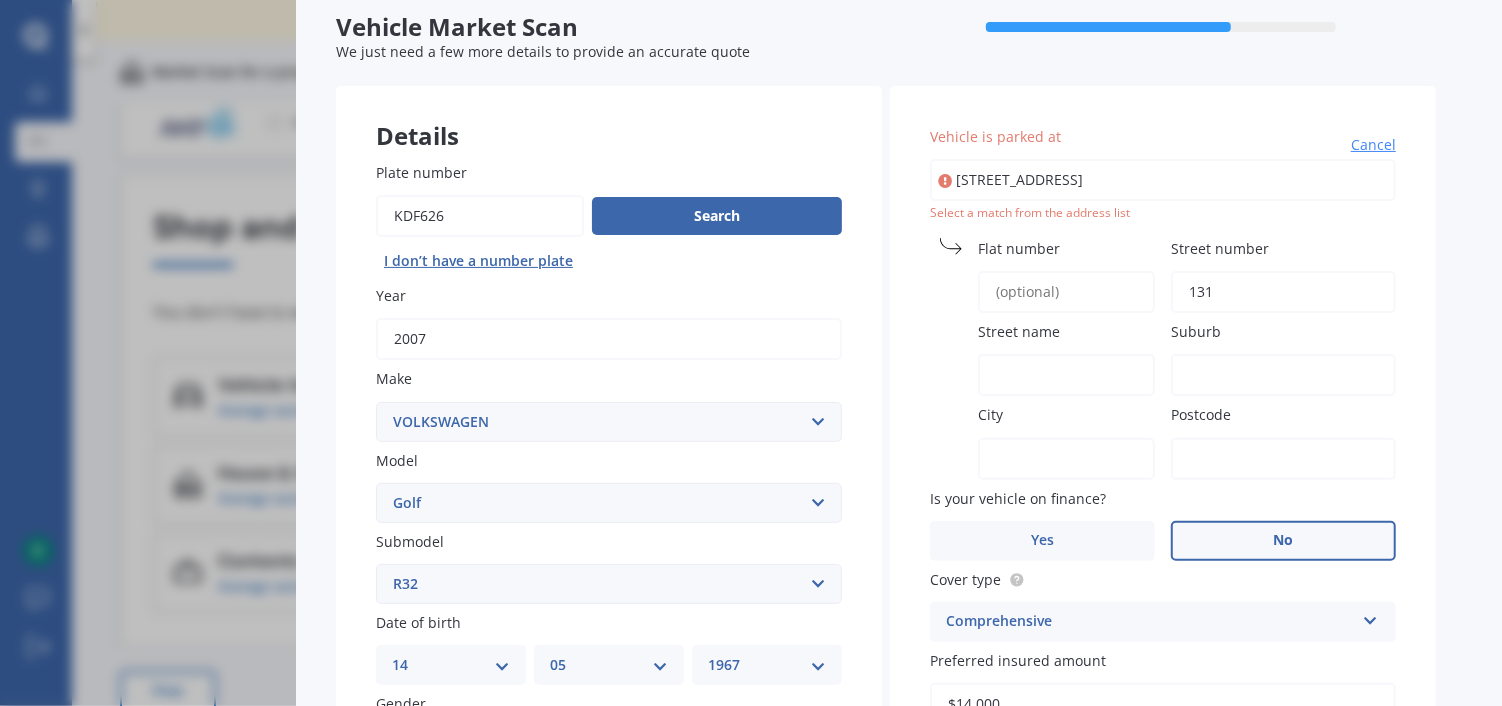 type on "131" 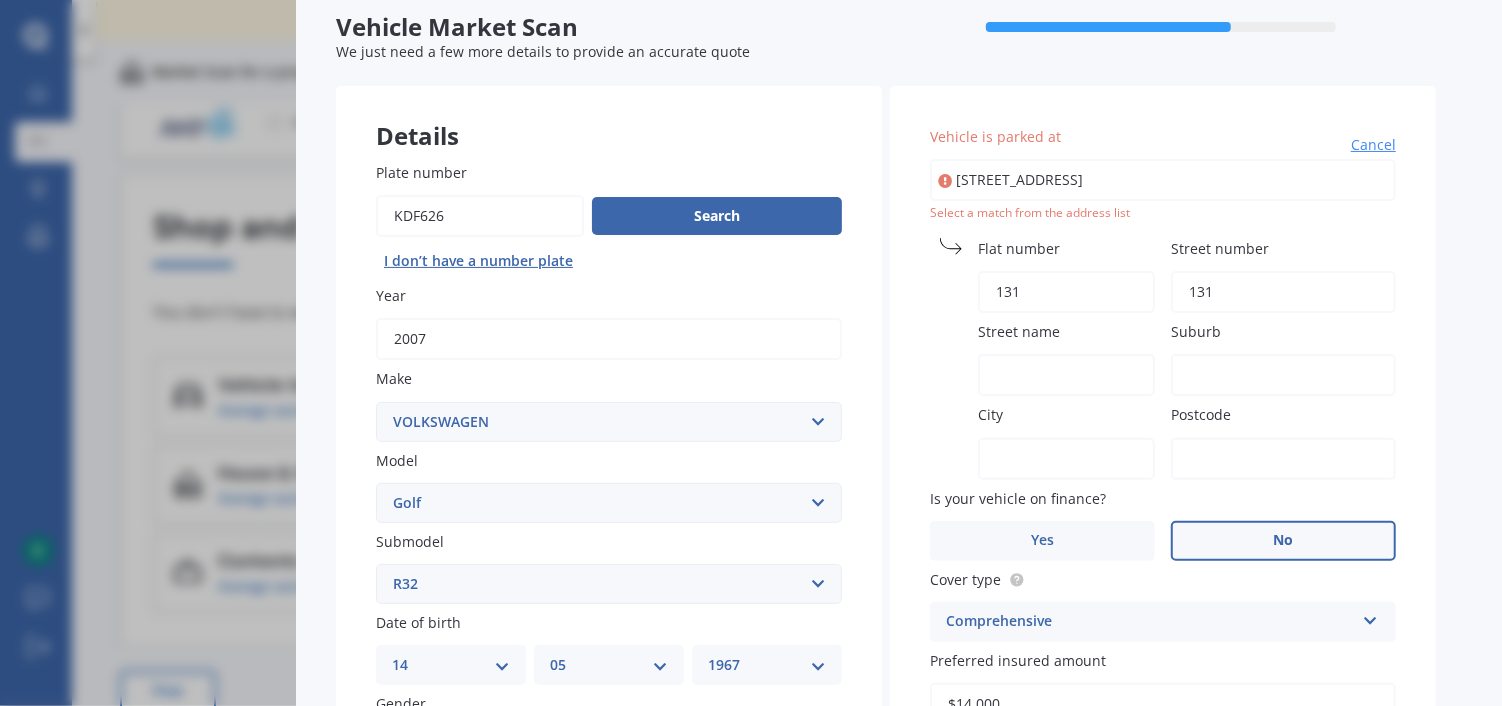 type on "[GEOGRAPHIC_DATA]" 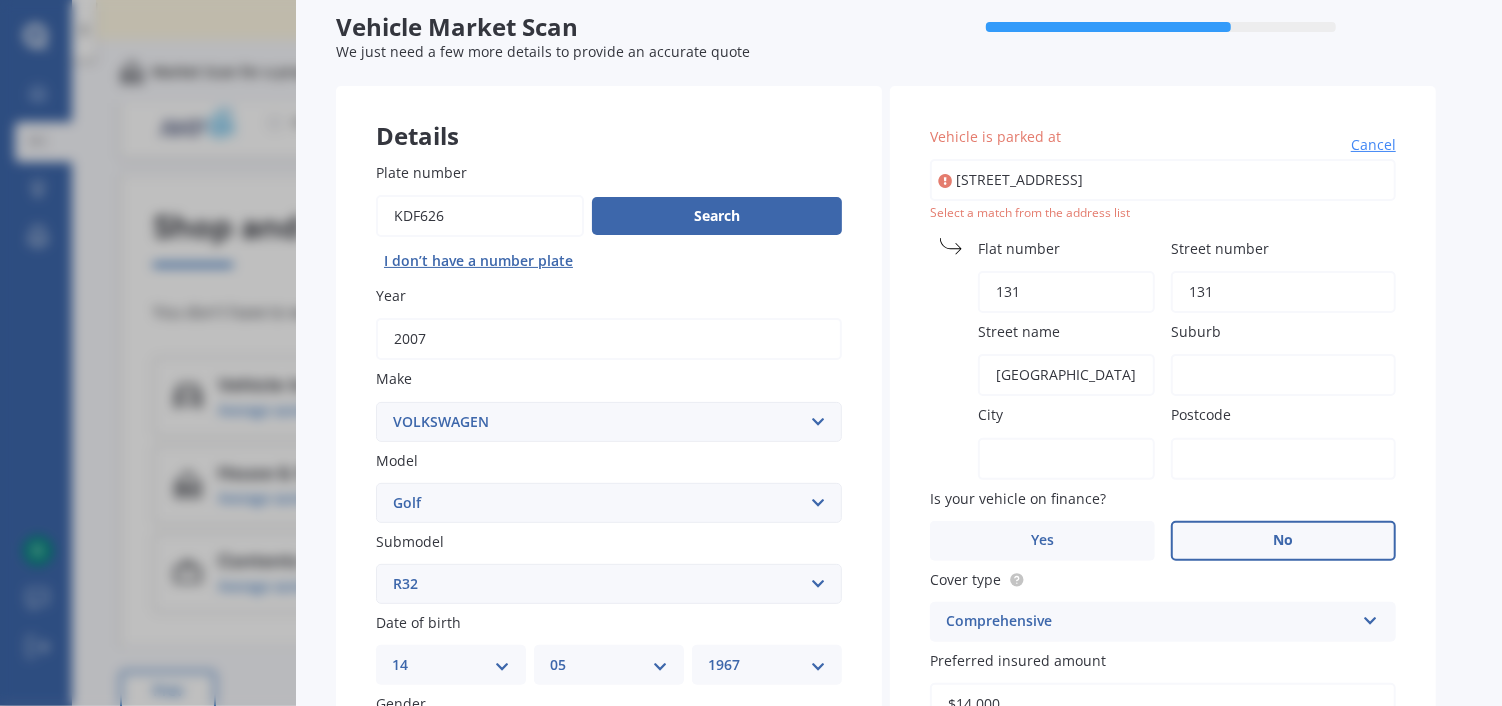 type on "[GEOGRAPHIC_DATA]" 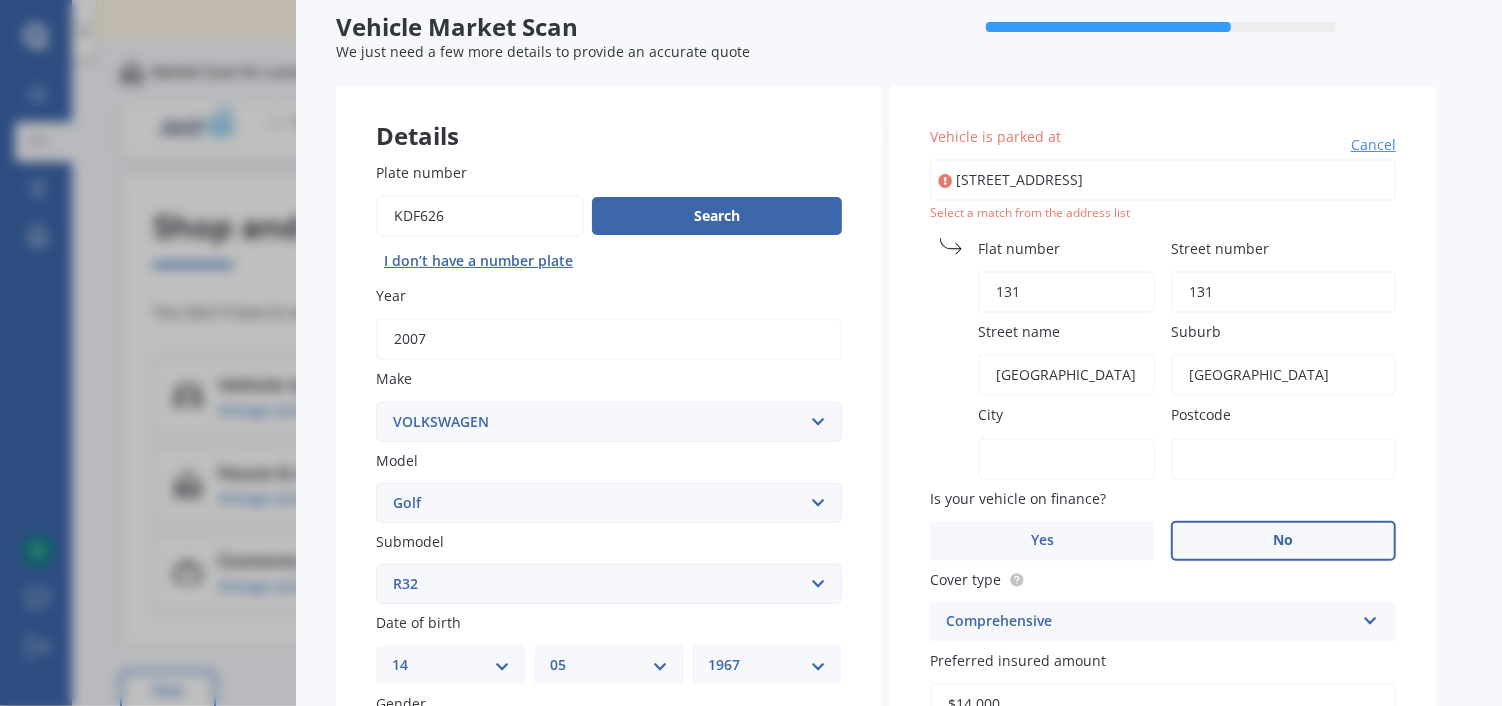 type on "[GEOGRAPHIC_DATA]" 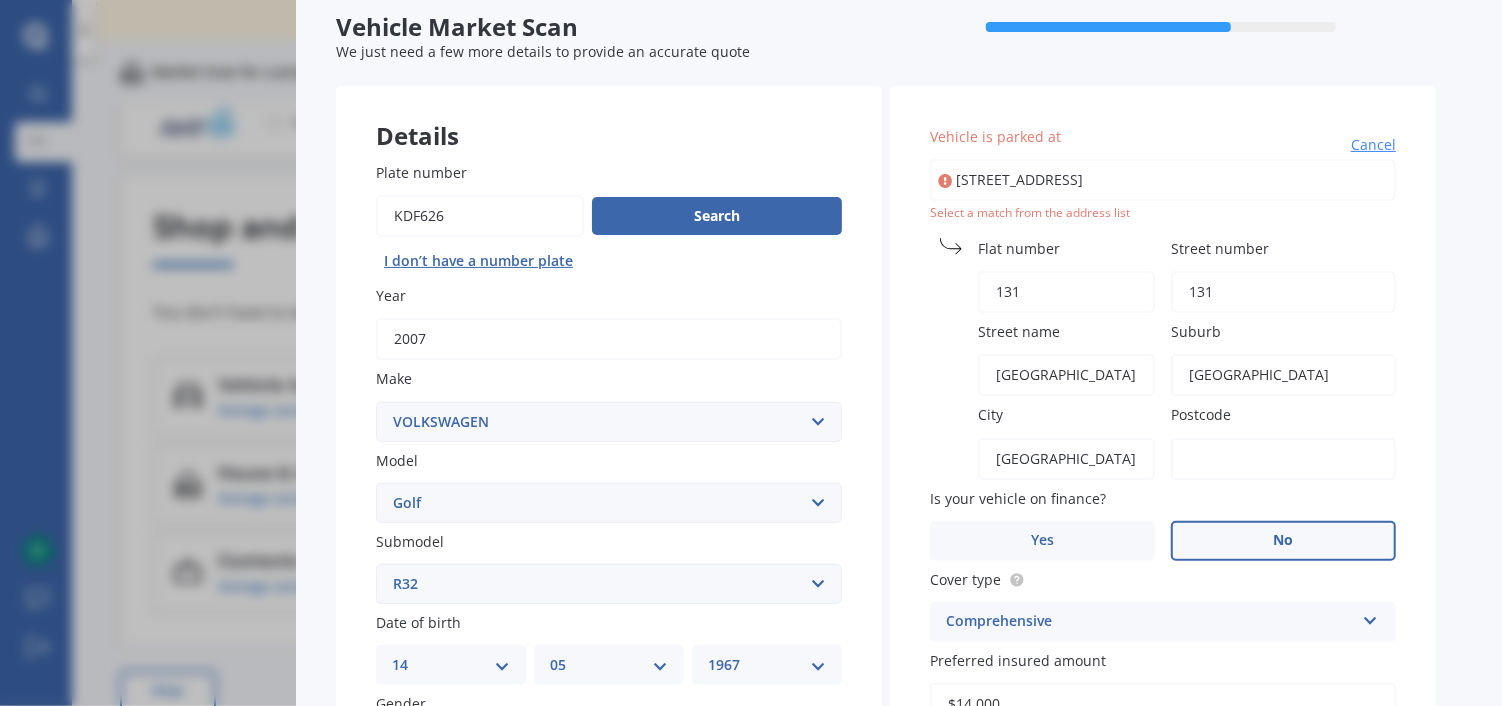 type on "8081" 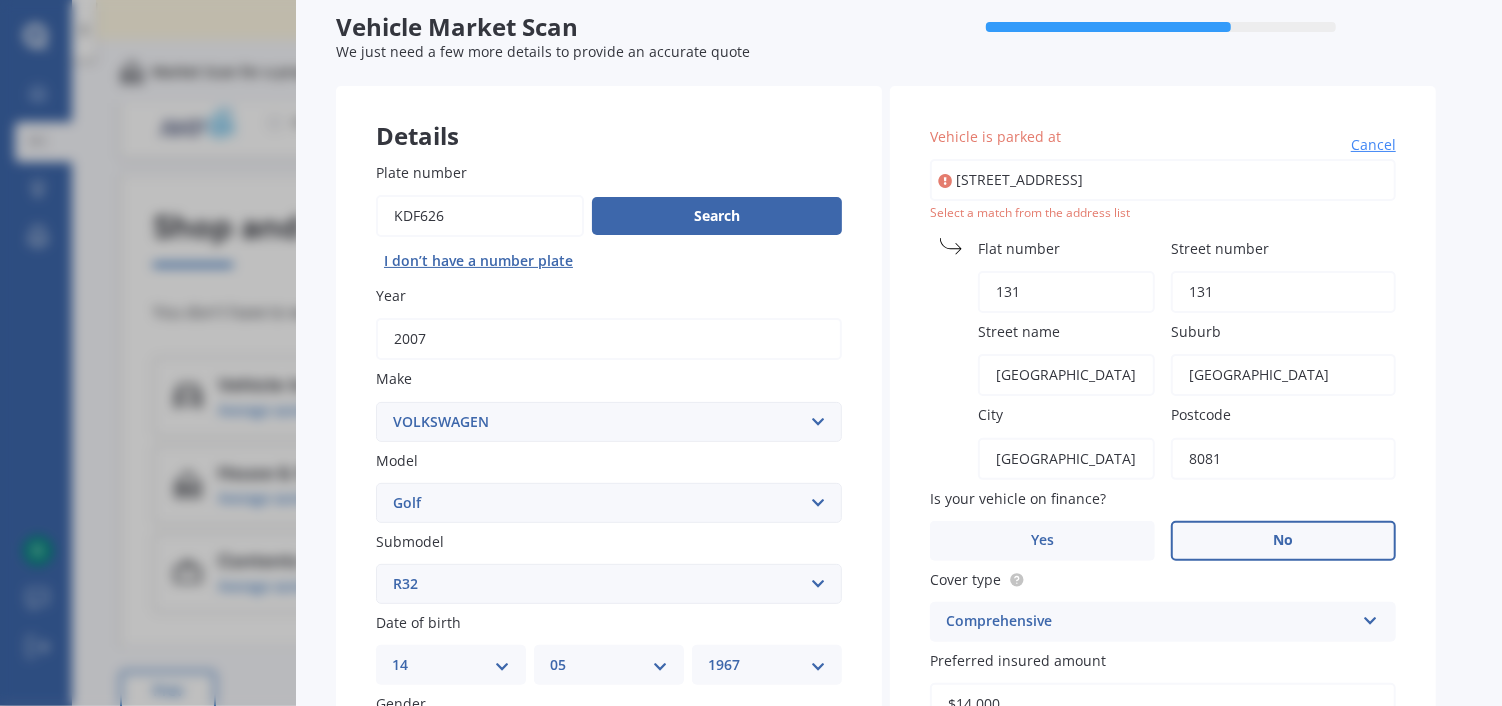 type 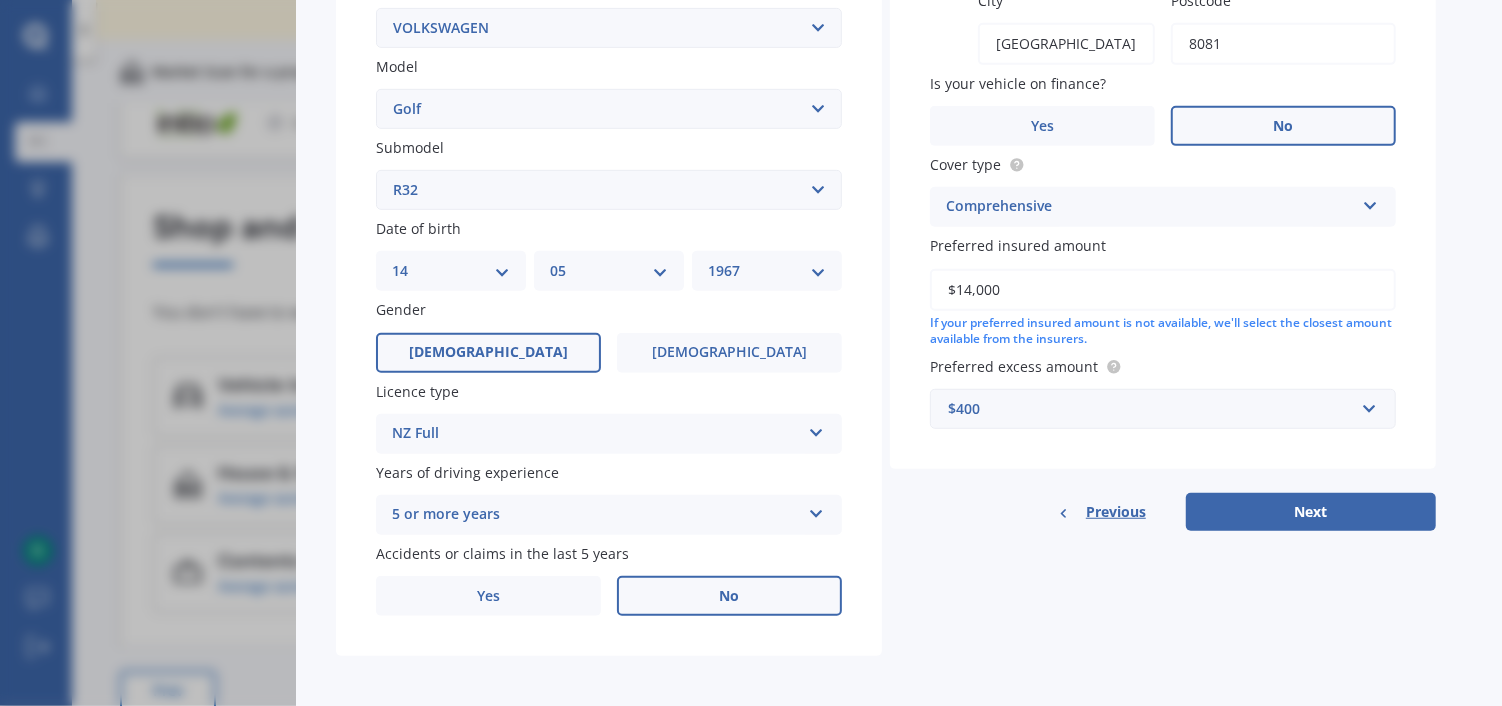 scroll, scrollTop: 462, scrollLeft: 0, axis: vertical 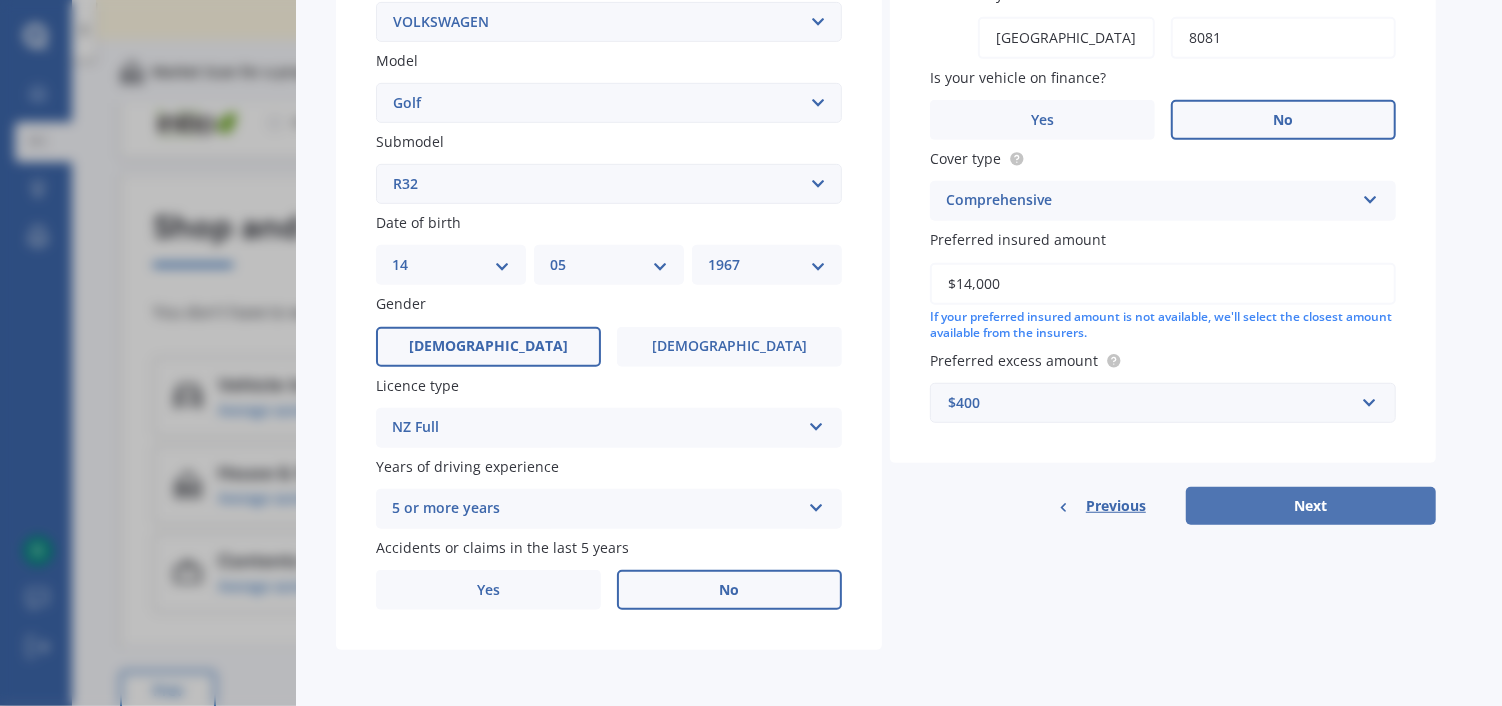 click on "Next" at bounding box center [1311, 506] 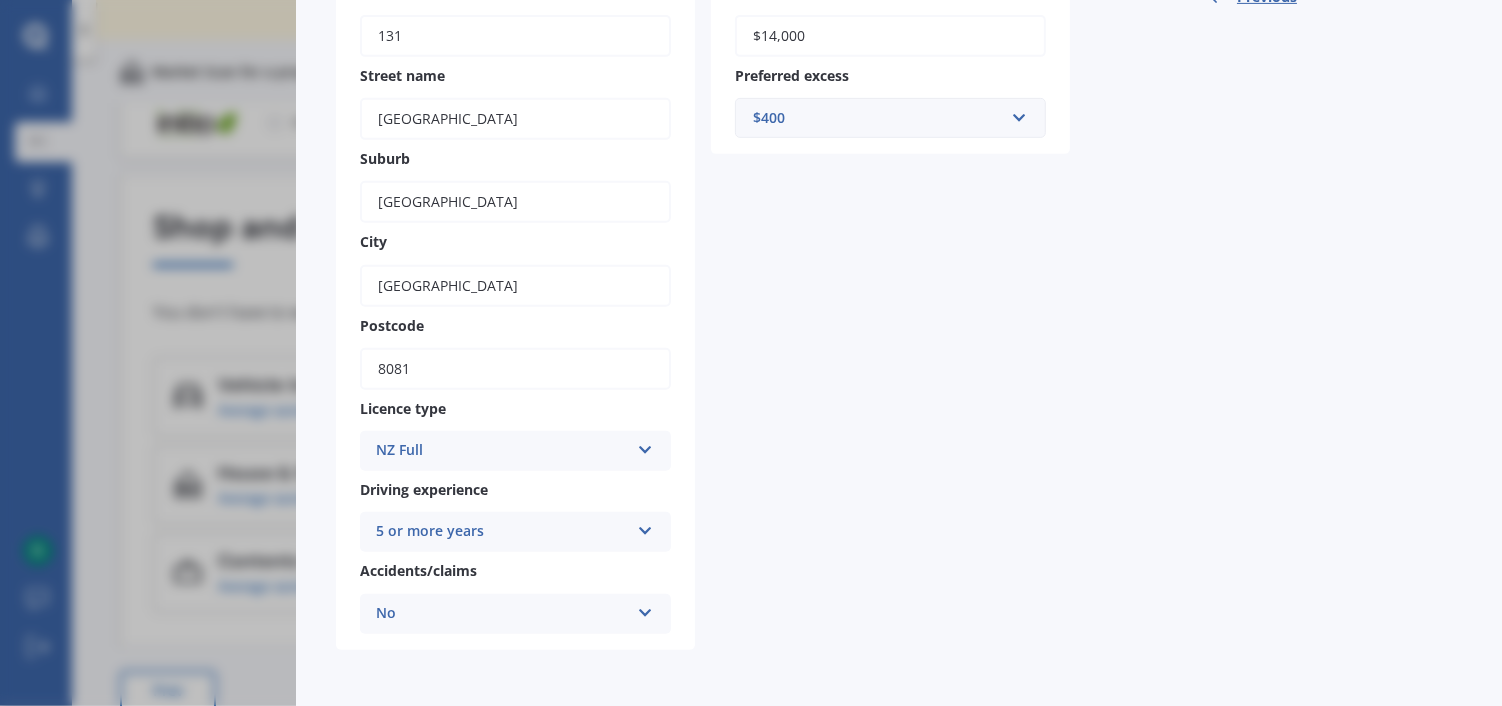 scroll, scrollTop: 424, scrollLeft: 0, axis: vertical 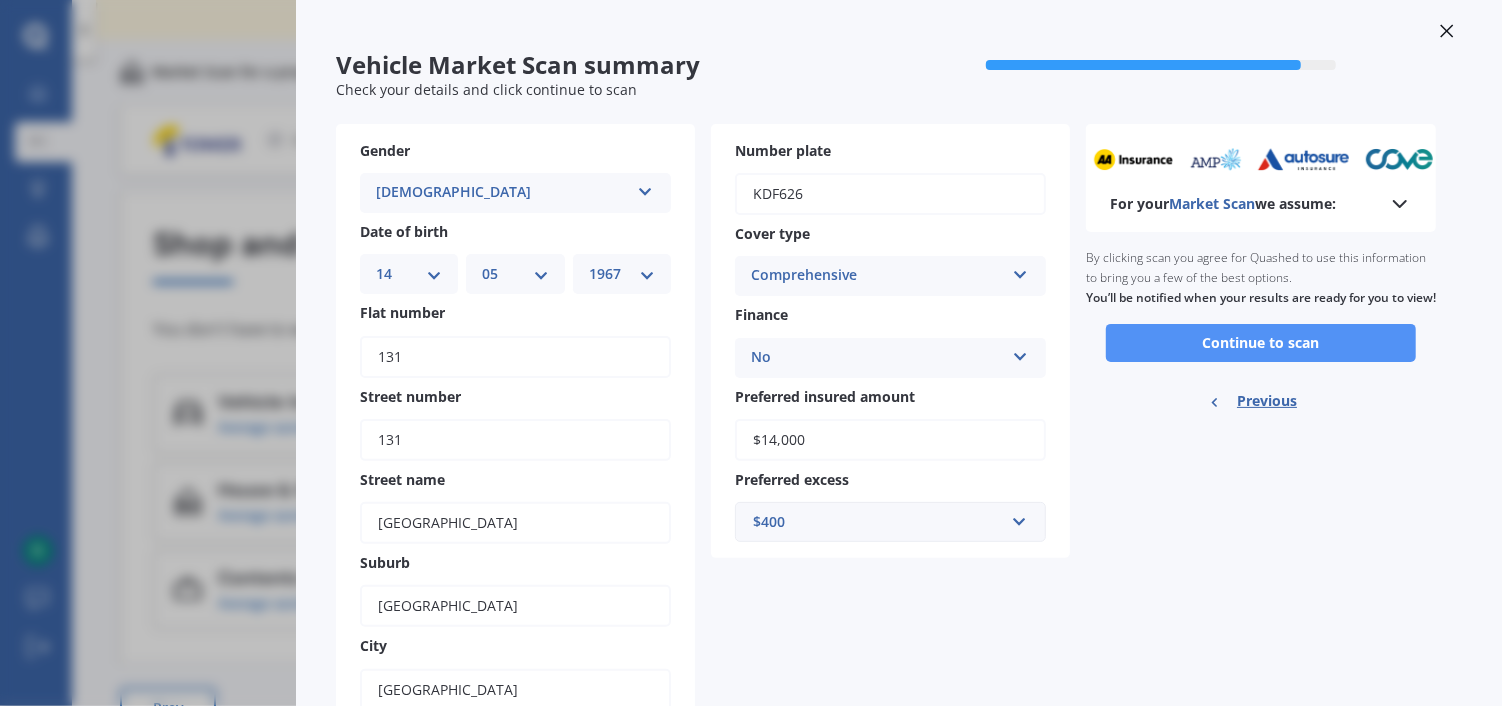 click on "Continue to scan" at bounding box center [1261, 343] 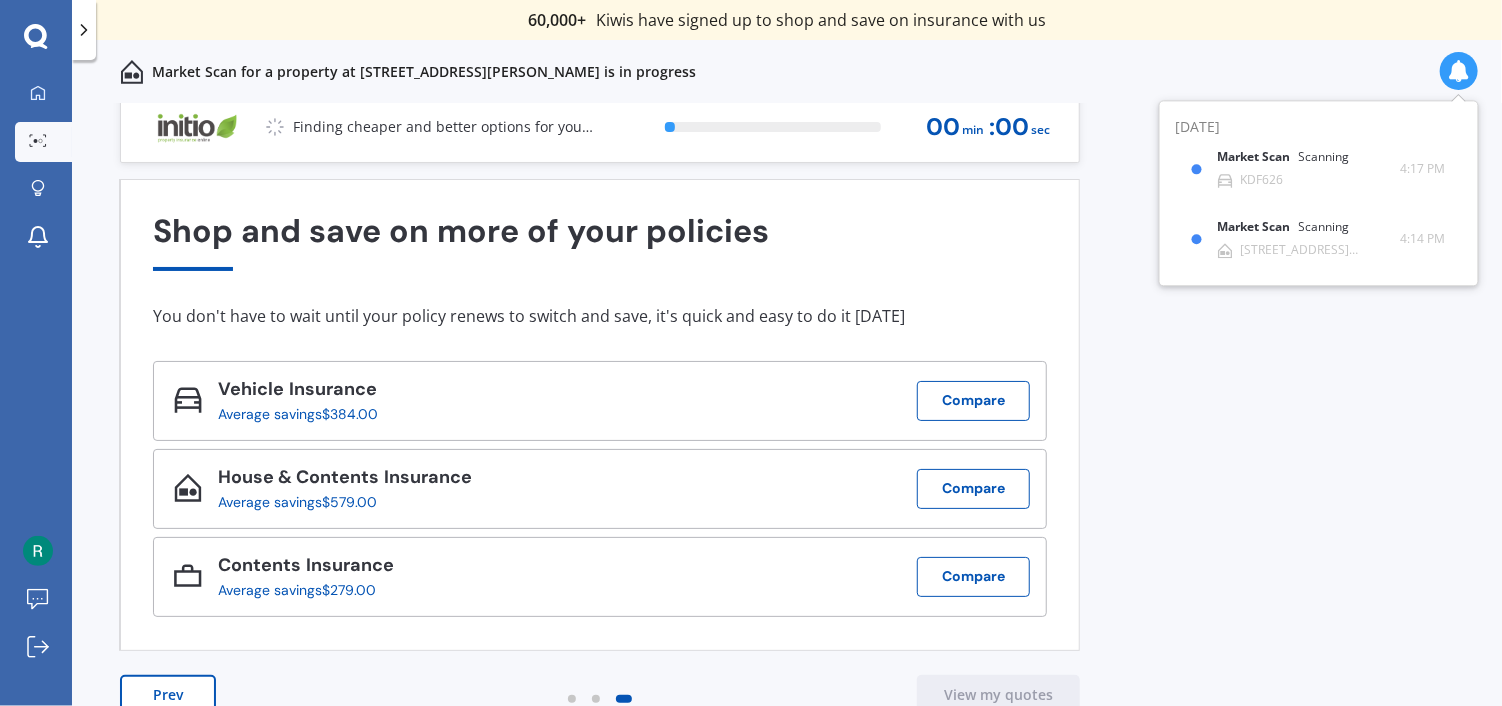 scroll, scrollTop: 17, scrollLeft: 0, axis: vertical 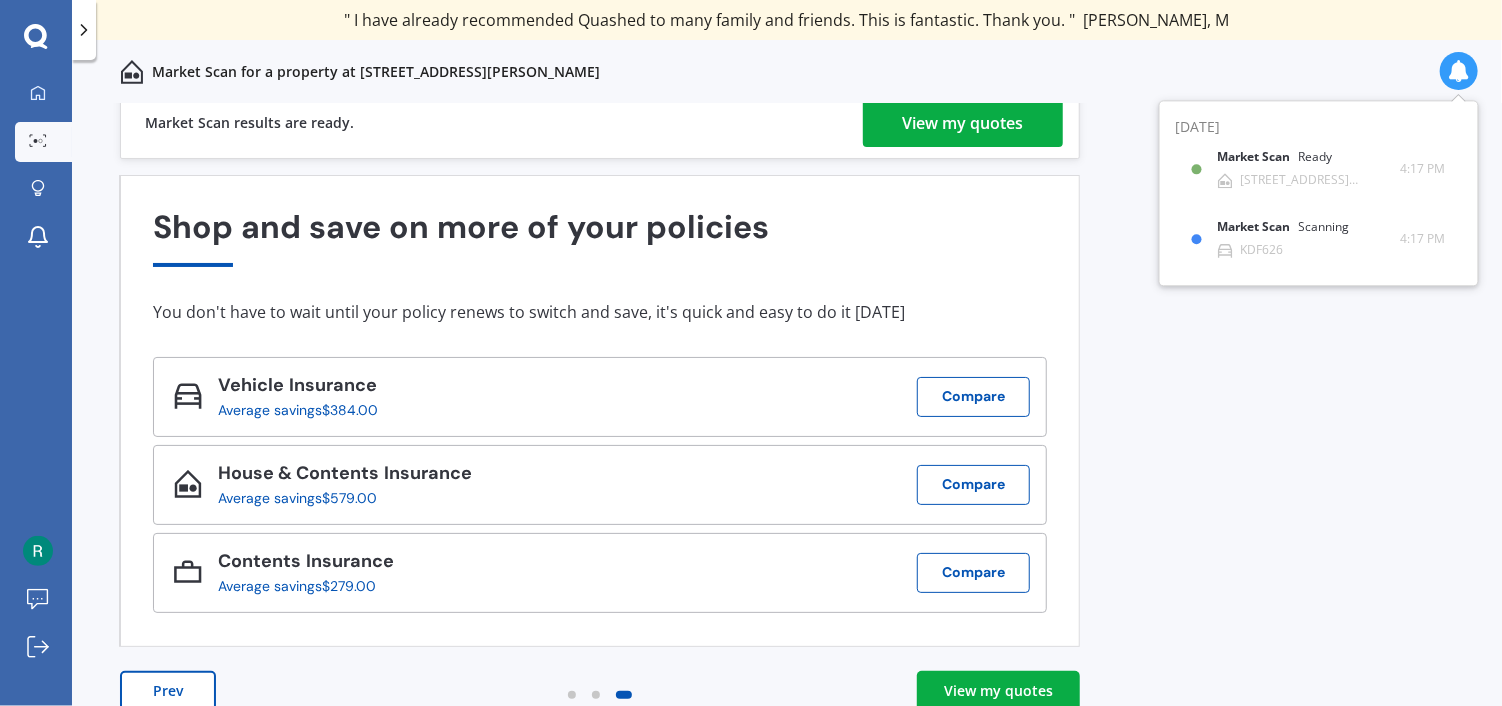 click on "View my quotes" at bounding box center (998, 691) 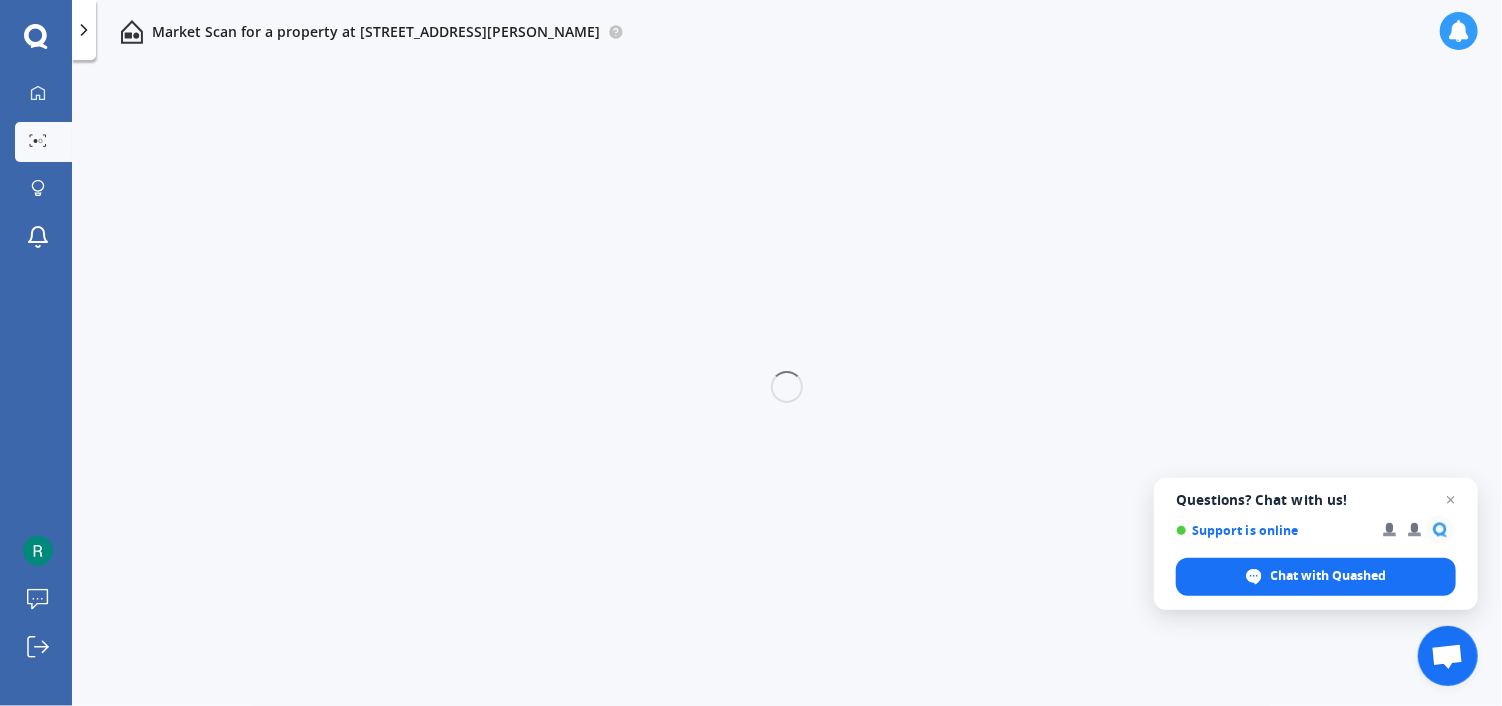 scroll, scrollTop: 0, scrollLeft: 0, axis: both 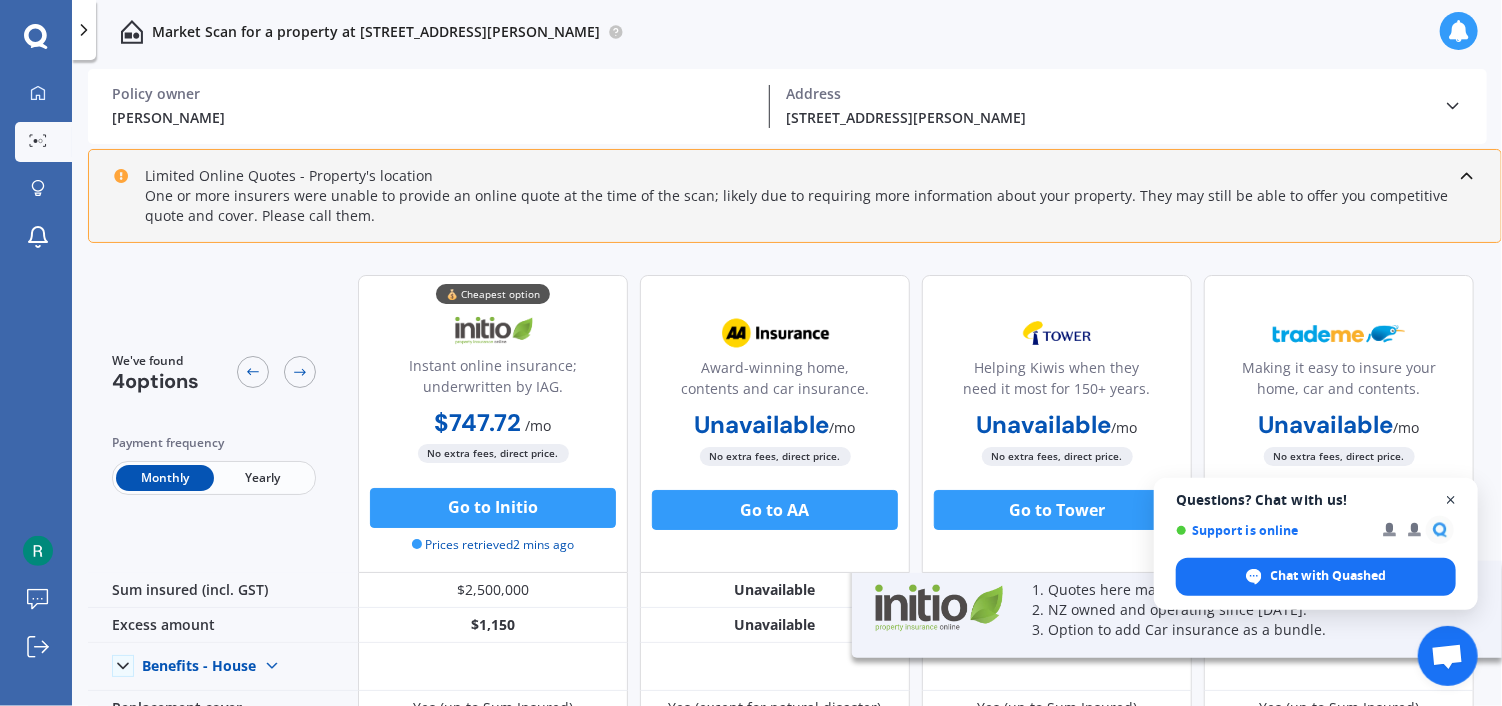 click at bounding box center (1451, 500) 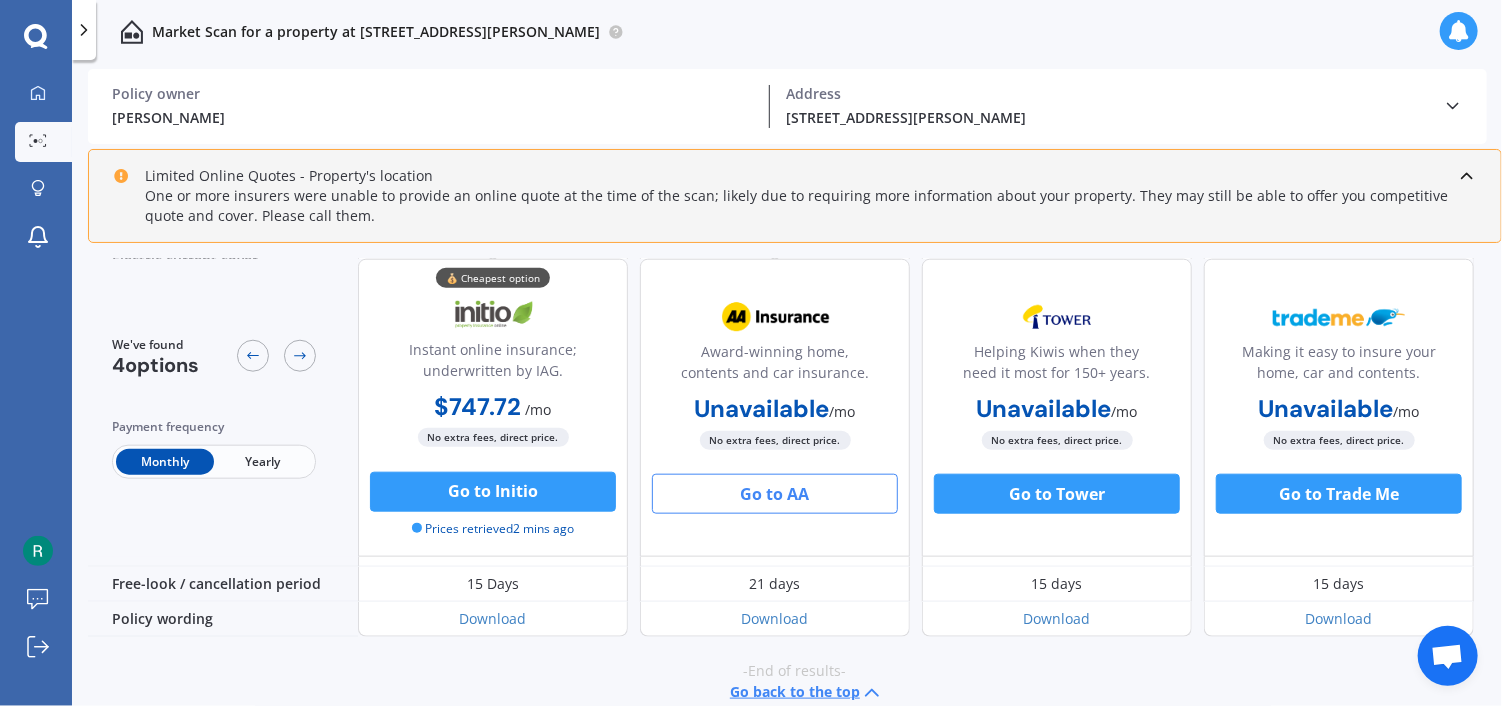 scroll, scrollTop: 264, scrollLeft: 0, axis: vertical 